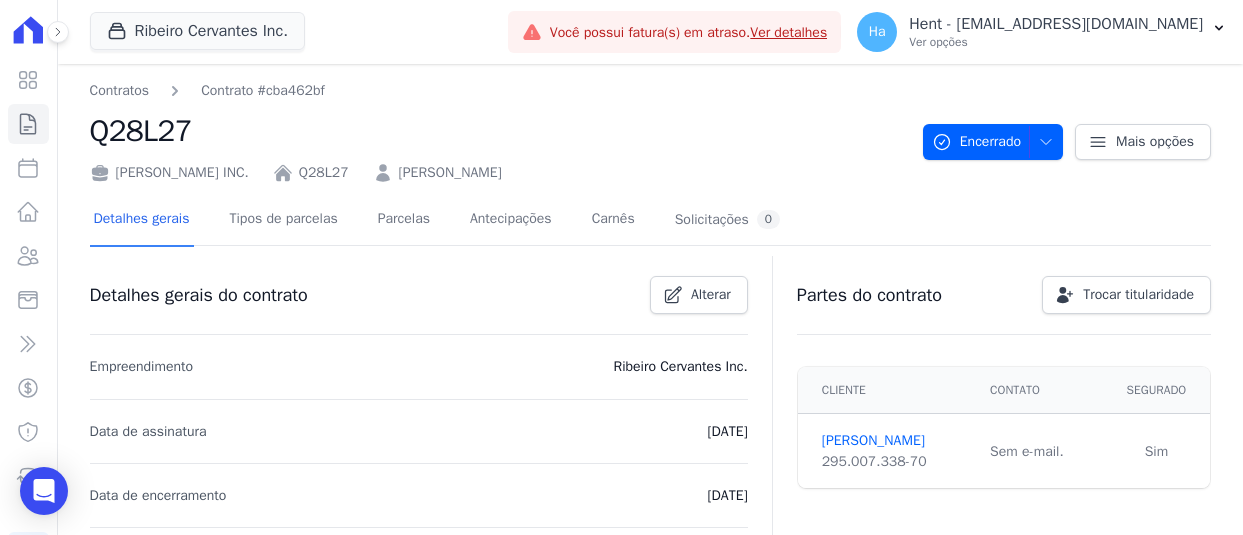 scroll, scrollTop: 0, scrollLeft: 0, axis: both 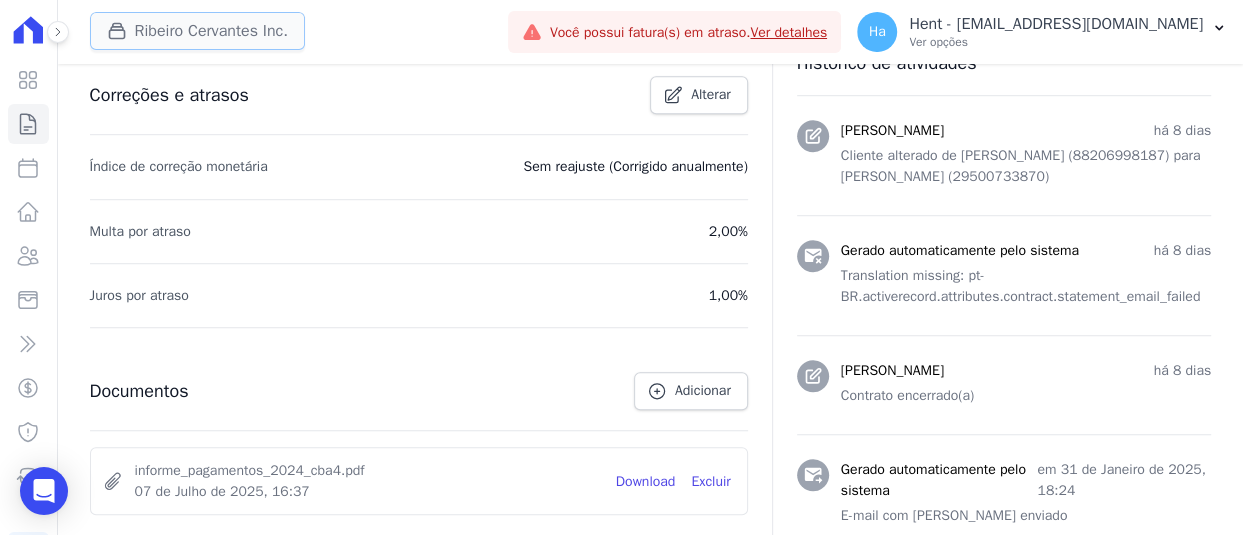click on "Ribeiro Cervantes Inc." at bounding box center [197, 31] 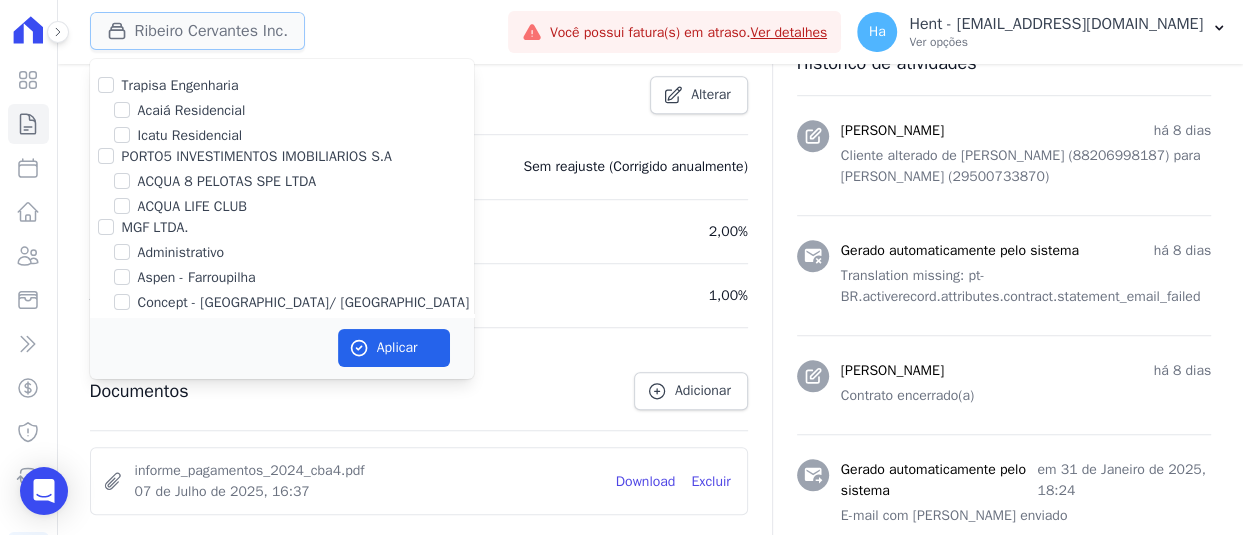 type 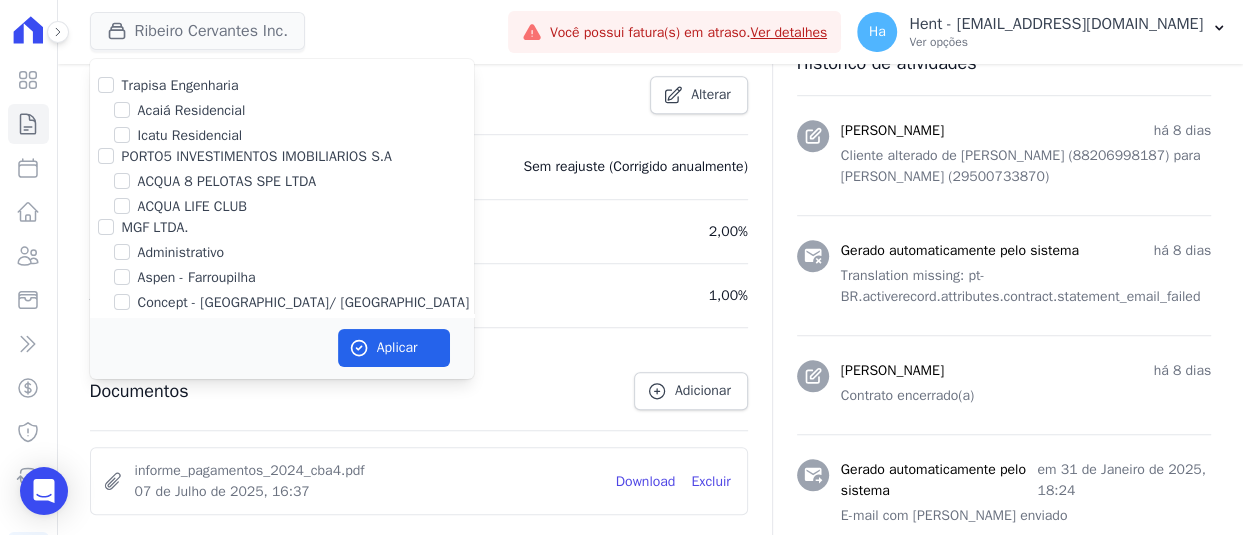 scroll, scrollTop: 14701, scrollLeft: 0, axis: vertical 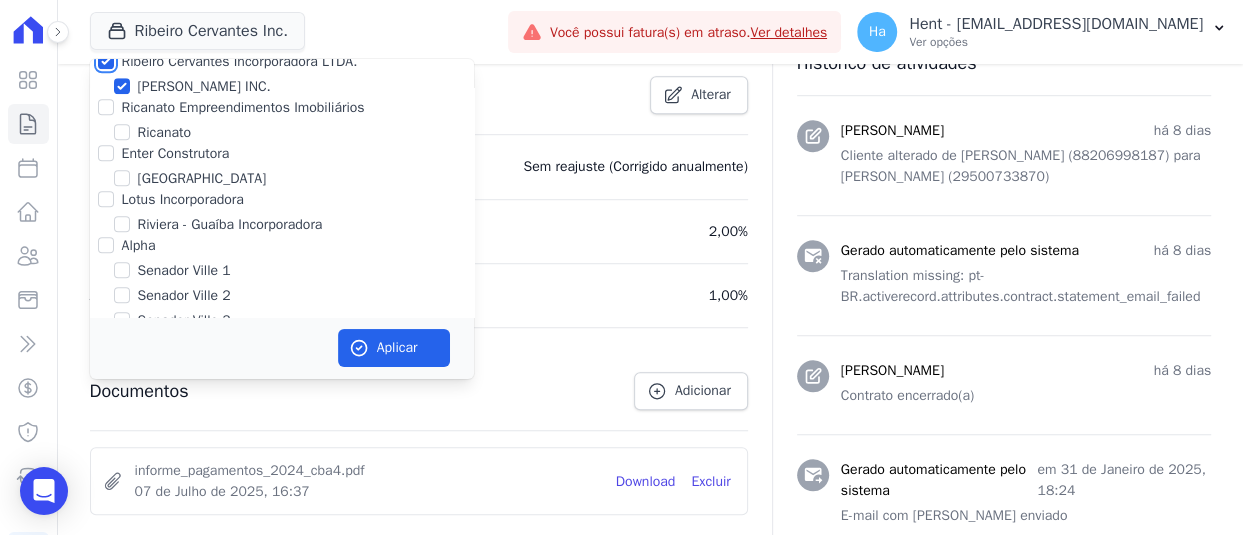 click on "Ribeiro Cervantes Incorporadora LTDA." at bounding box center (106, 61) 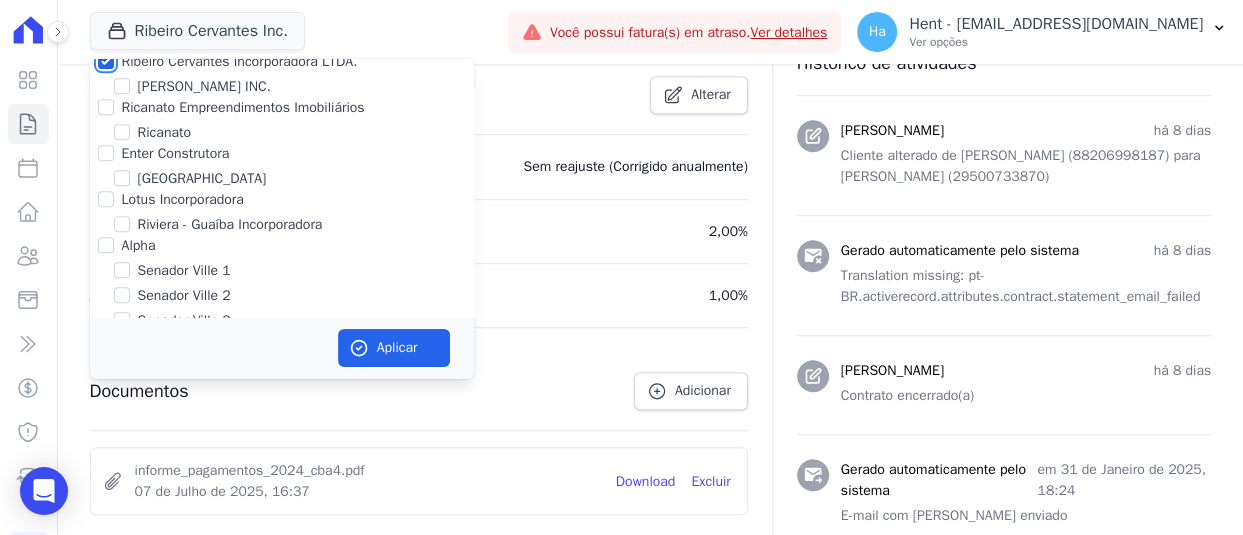 checkbox on "false" 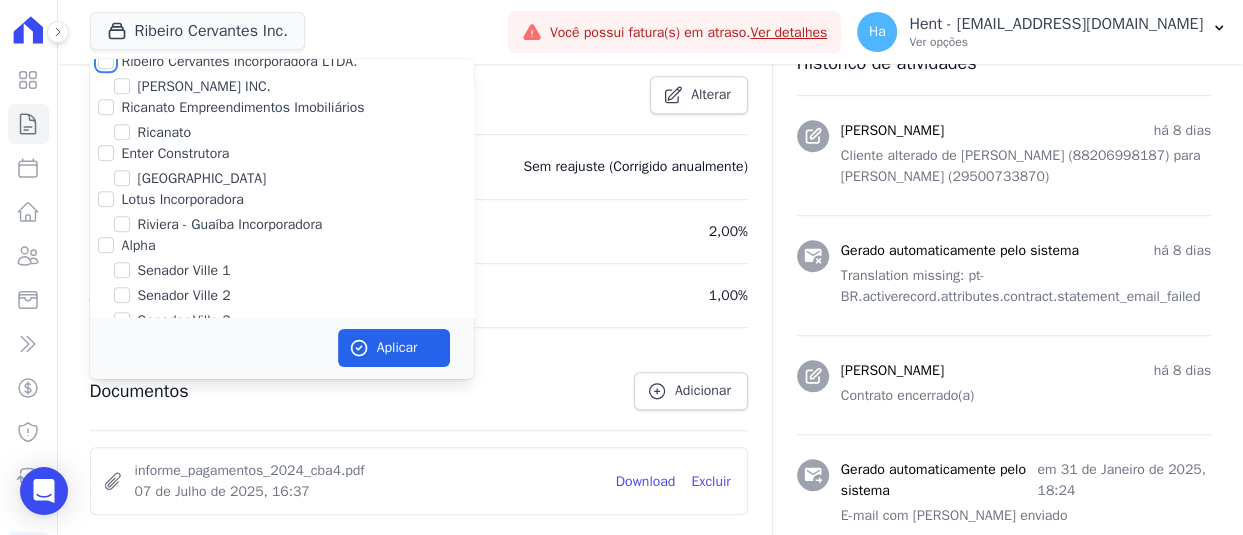 checkbox on "false" 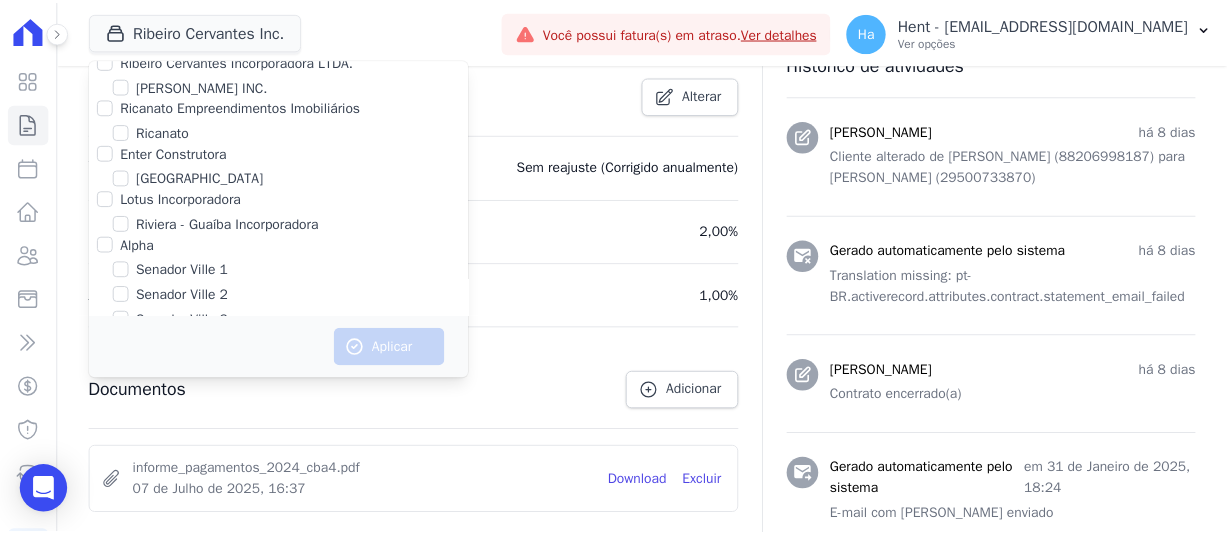 scroll, scrollTop: 15078, scrollLeft: 0, axis: vertical 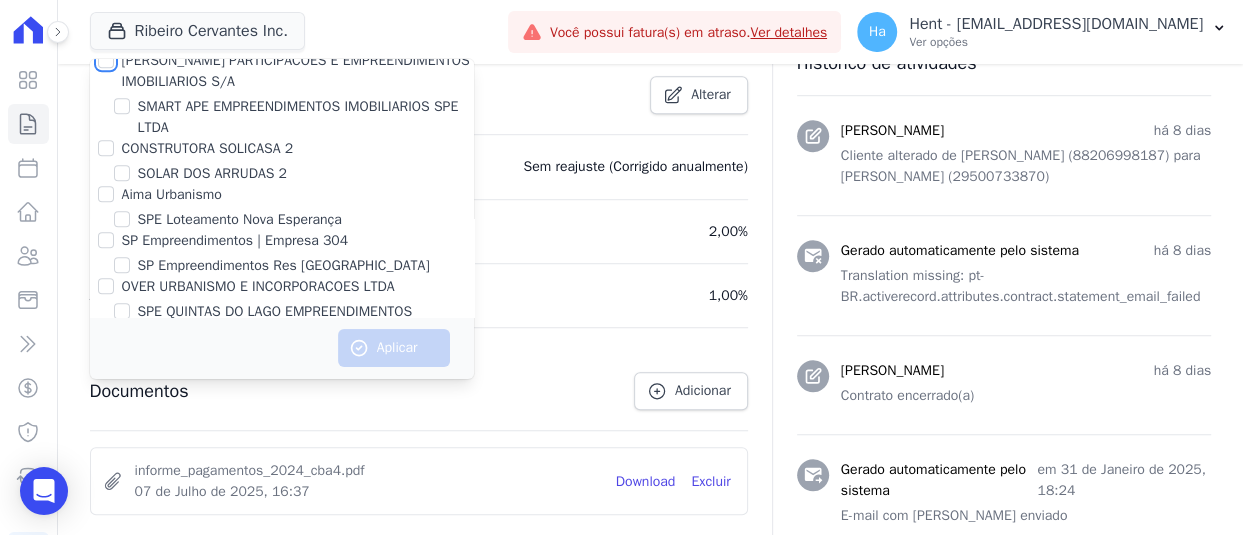 click on "[PERSON_NAME] PARTICIPACOES E EMPREENDIMENTOS IMOBILIARIOS S/A" at bounding box center [106, 60] 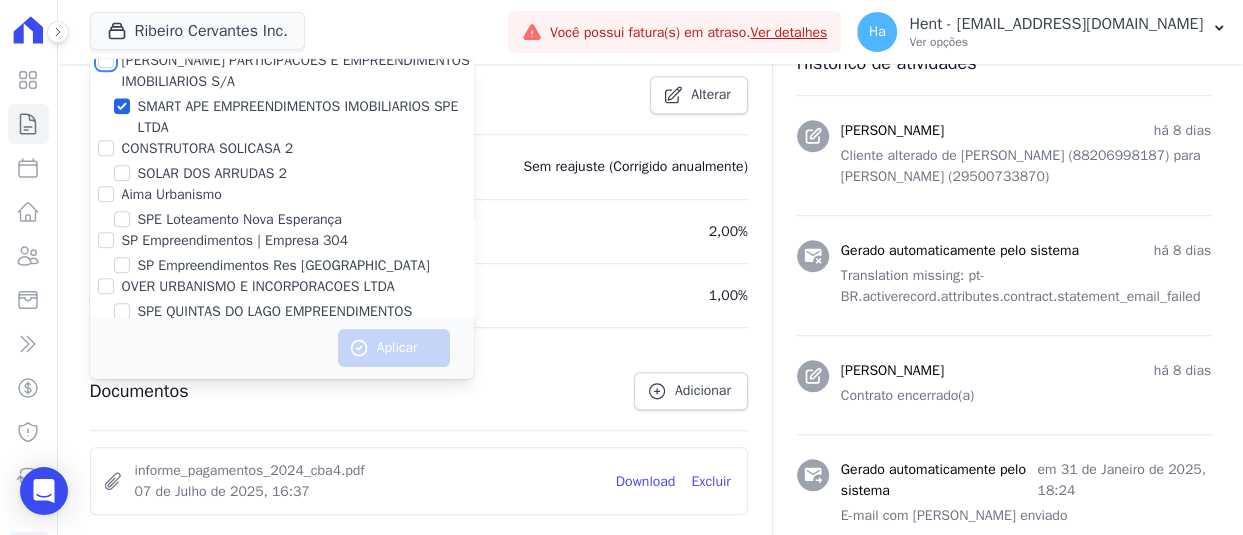 checkbox on "true" 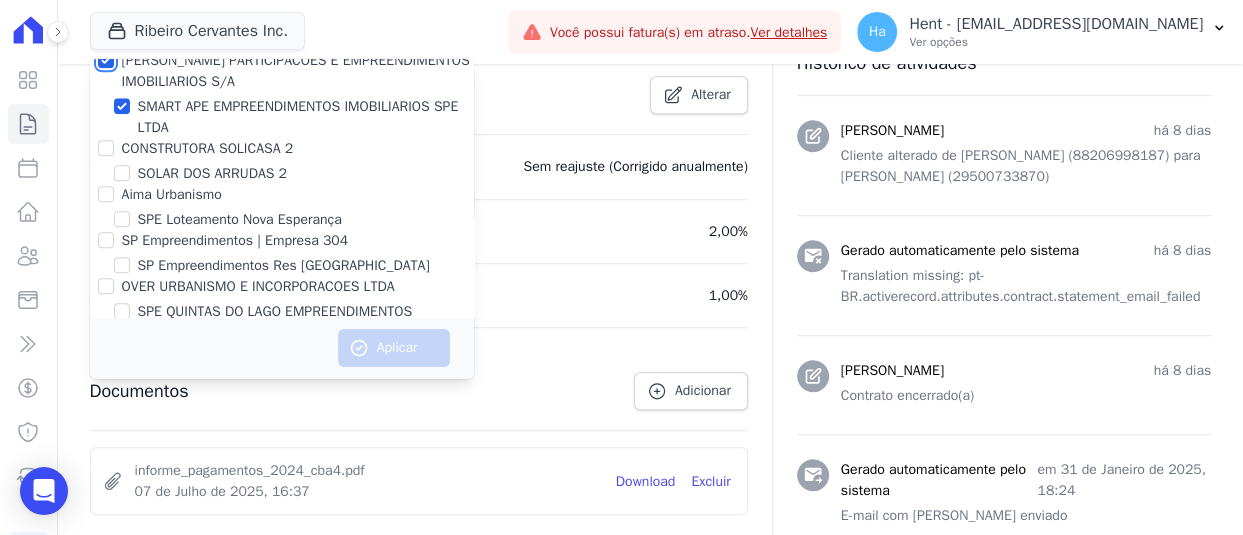 checkbox on "true" 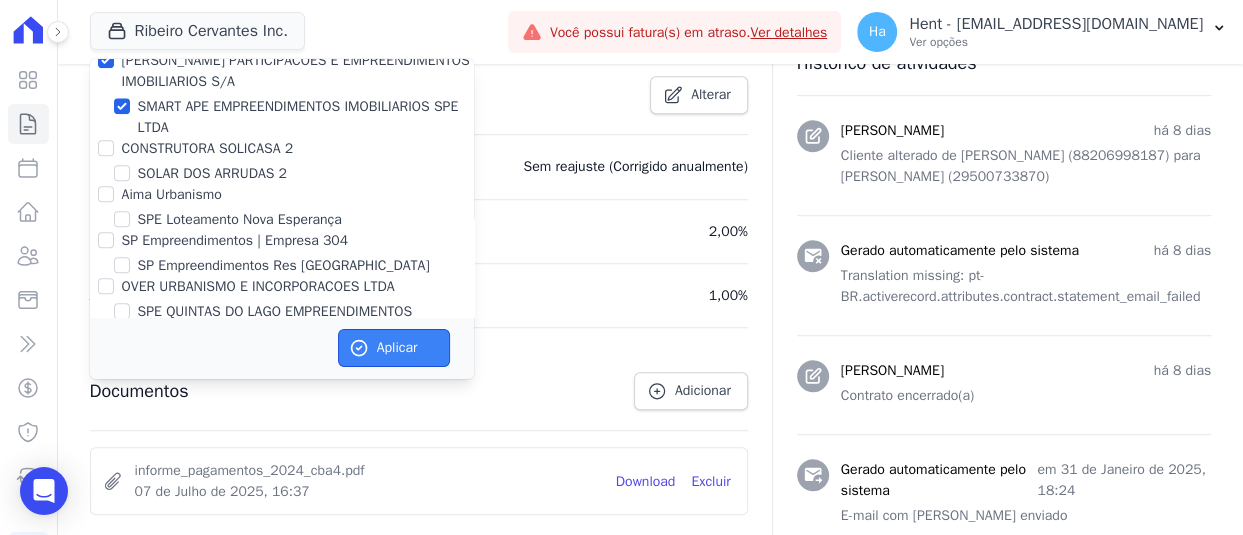 click on "Aplicar" at bounding box center [394, 348] 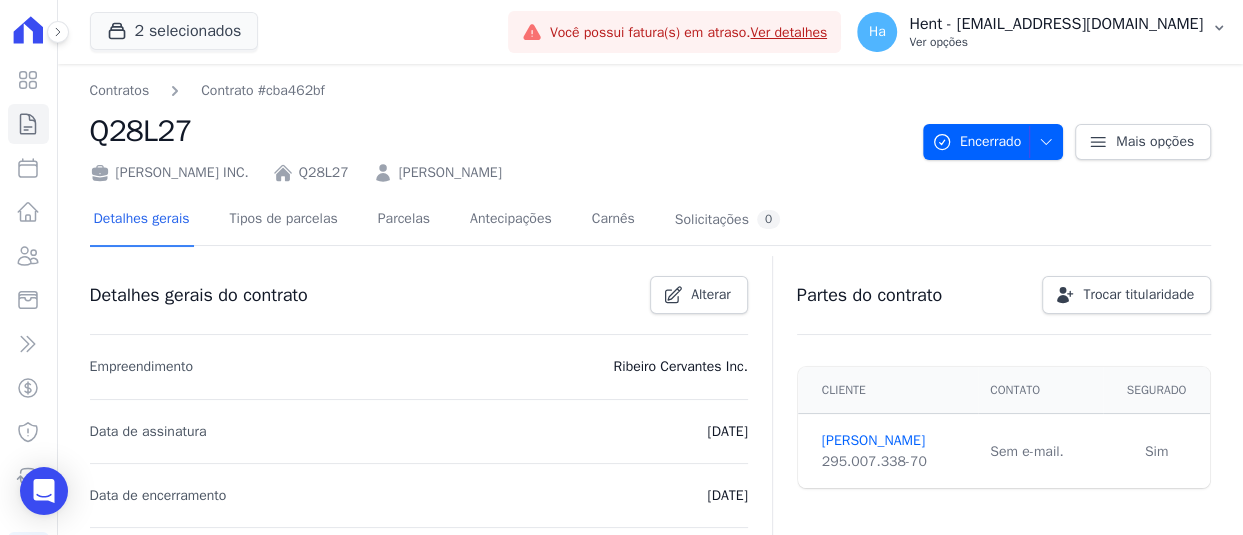 click on "Ha
Hent -  adriane.brito@hent.com.br
Ver opções" at bounding box center [1042, 32] 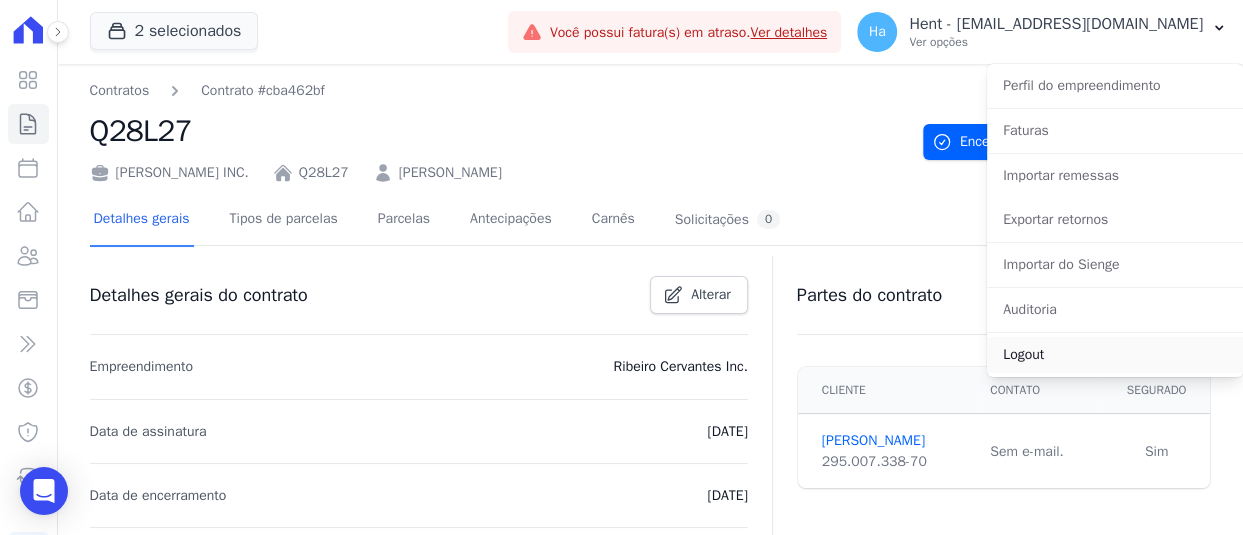 click on "Logout" at bounding box center (1115, 355) 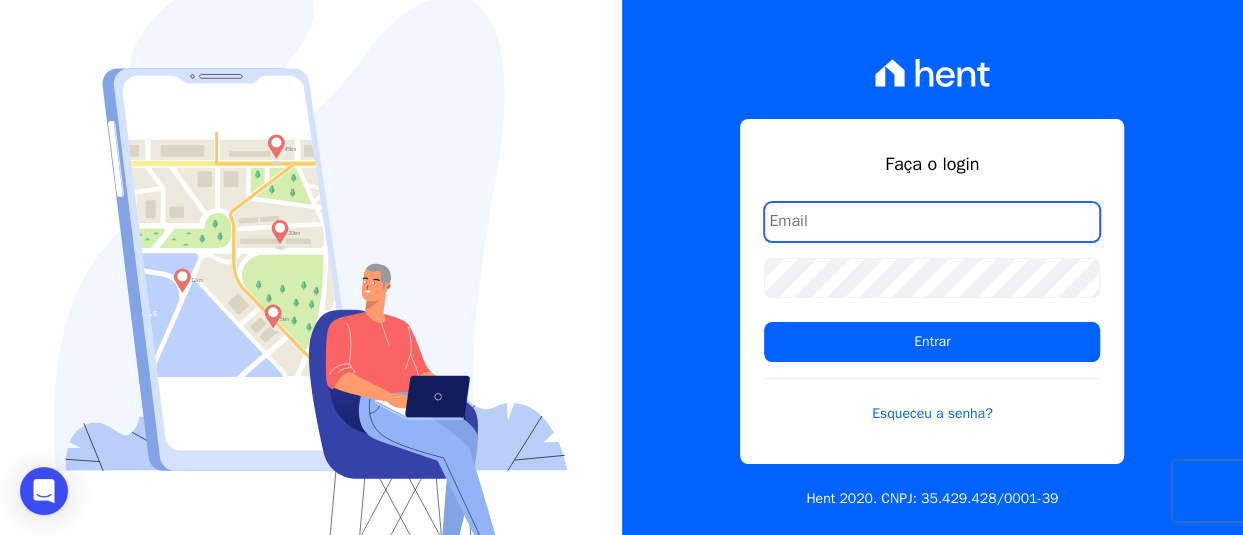 type on "adriane.brito@hent.com.br" 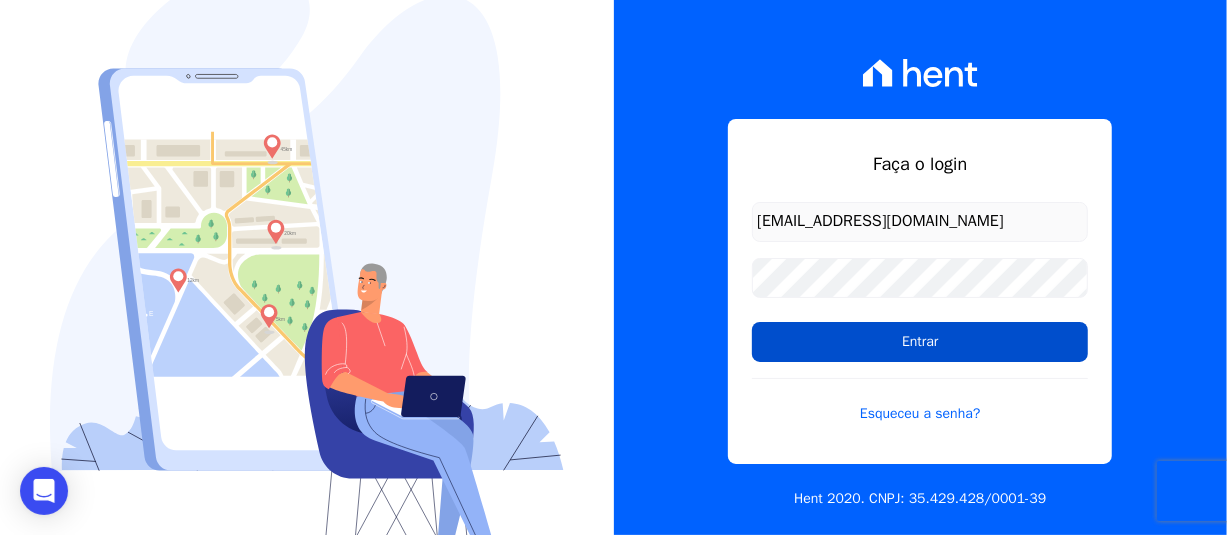 click on "Entrar" at bounding box center (920, 342) 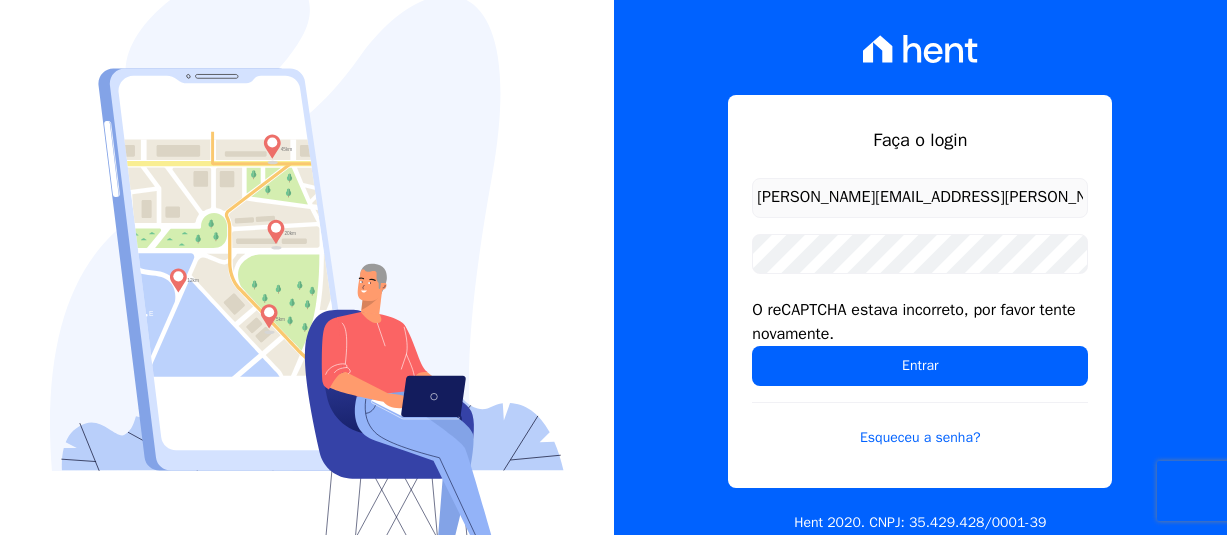 scroll, scrollTop: 0, scrollLeft: 0, axis: both 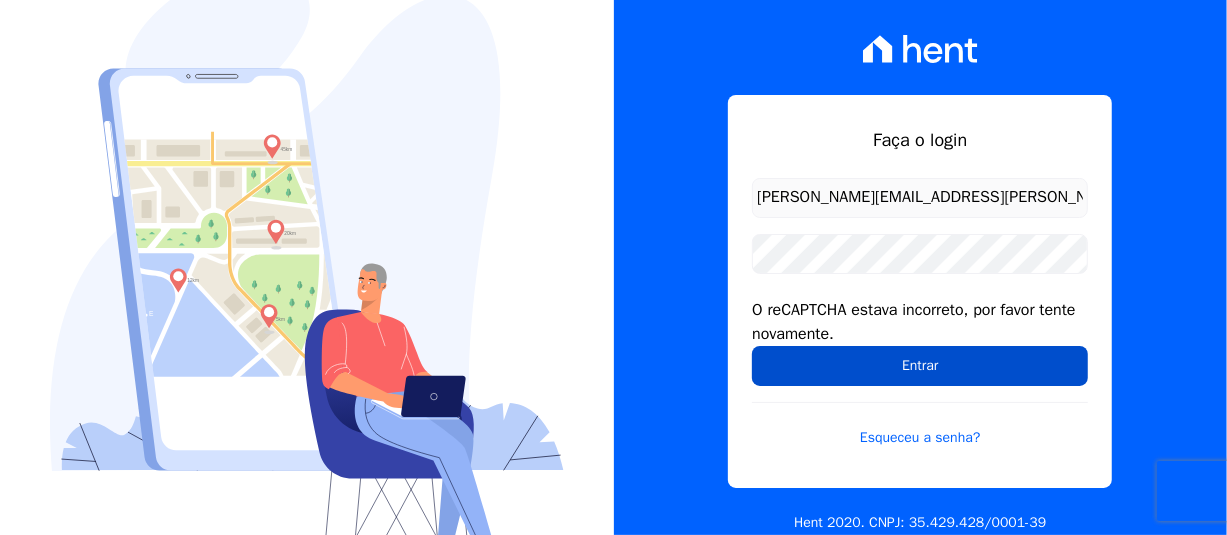 click on "Entrar" at bounding box center (920, 366) 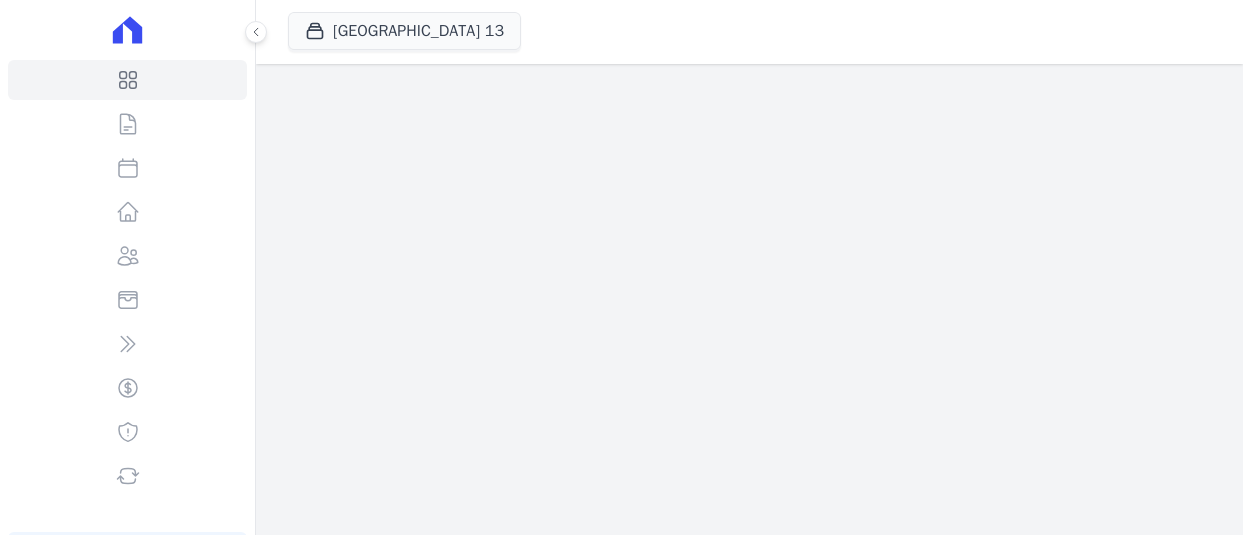 scroll, scrollTop: 0, scrollLeft: 0, axis: both 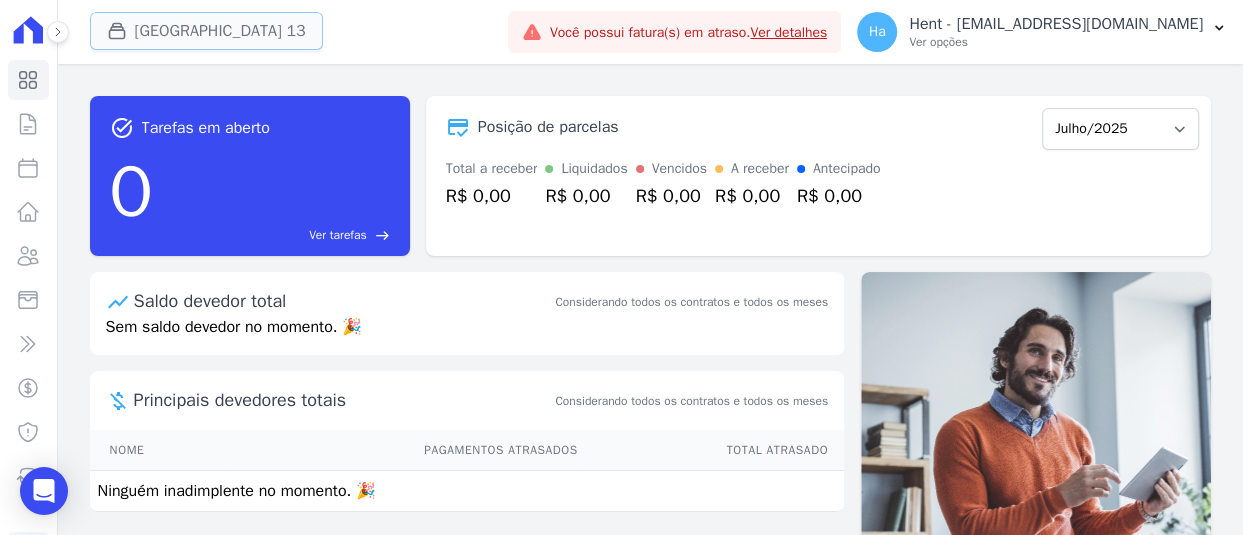 click on "[GEOGRAPHIC_DATA] 13" at bounding box center [206, 31] 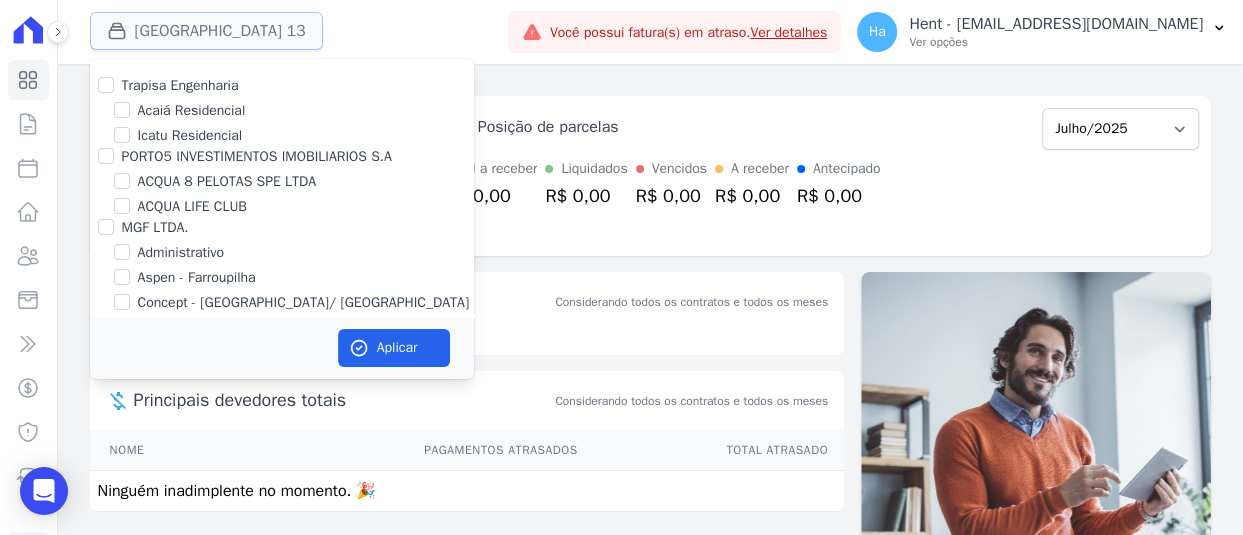 type 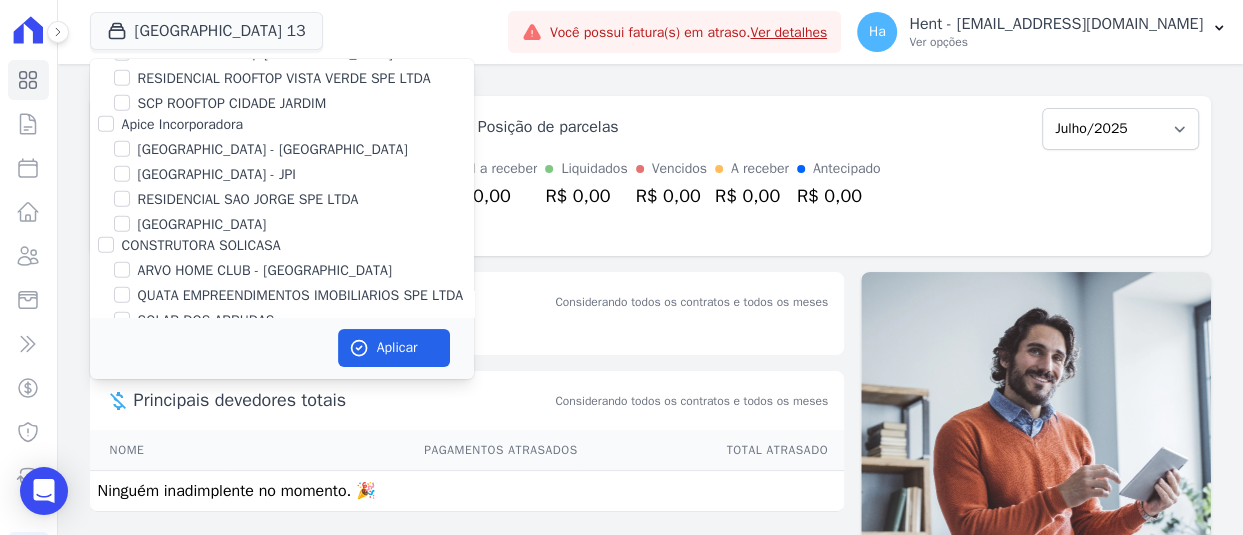 scroll, scrollTop: 4985, scrollLeft: 0, axis: vertical 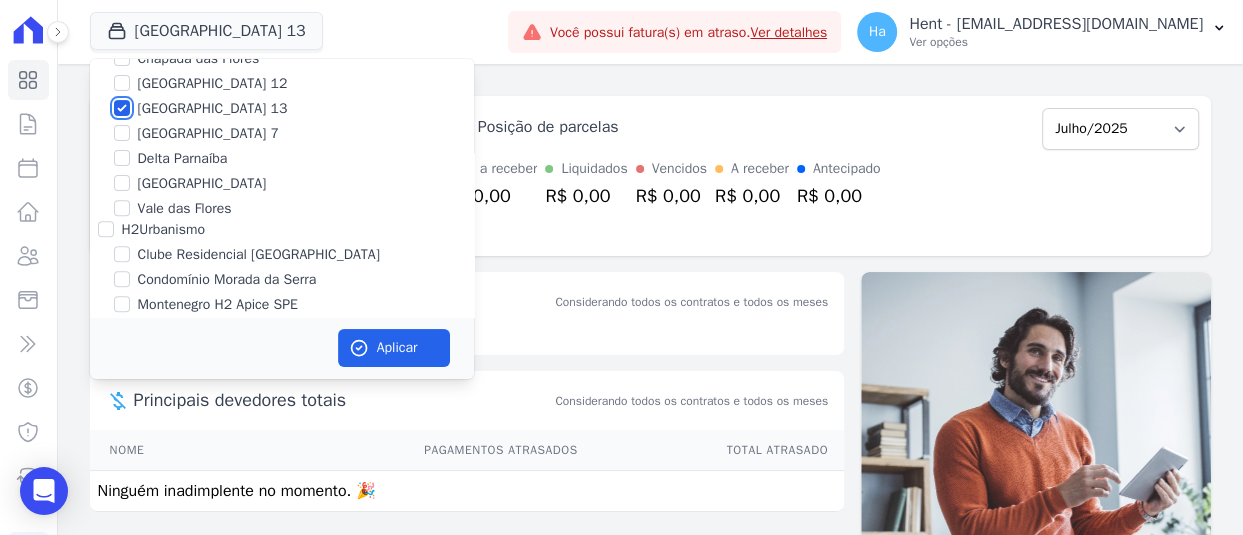 click on "[GEOGRAPHIC_DATA] 13" at bounding box center [122, 108] 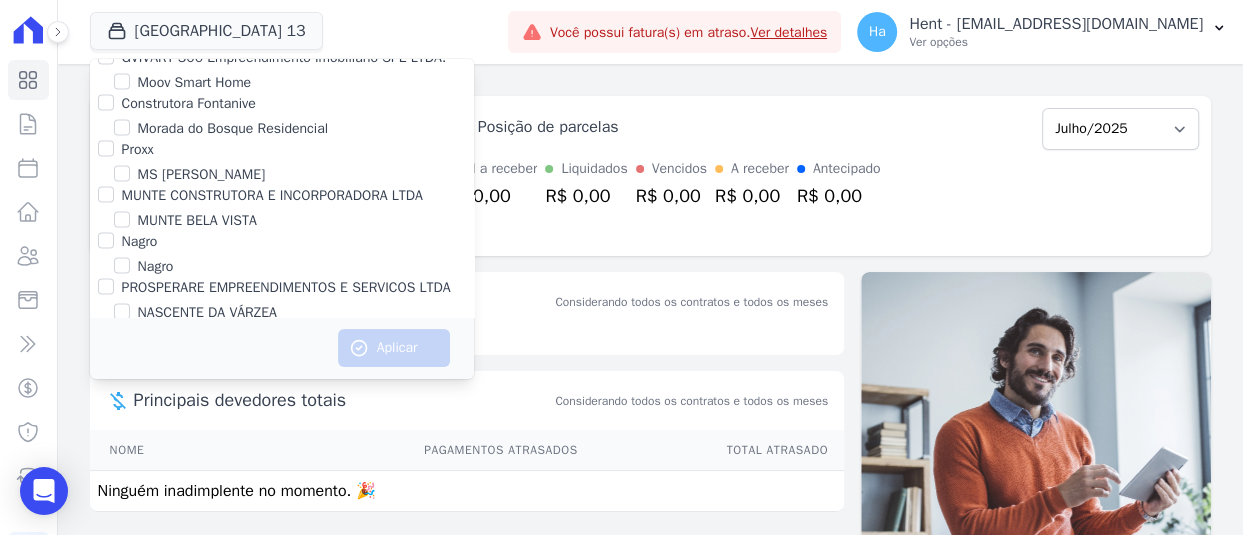 scroll, scrollTop: 15123, scrollLeft: 0, axis: vertical 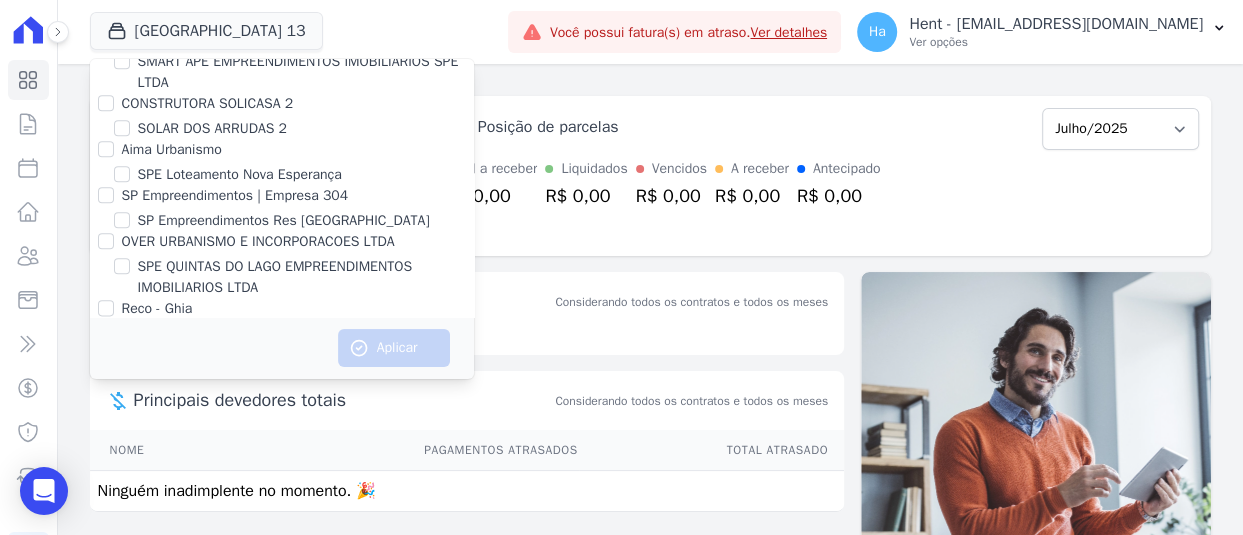 click on "[PERSON_NAME] PARTICIPACOES E EMPREENDIMENTOS IMOBILIARIOS S/A" at bounding box center [106, 15] 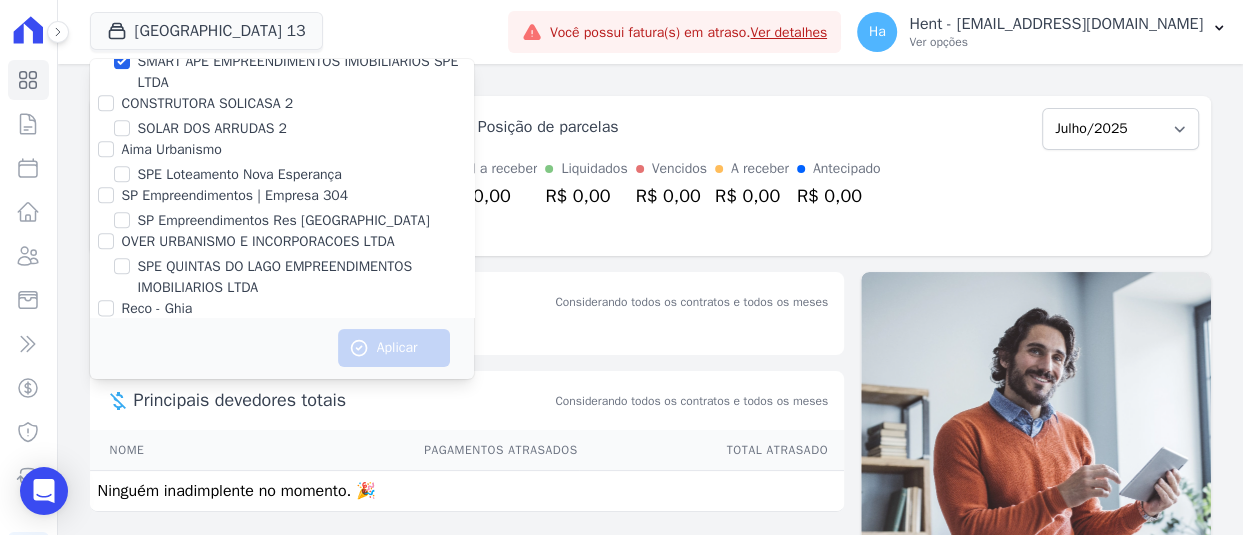 checkbox on "true" 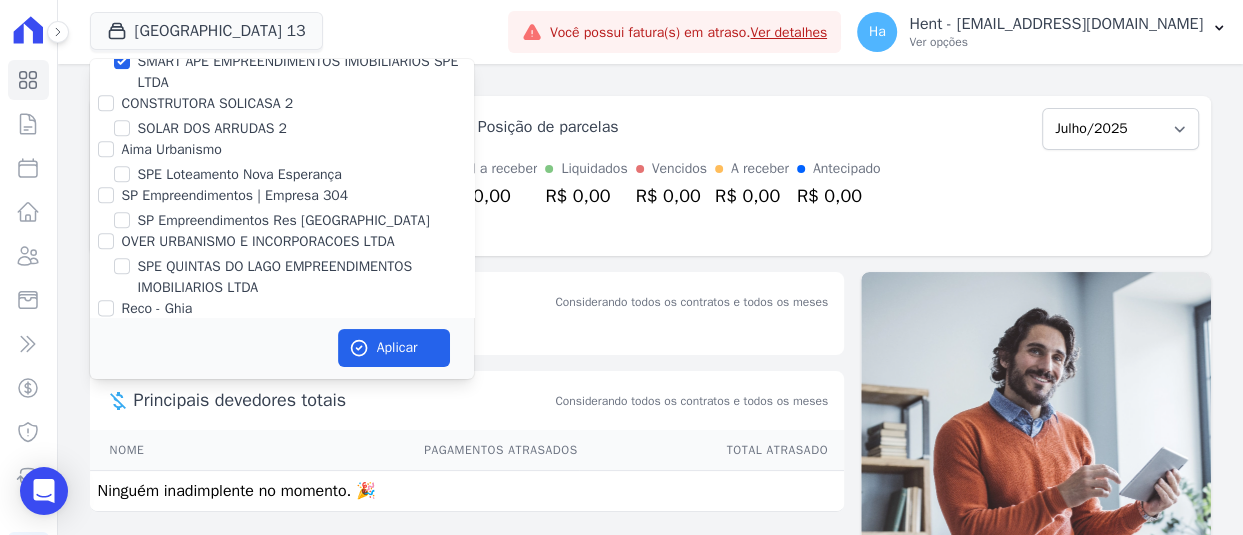click on "Principais devedores totais" at bounding box center [343, 400] 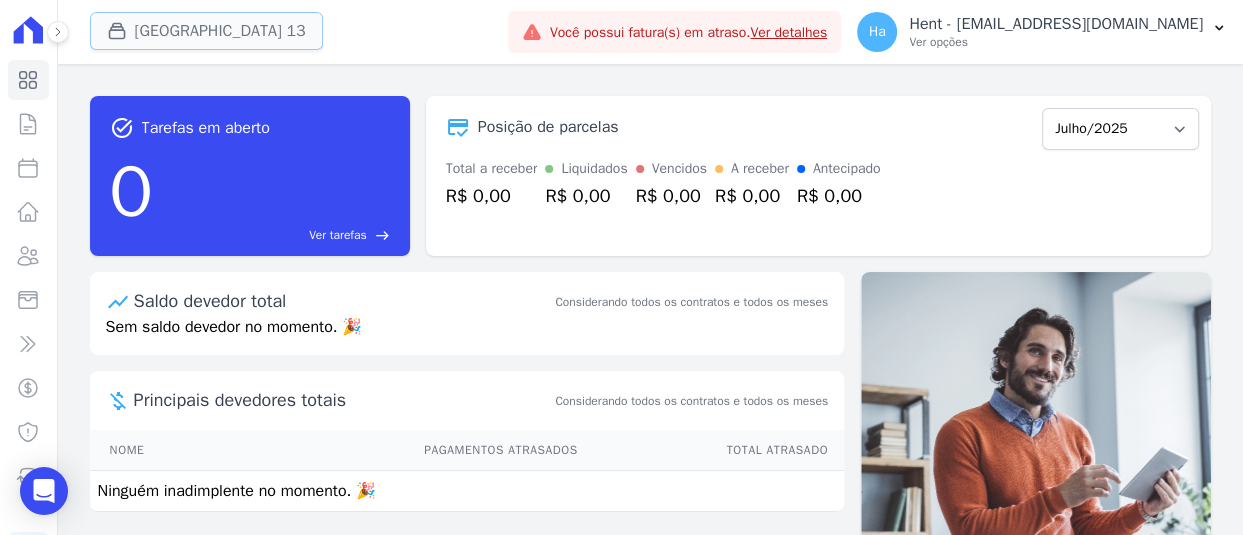 click on "[GEOGRAPHIC_DATA] 13" at bounding box center (206, 31) 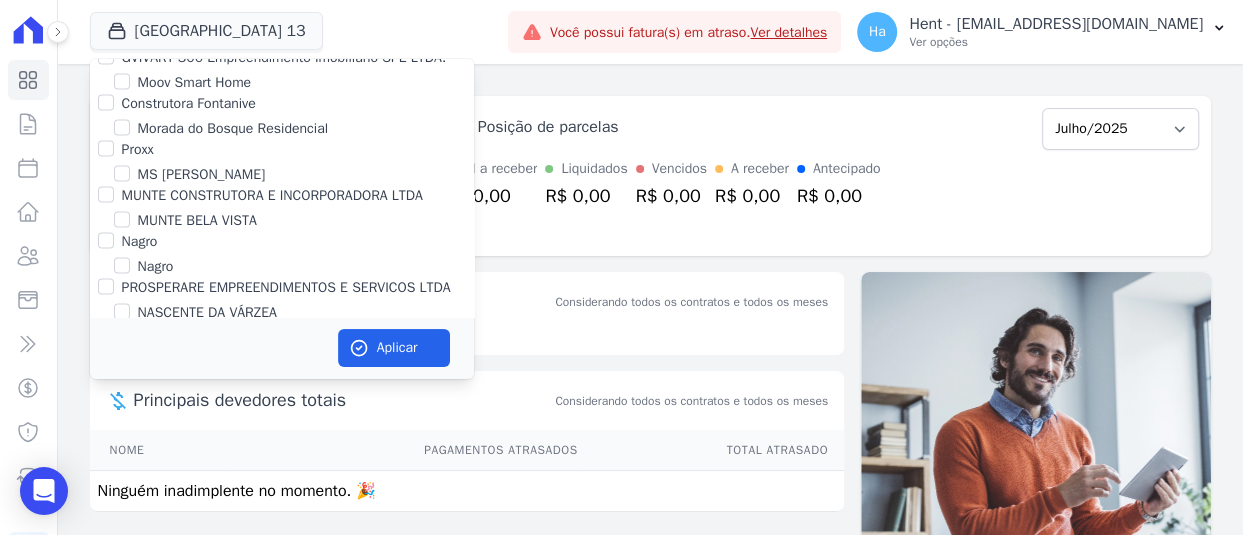 scroll, scrollTop: 15123, scrollLeft: 0, axis: vertical 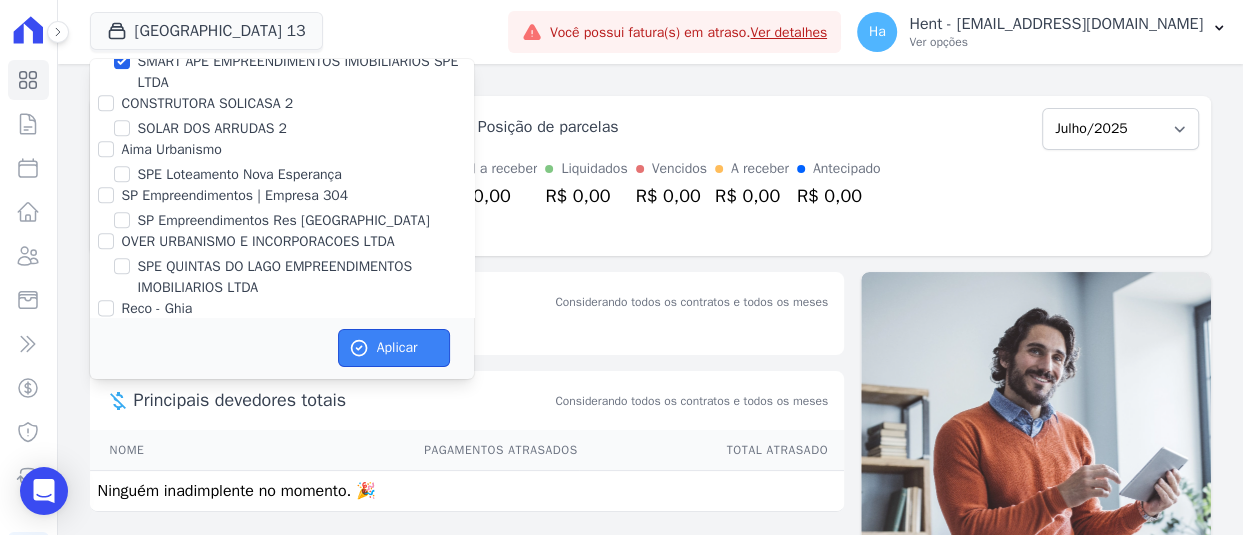 click on "Aplicar" at bounding box center (394, 348) 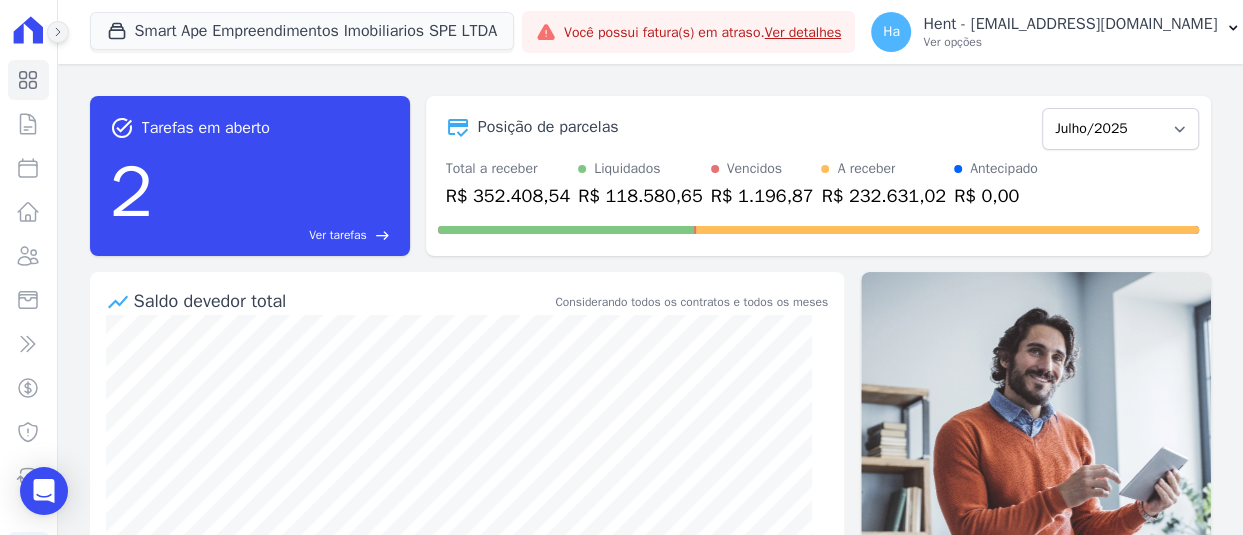 click at bounding box center [58, 32] 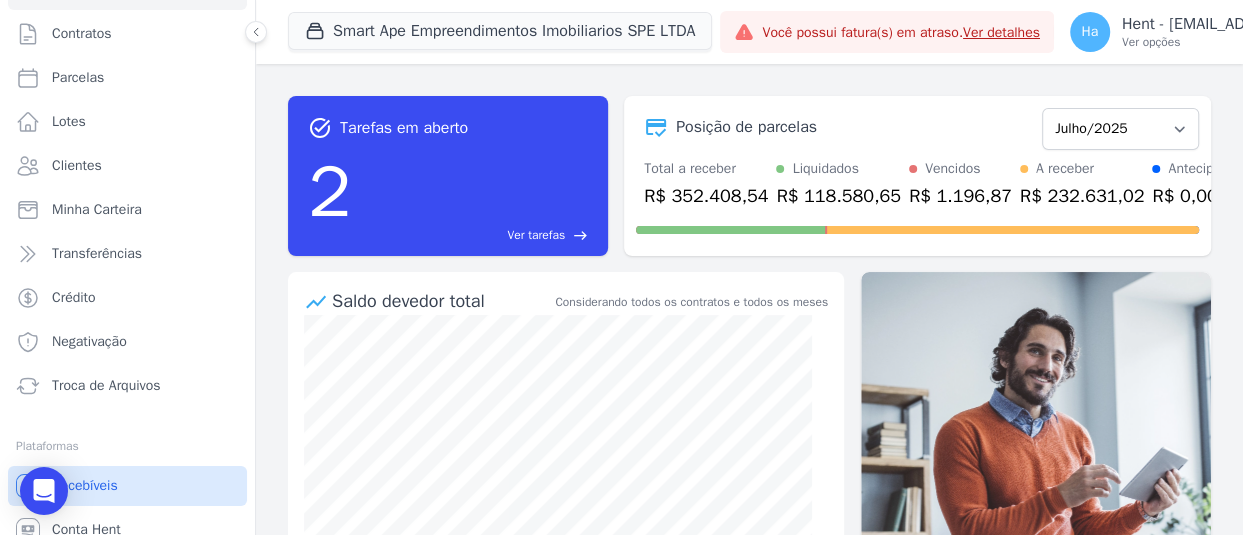 scroll, scrollTop: 149, scrollLeft: 0, axis: vertical 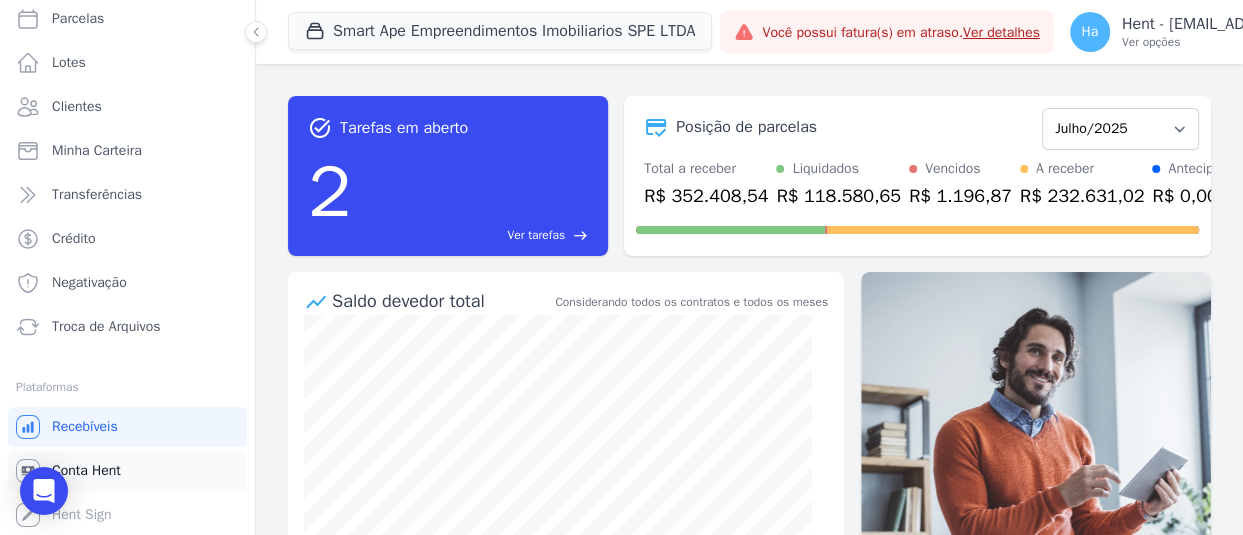click on "Conta Hent" at bounding box center (86, 471) 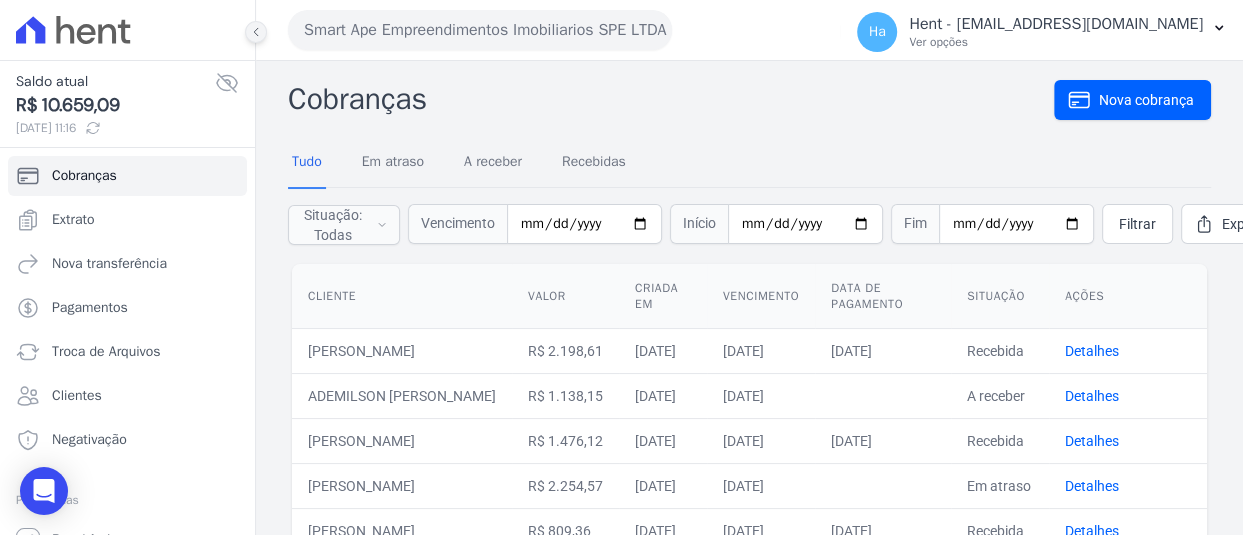click at bounding box center [256, 32] 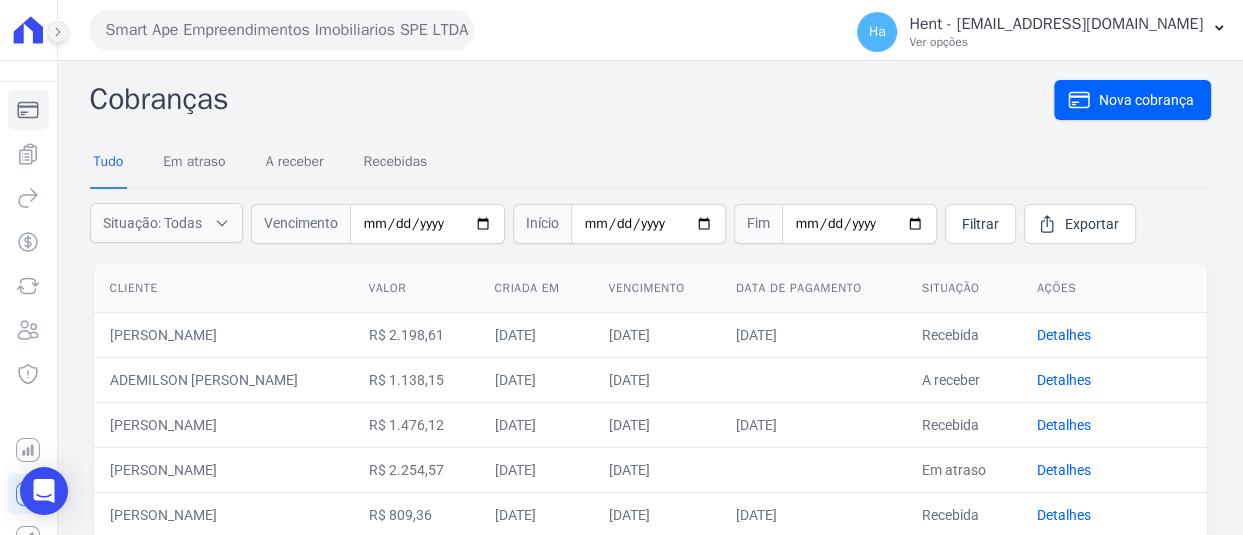 click 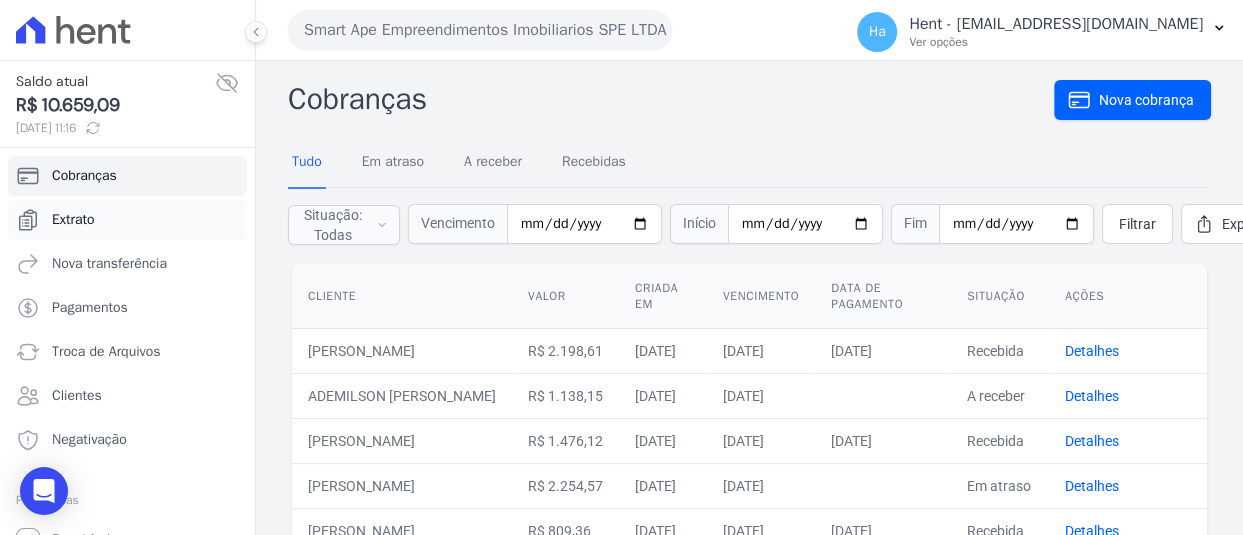 click on "Extrato" at bounding box center (127, 220) 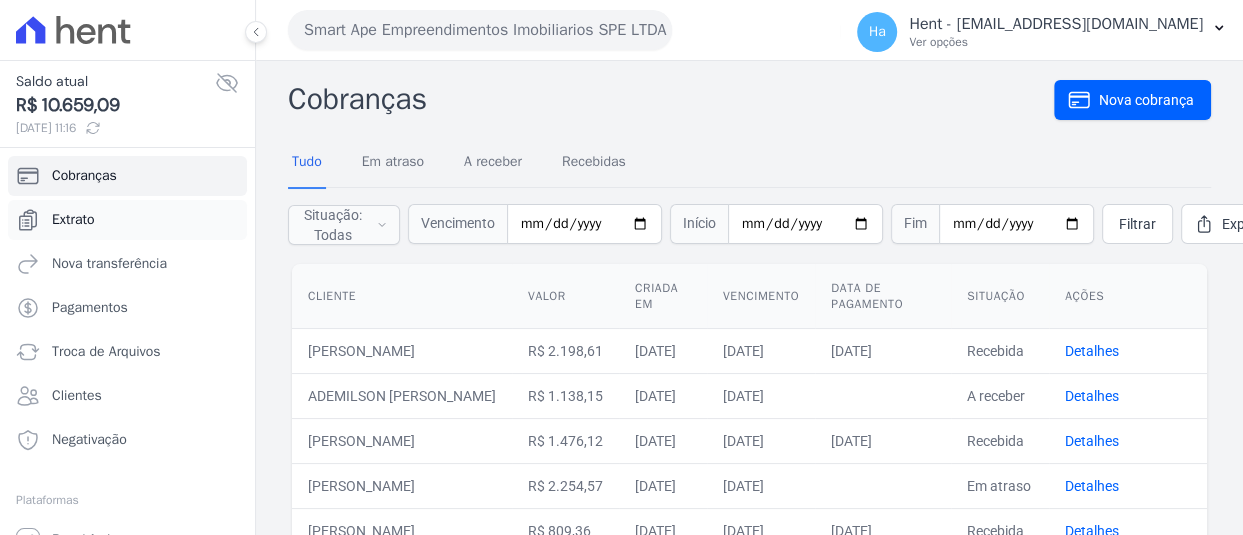 click on "Extrato" at bounding box center [73, 220] 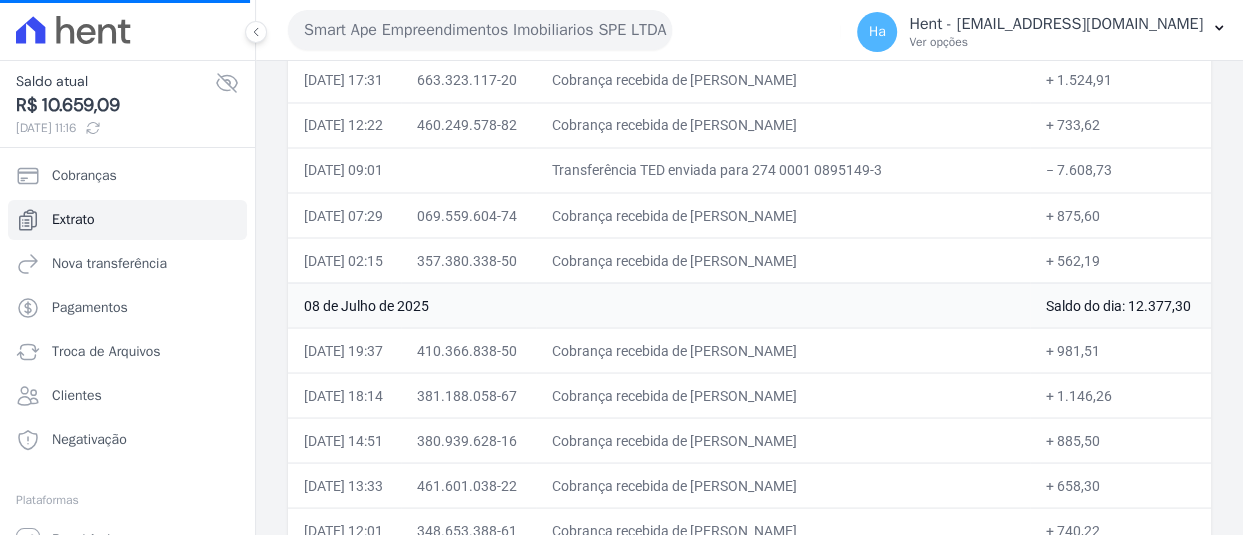 scroll, scrollTop: 2500, scrollLeft: 0, axis: vertical 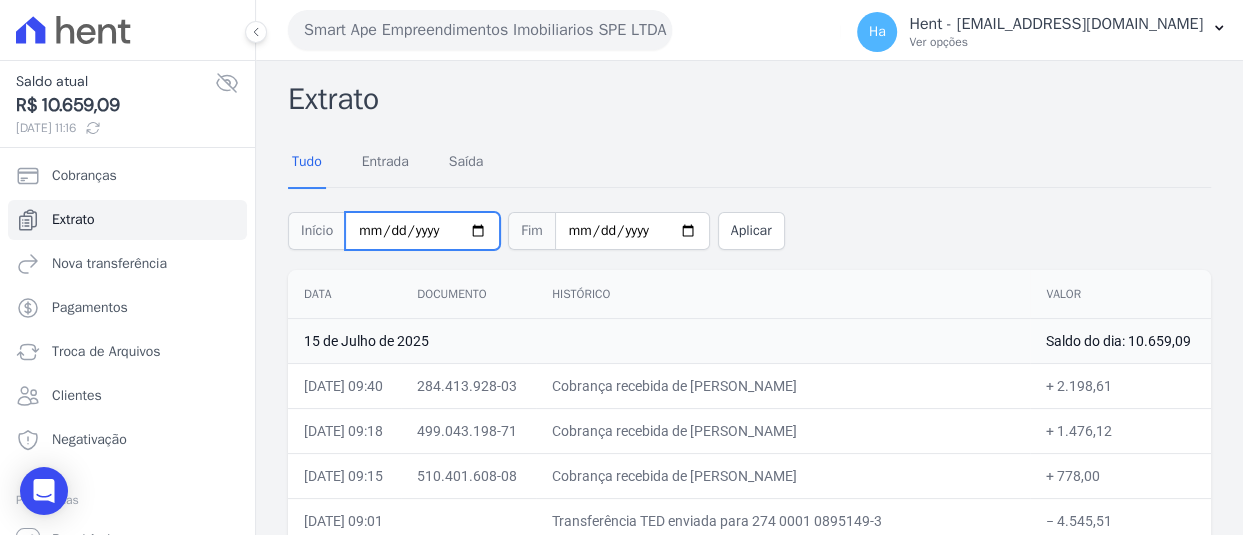click on "[DATE]" at bounding box center [422, 231] 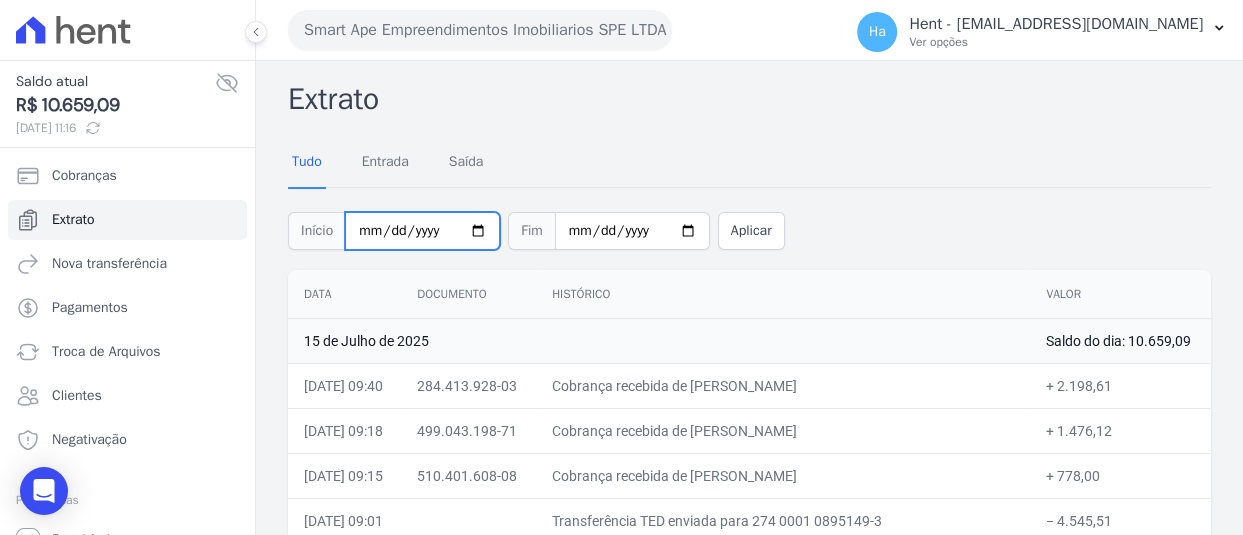 type on "2025-07-14" 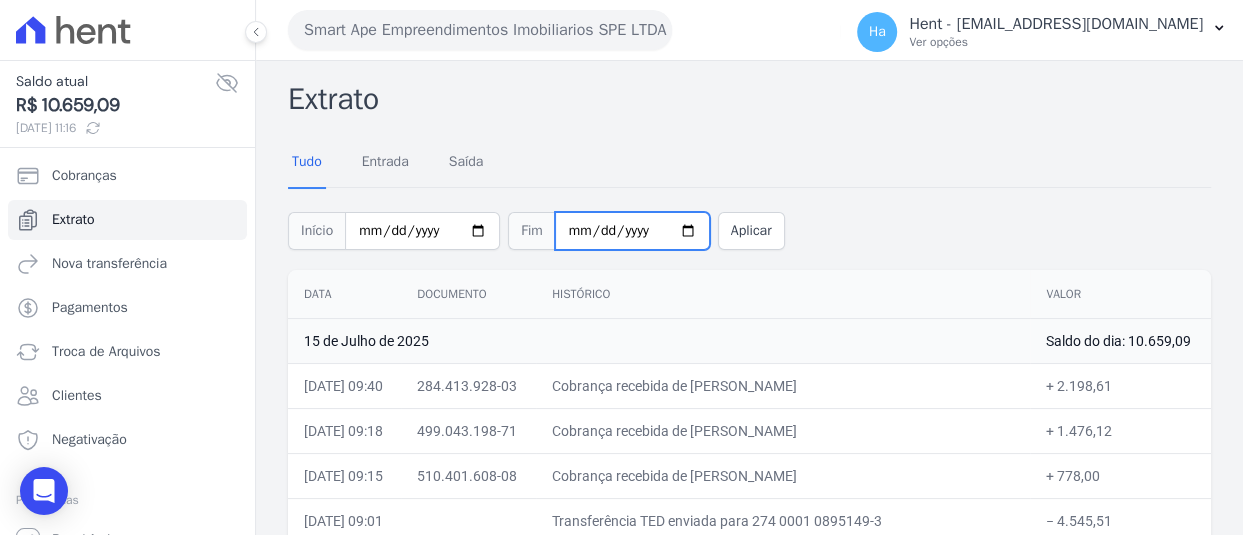 click on "2025-07-15" at bounding box center (632, 231) 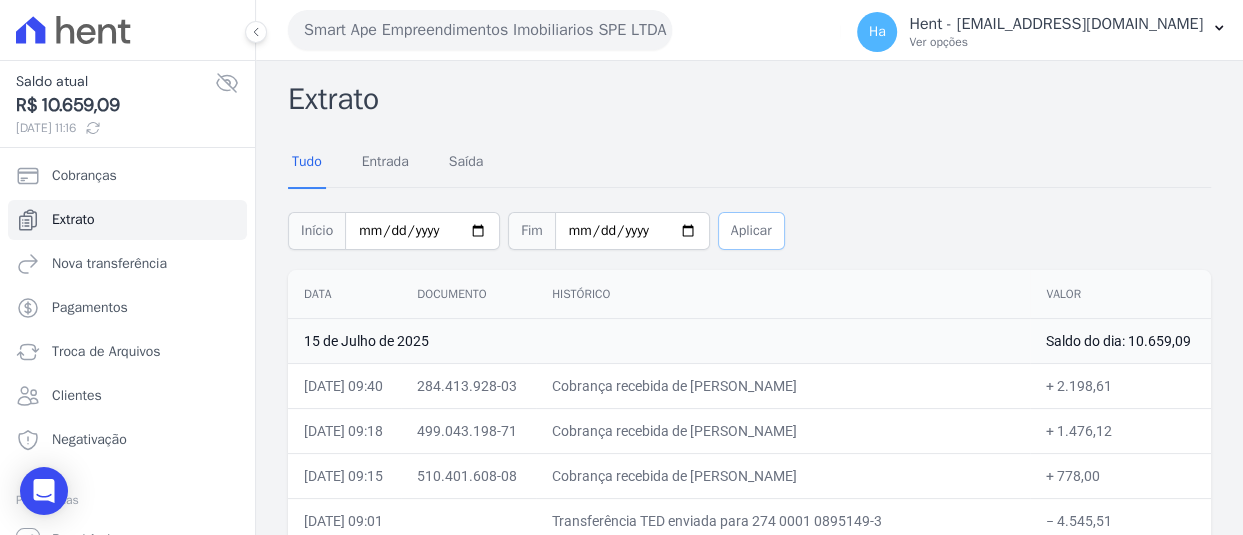 click on "Aplicar" at bounding box center (751, 231) 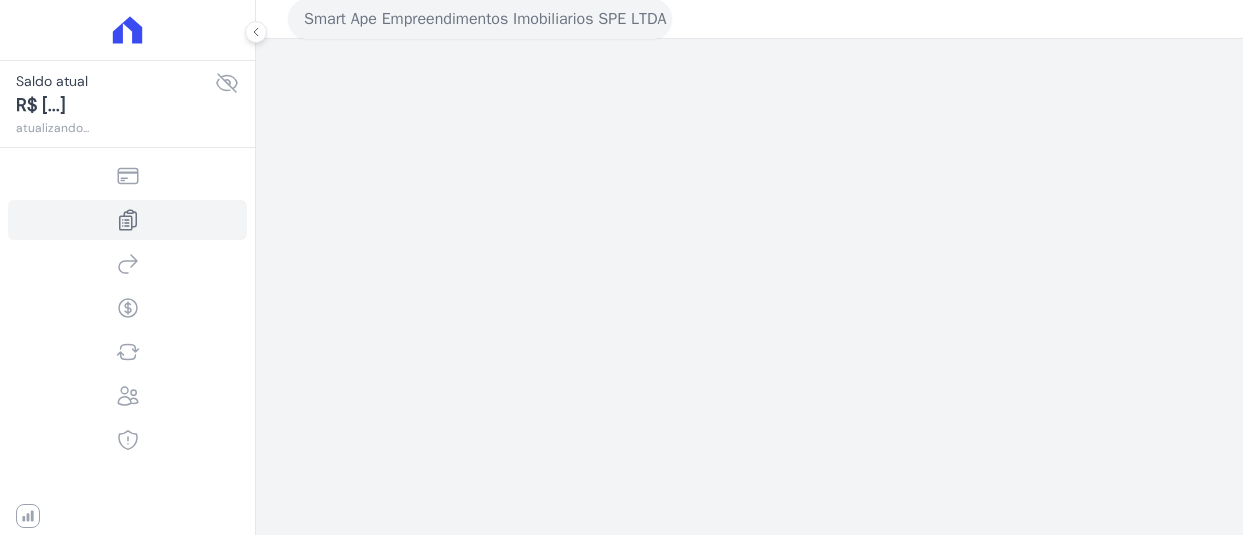 scroll, scrollTop: 0, scrollLeft: 0, axis: both 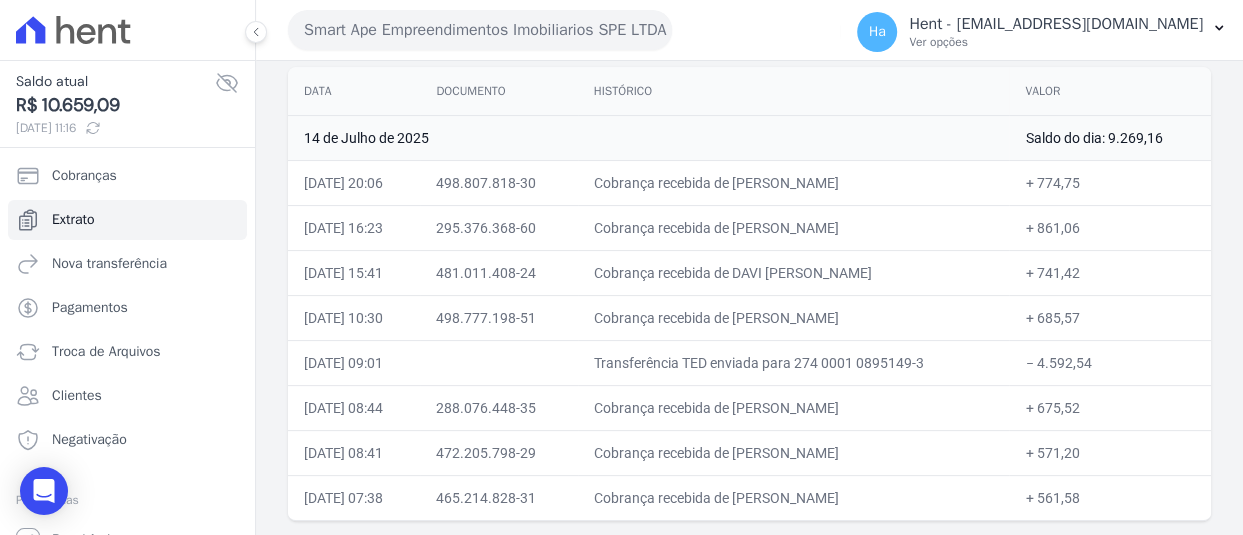 click on "Smart Ape Empreendimentos Imobiliarios SPE LTDA" at bounding box center (480, 30) 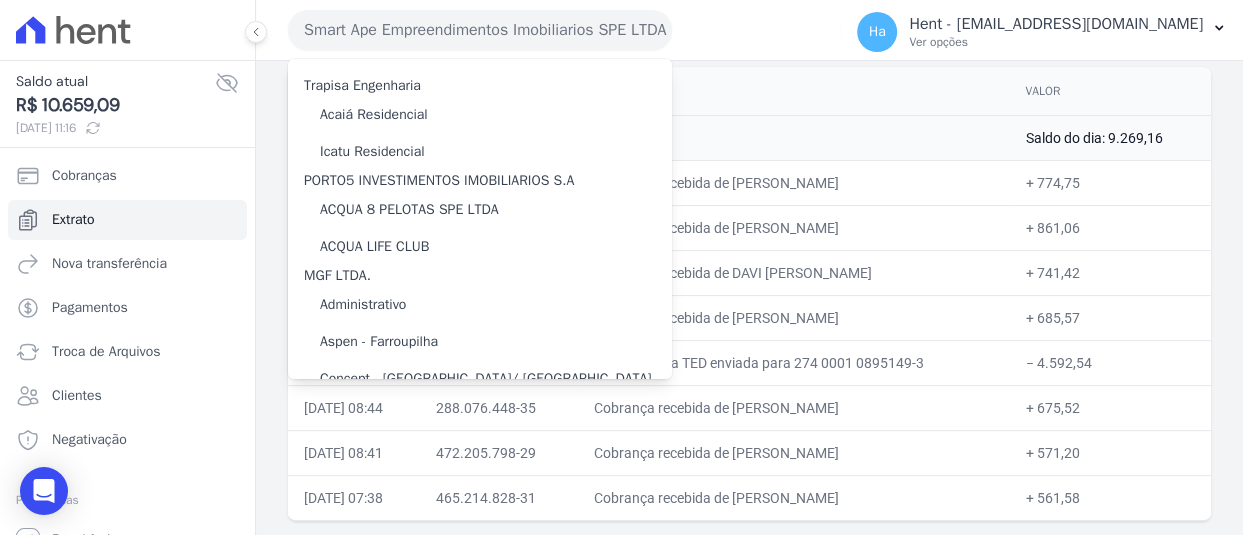scroll, scrollTop: 20097, scrollLeft: 0, axis: vertical 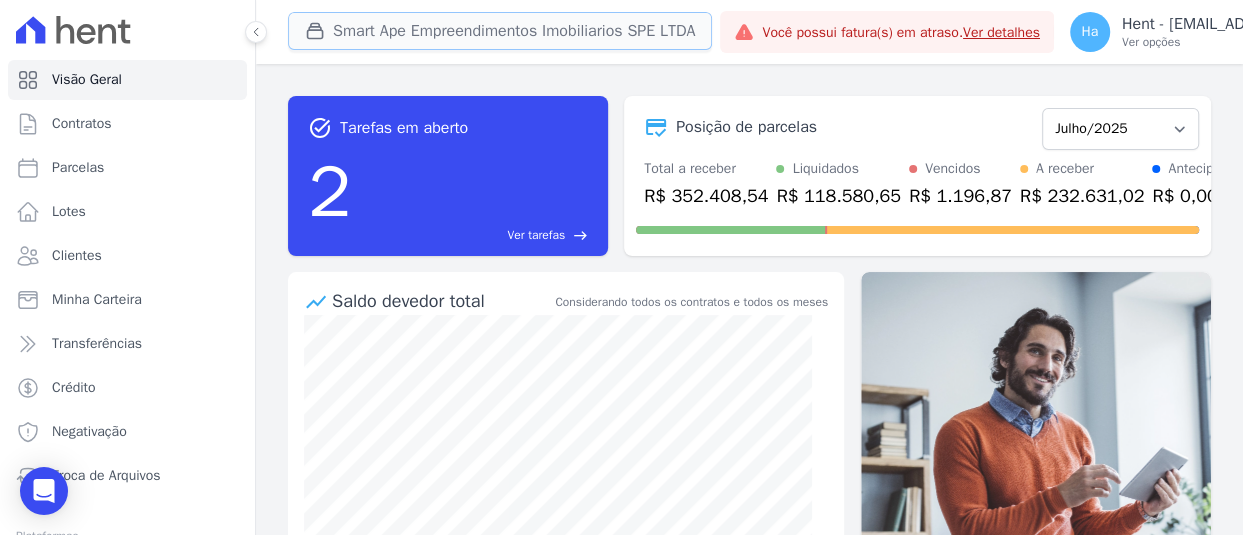 click on "Smart Ape Empreendimentos Imobiliarios SPE LTDA" at bounding box center [500, 31] 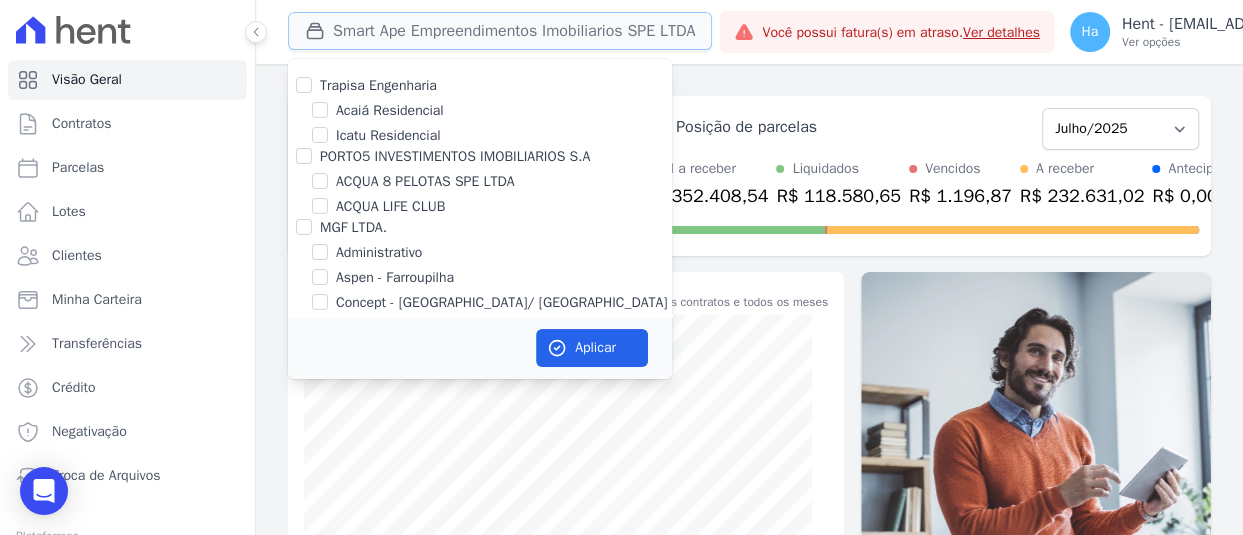 type 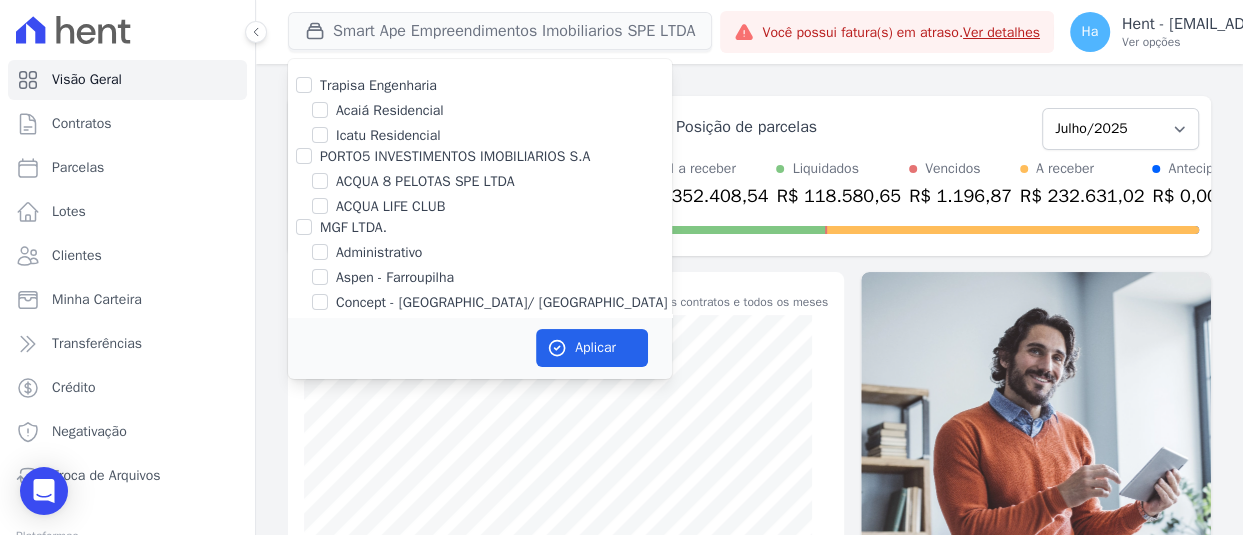 scroll, scrollTop: 15078, scrollLeft: 0, axis: vertical 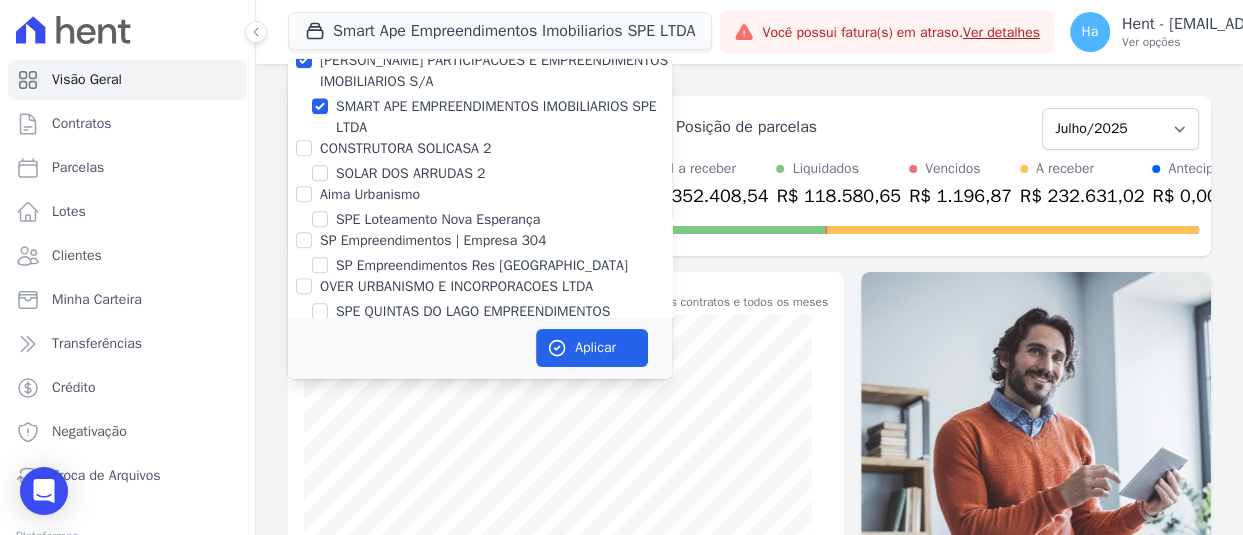 click on "[PERSON_NAME] PARTICIPACOES E EMPREENDIMENTOS IMOBILIARIOS S/A" at bounding box center (480, 71) 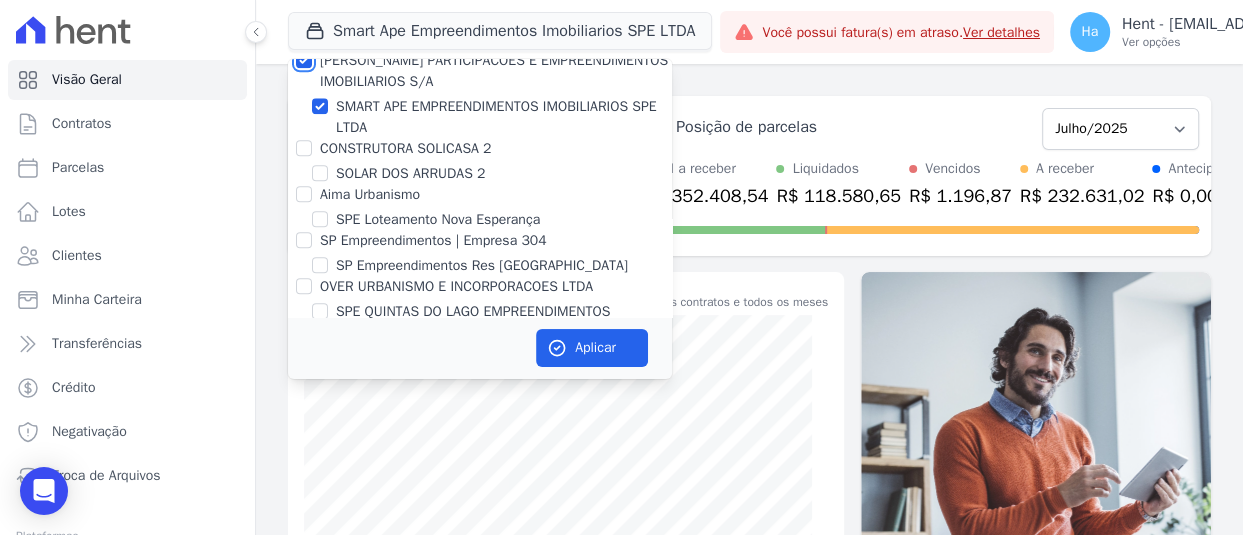 click on "[PERSON_NAME] PARTICIPACOES E EMPREENDIMENTOS IMOBILIARIOS S/A" at bounding box center [304, 60] 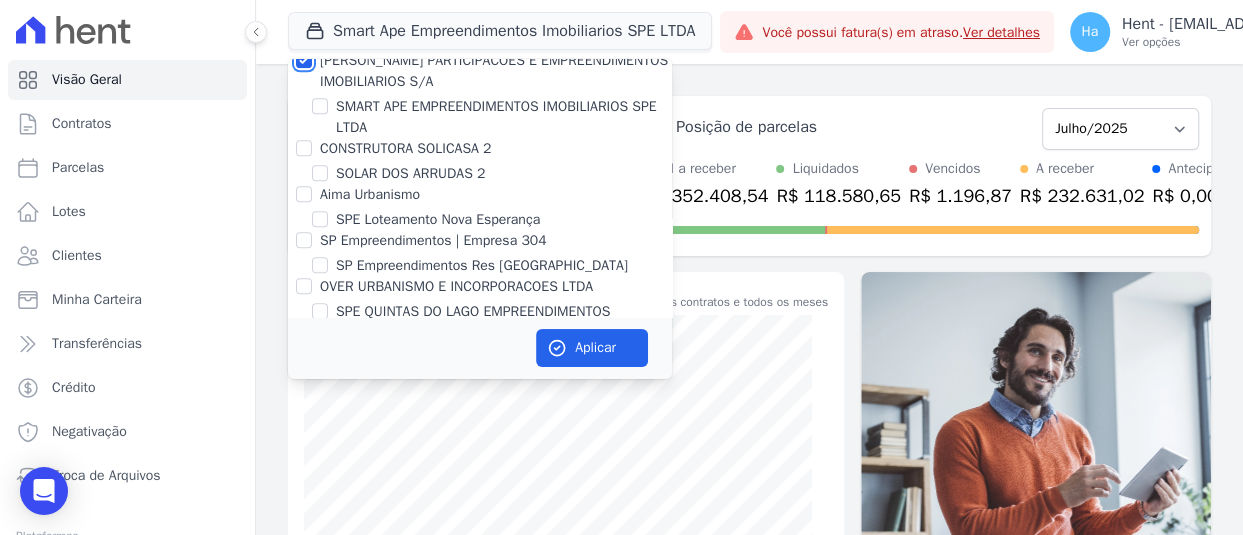 checkbox on "false" 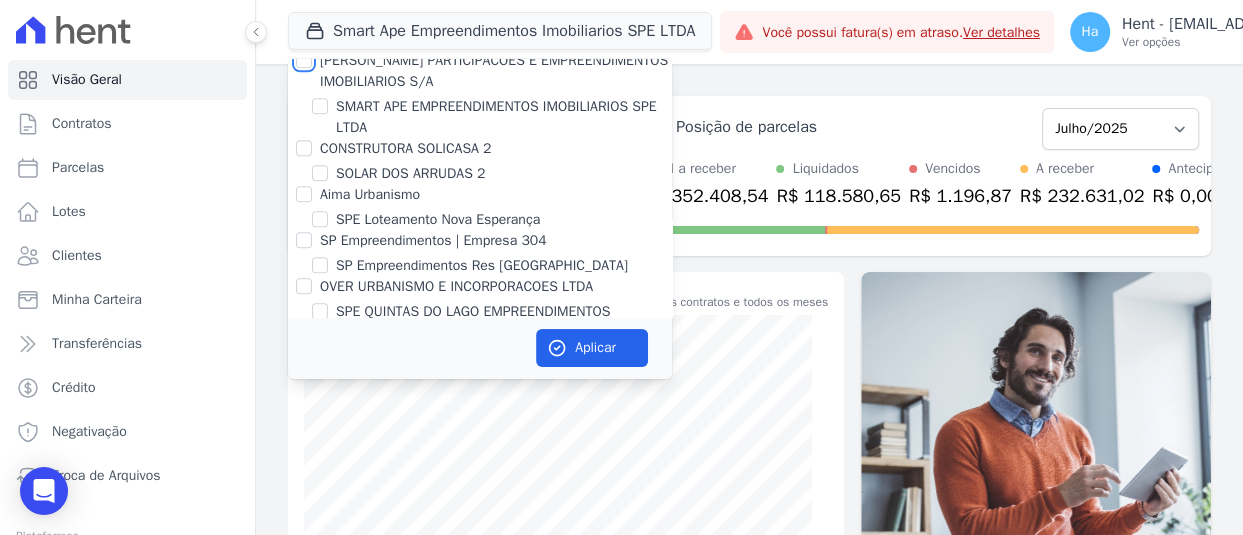 checkbox on "false" 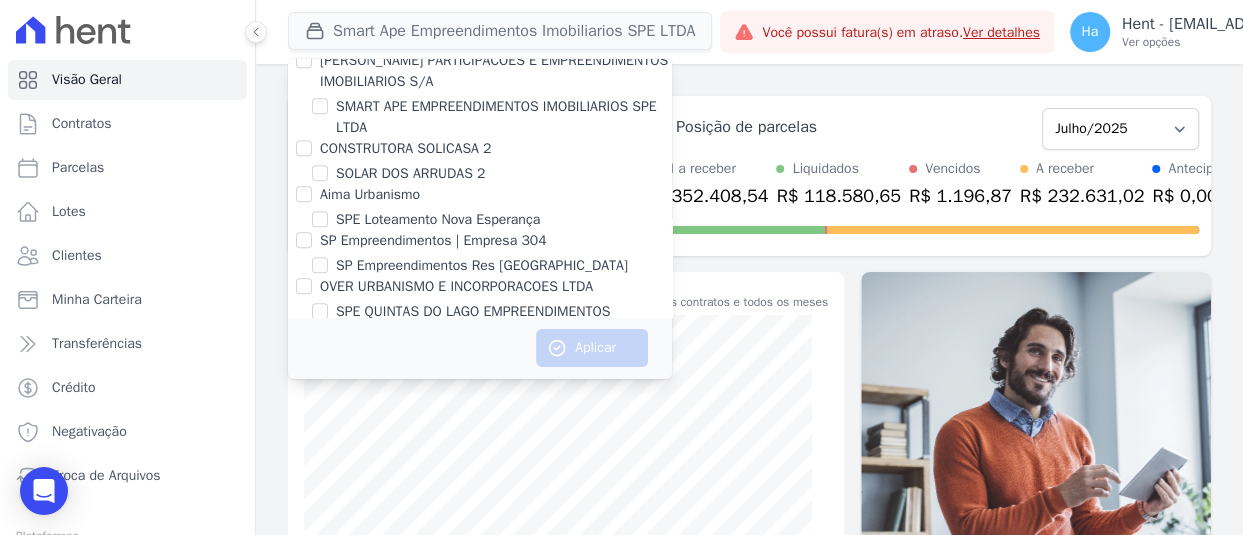 scroll, scrollTop: 4601, scrollLeft: 0, axis: vertical 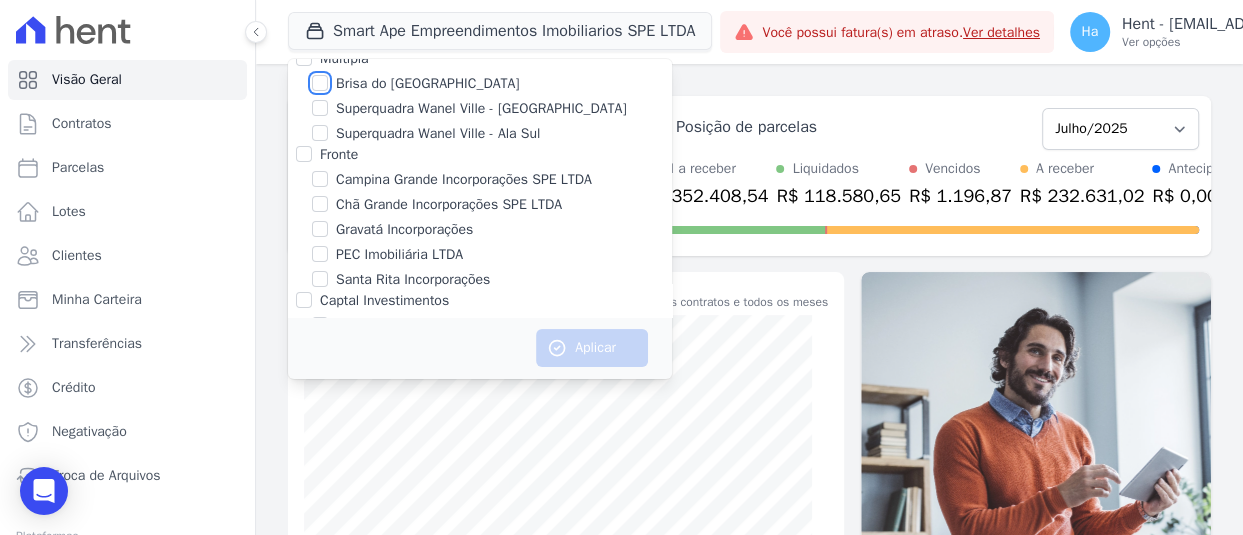 click on "Brisa do [GEOGRAPHIC_DATA]" at bounding box center [320, 83] 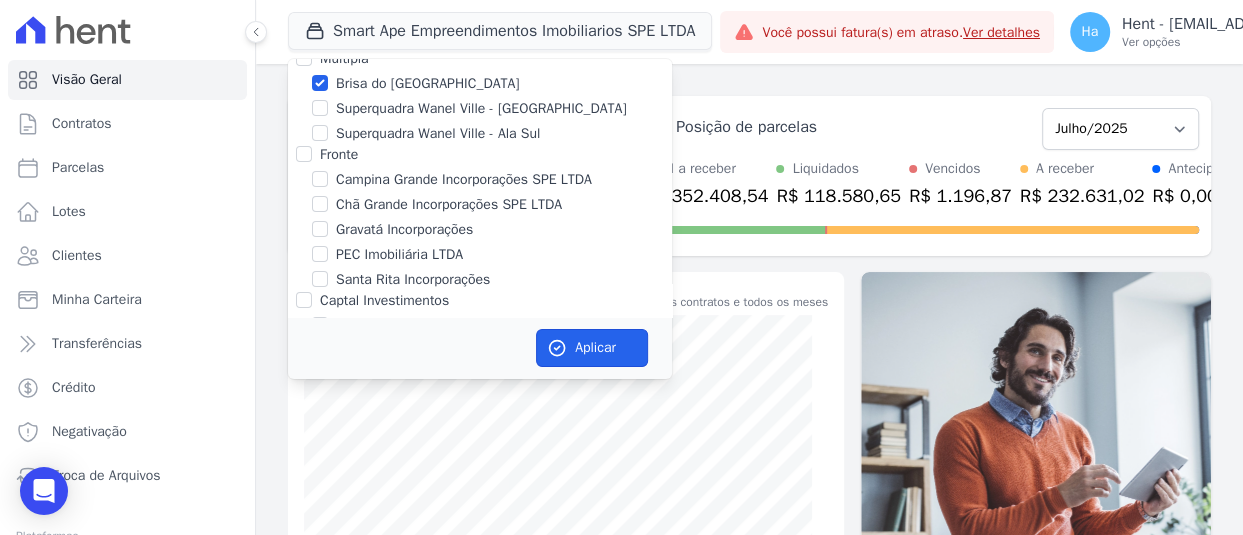 drag, startPoint x: 570, startPoint y: 346, endPoint x: 567, endPoint y: 329, distance: 17.262676 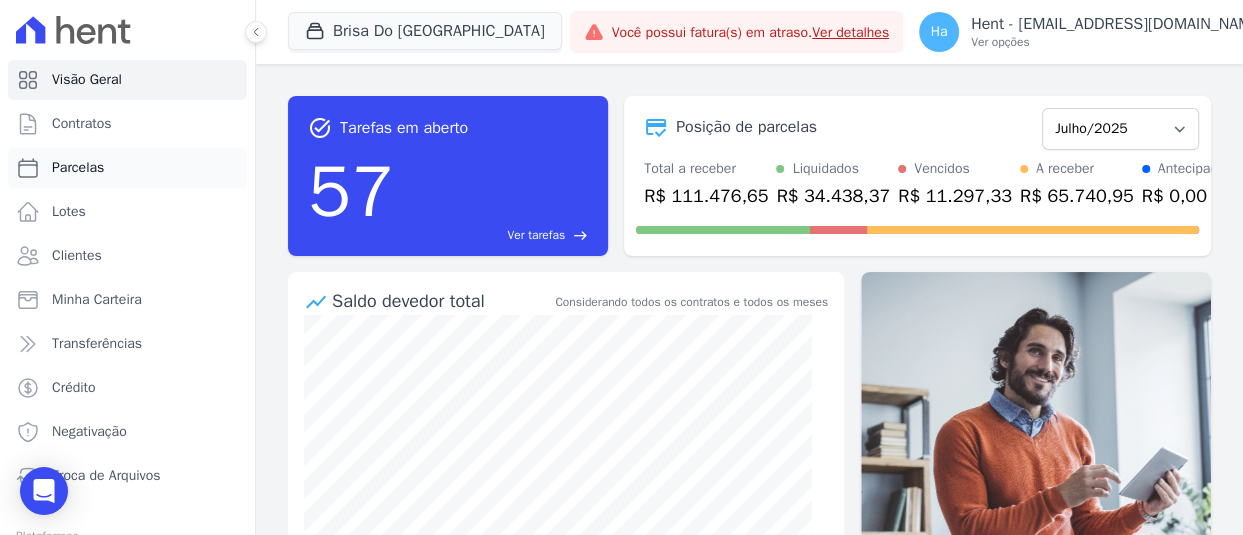 click on "Parcelas" at bounding box center [127, 168] 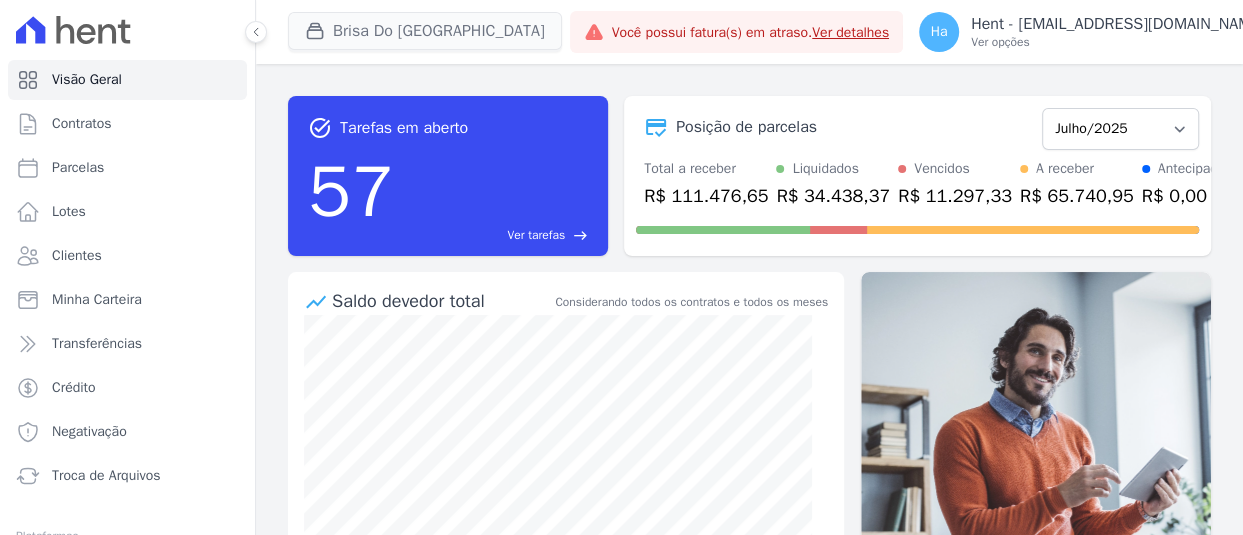 select 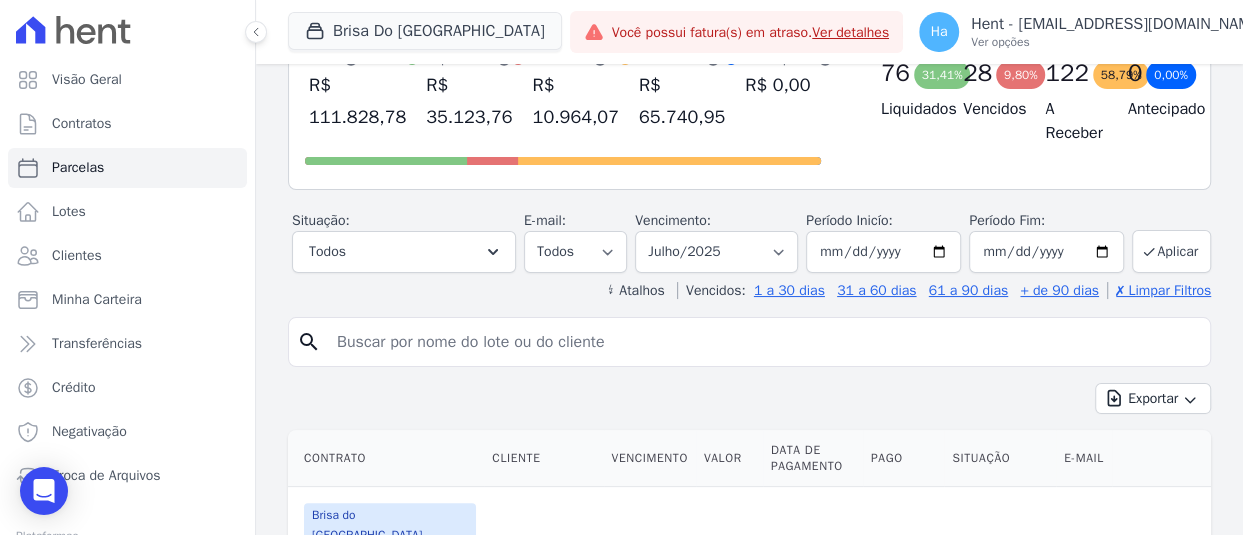 scroll, scrollTop: 300, scrollLeft: 0, axis: vertical 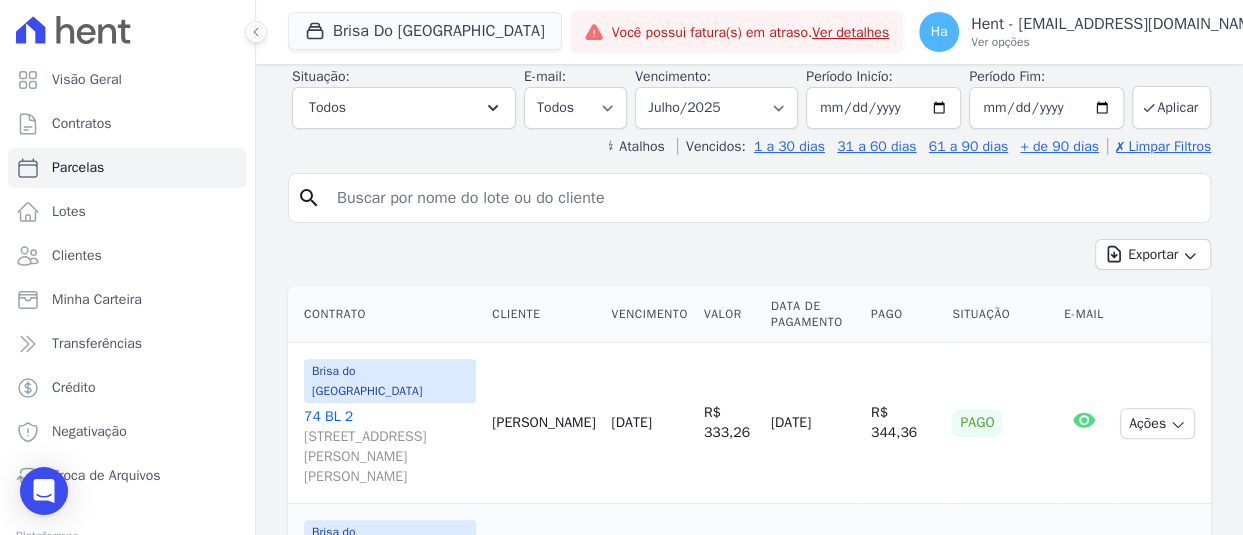 click at bounding box center (763, 198) 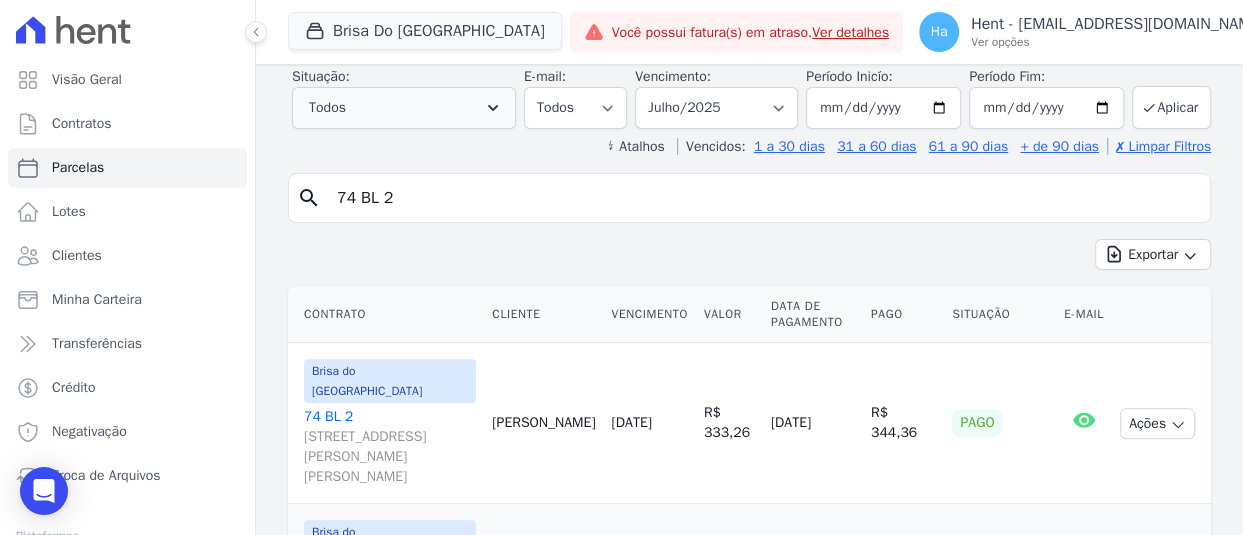 type on "74 BL 2" 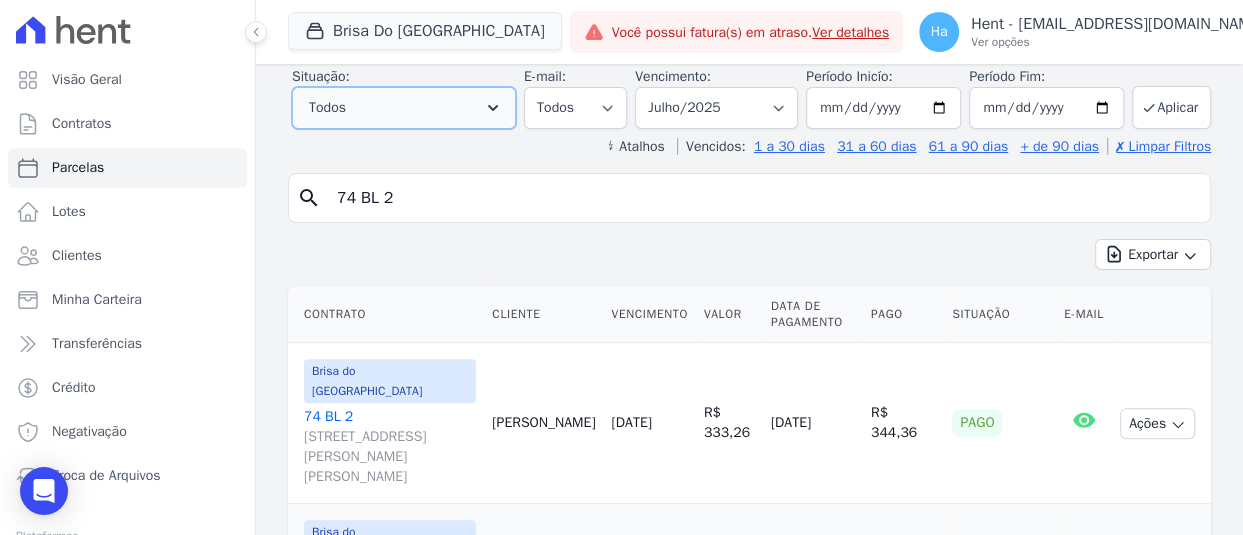 click 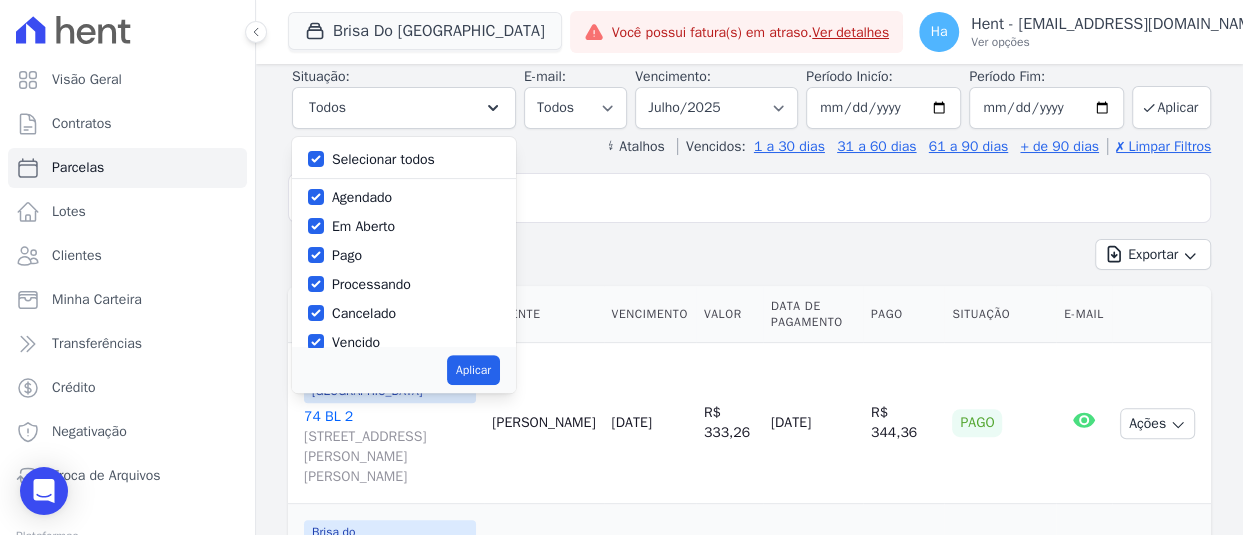 click on "Selecionar todos
Agendado
Em Aberto
Pago
Processando
Cancelado
Vencido
Transferindo" at bounding box center (404, 242) 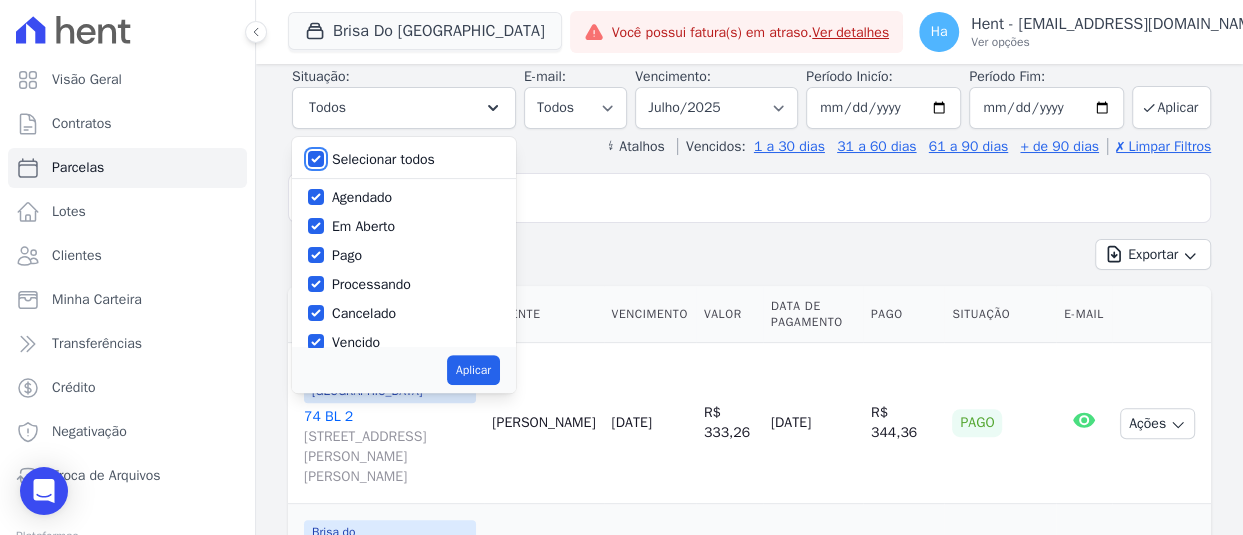 click on "Selecionar todos" at bounding box center [316, 159] 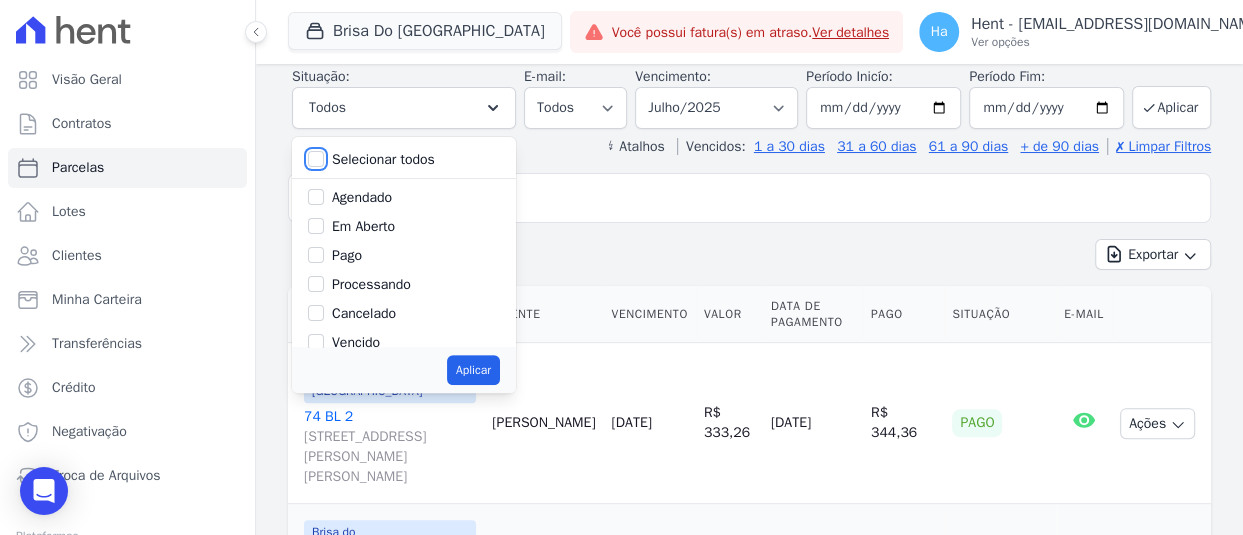 checkbox on "false" 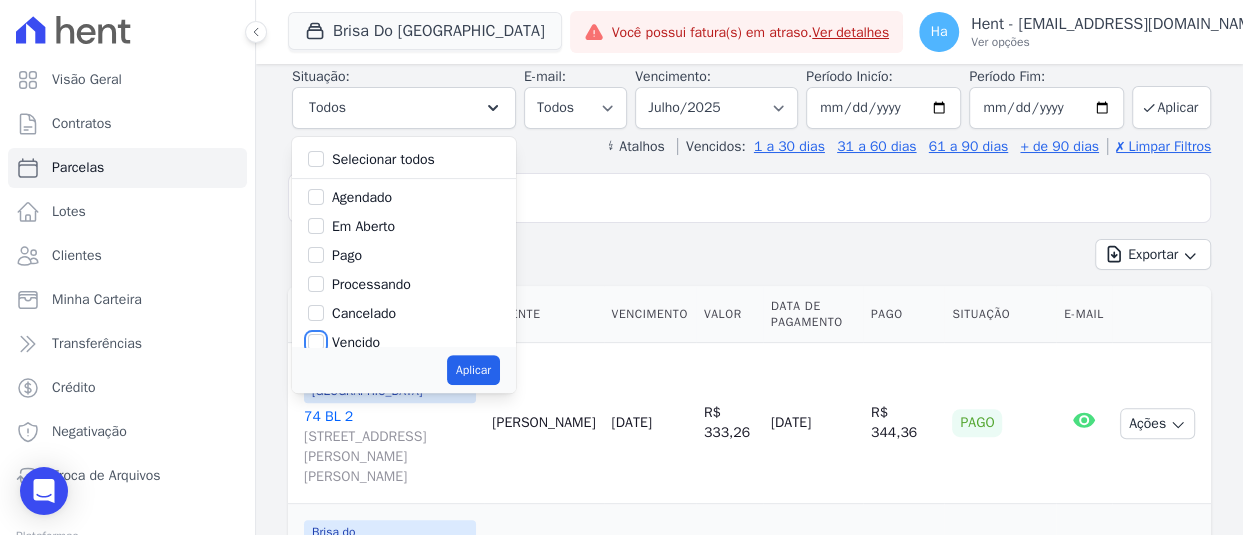 click on "Vencido" at bounding box center [316, 342] 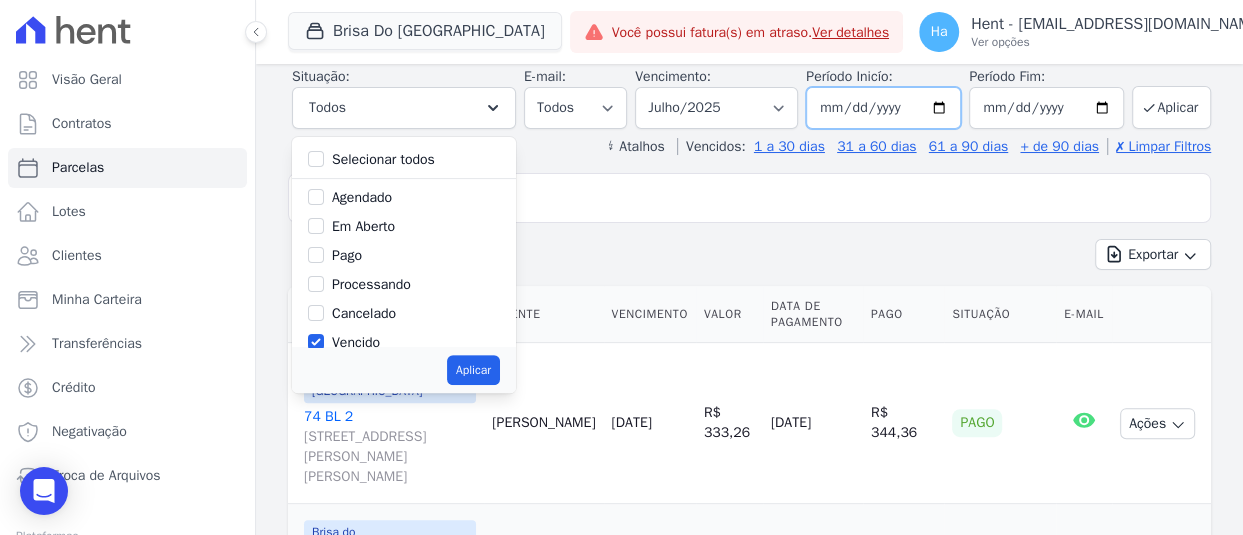click on "[DATE]" at bounding box center (883, 108) 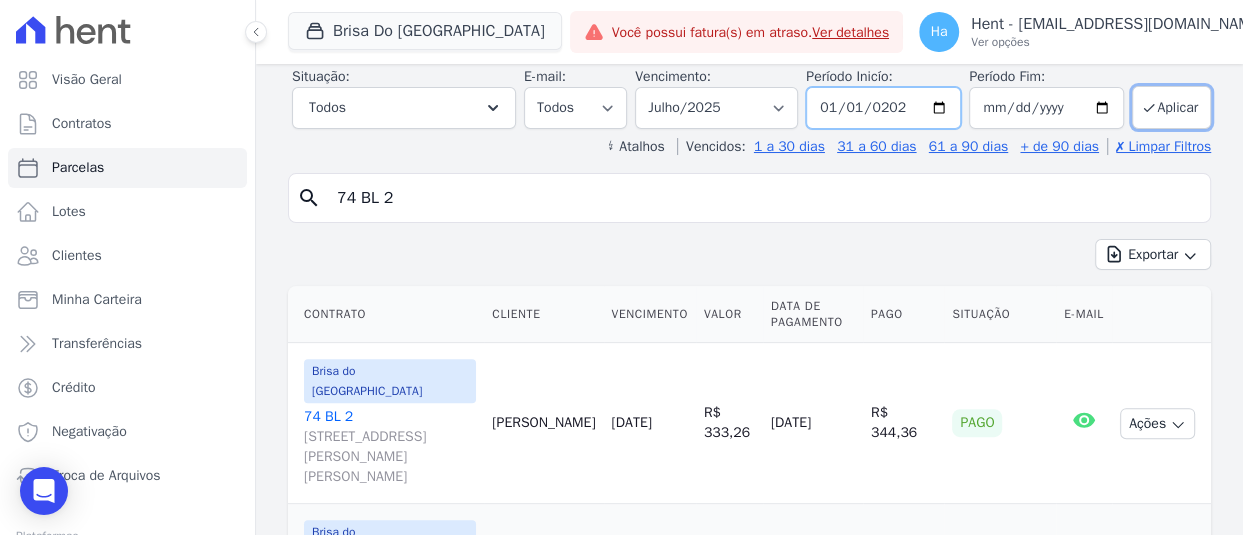 type on "[DATE]" 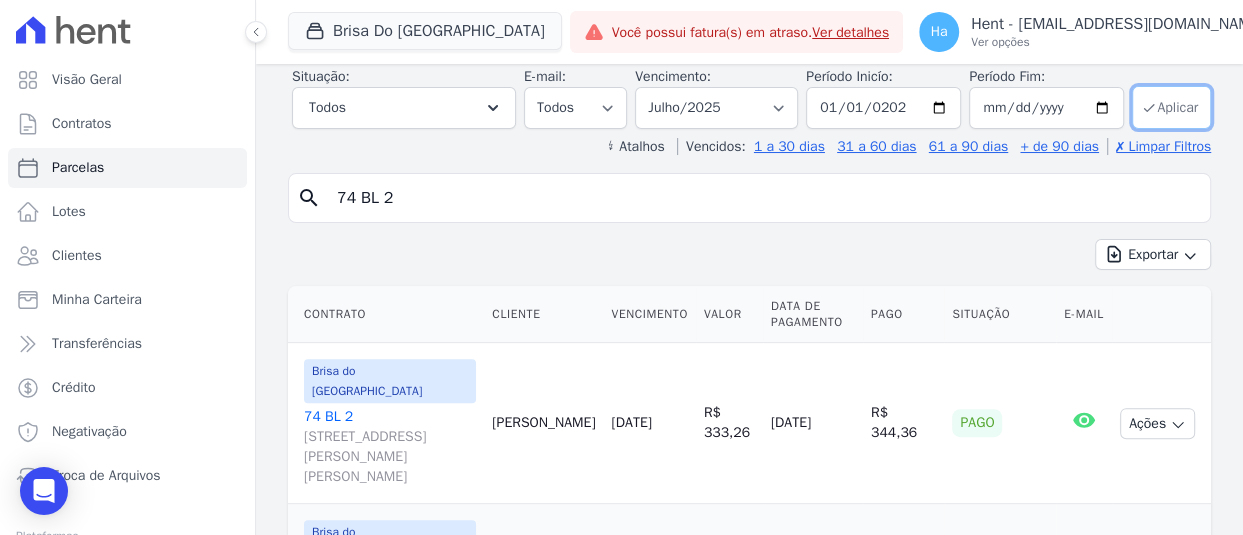 click on "Aplicar" at bounding box center [1171, 107] 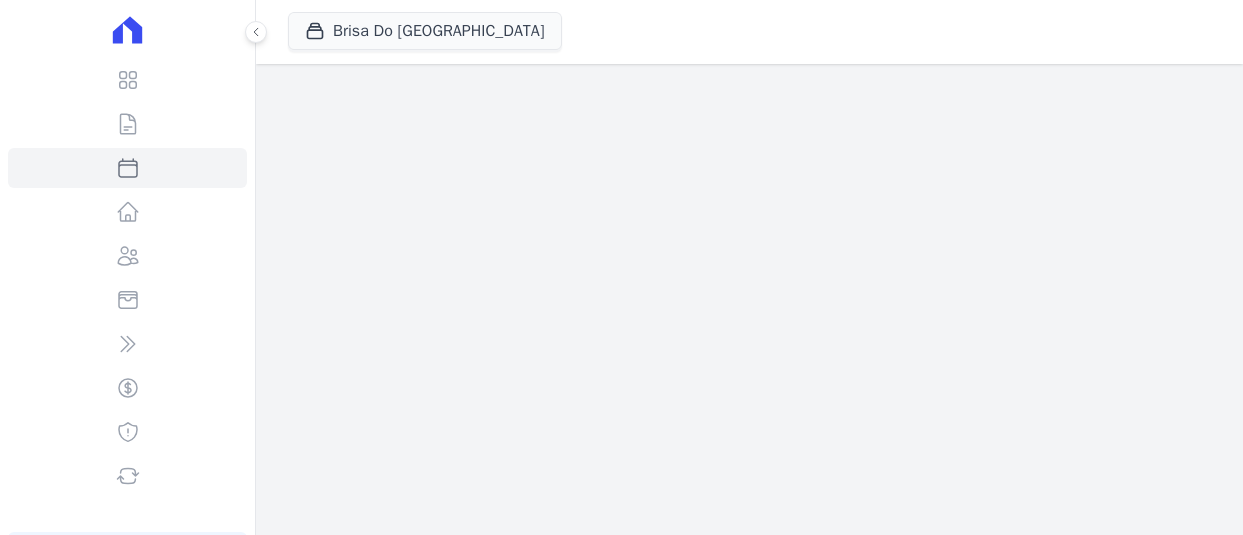 scroll, scrollTop: 0, scrollLeft: 0, axis: both 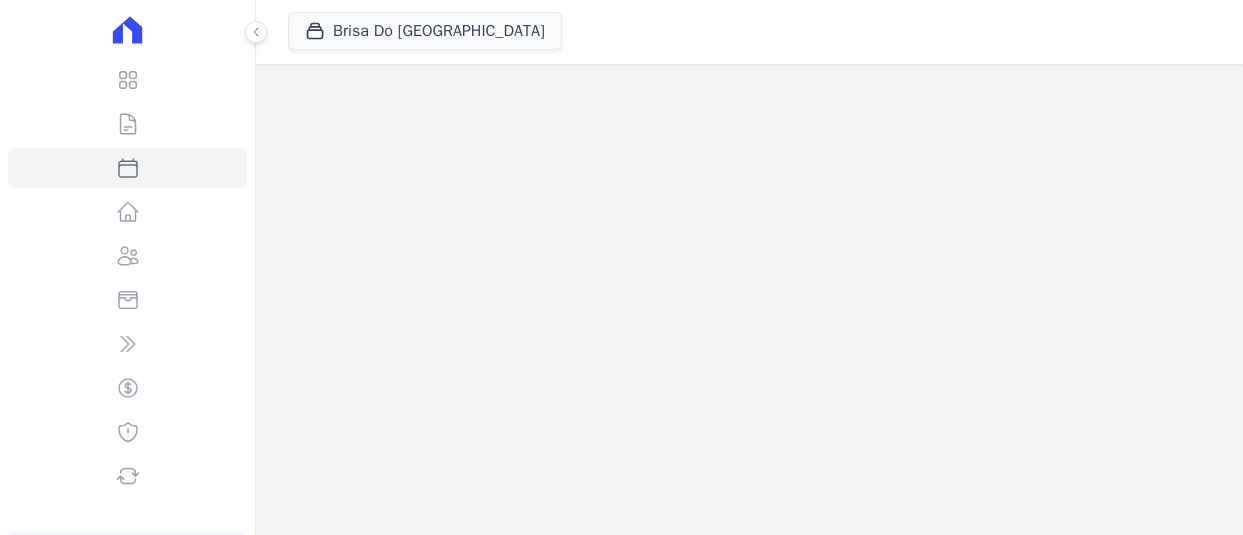 select 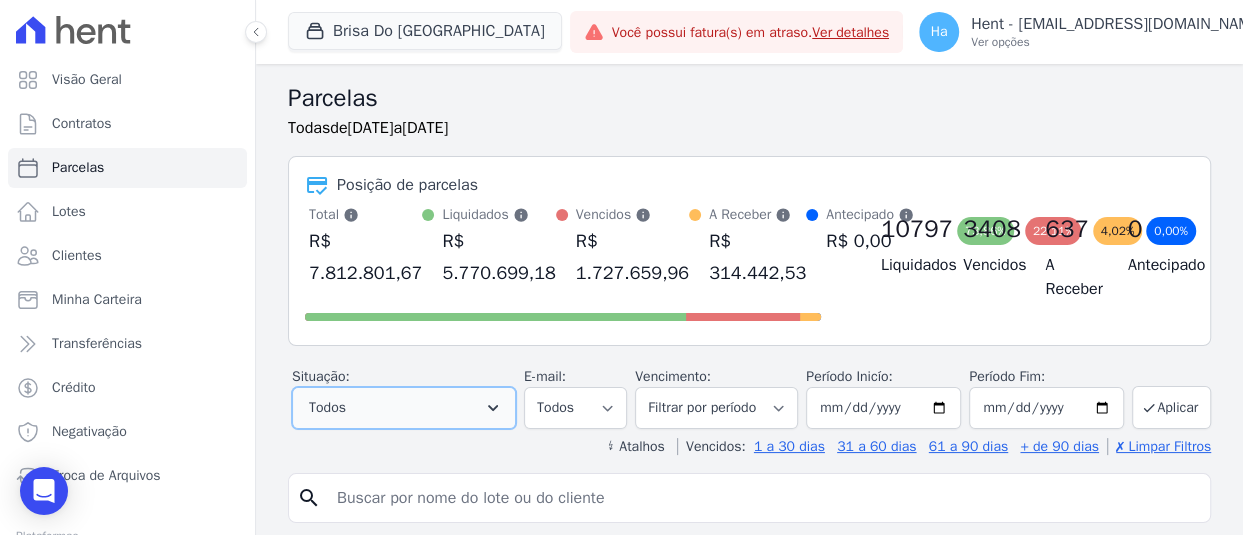 click on "Todos" at bounding box center (404, 408) 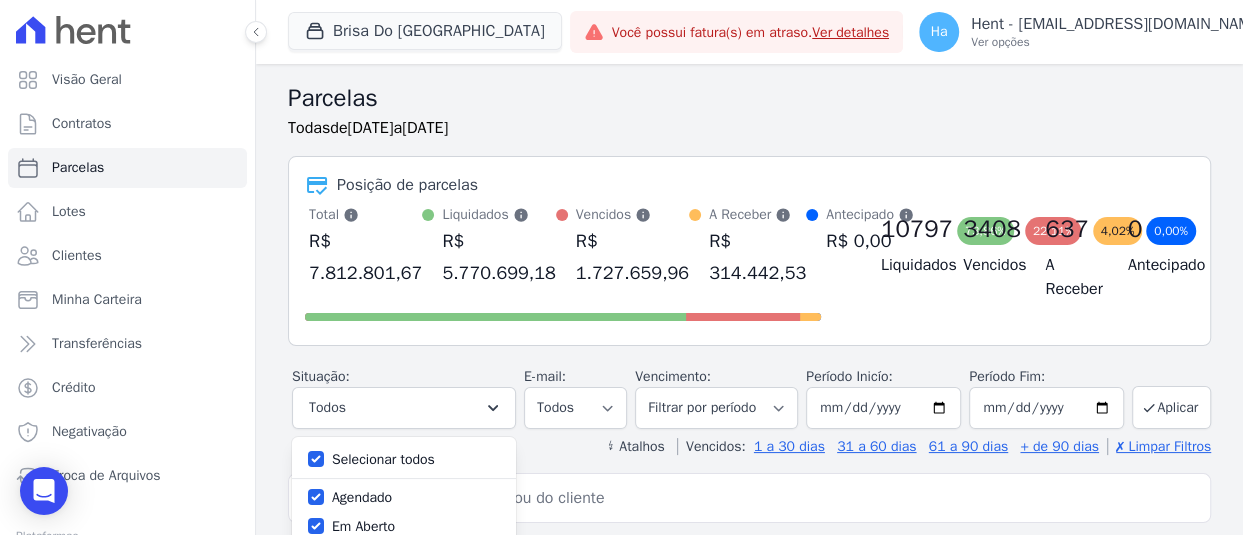 click at bounding box center (316, 459) 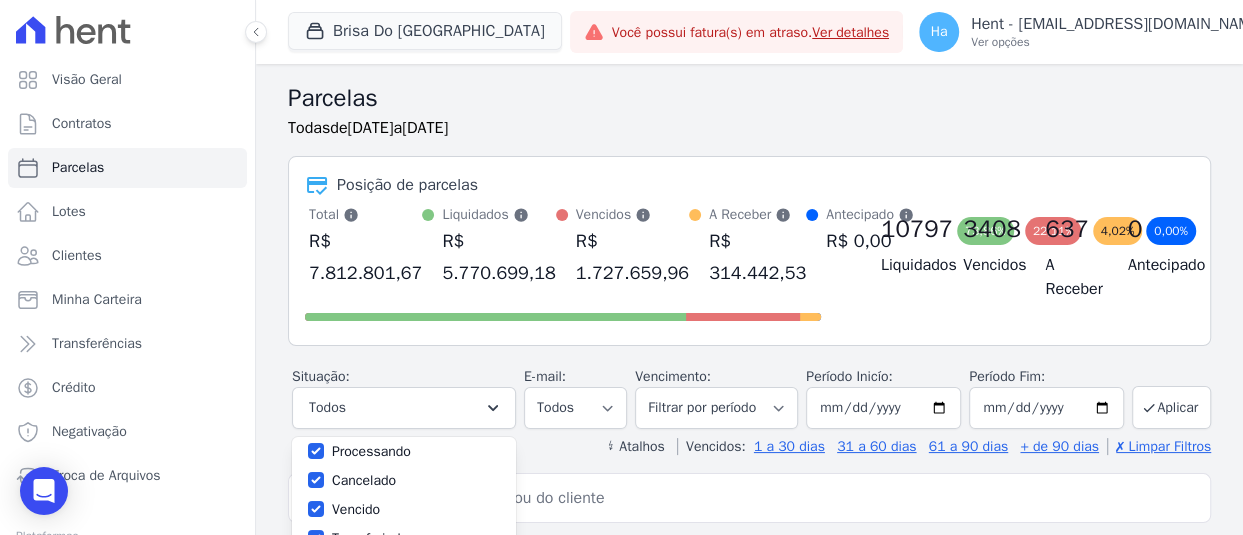 scroll, scrollTop: 0, scrollLeft: 0, axis: both 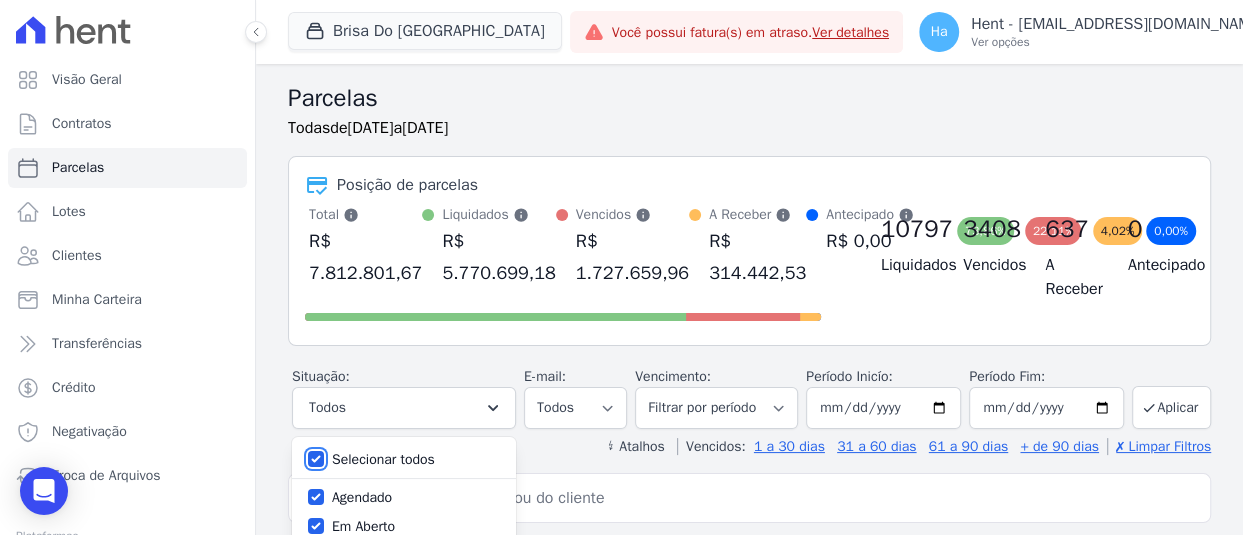 click on "Selecionar todos" at bounding box center [316, 459] 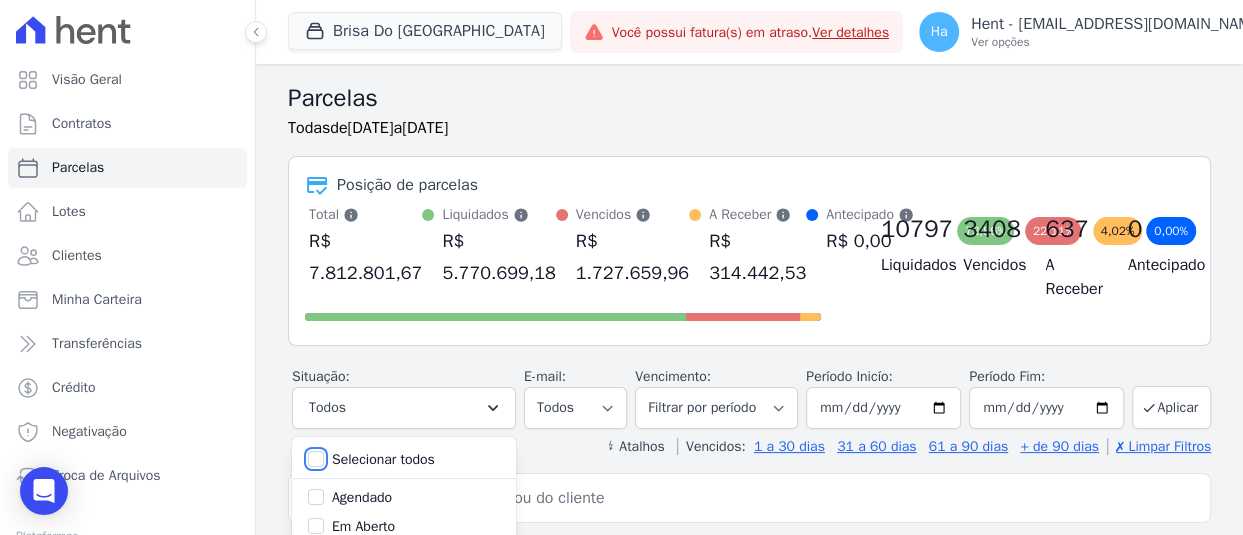 checkbox on "false" 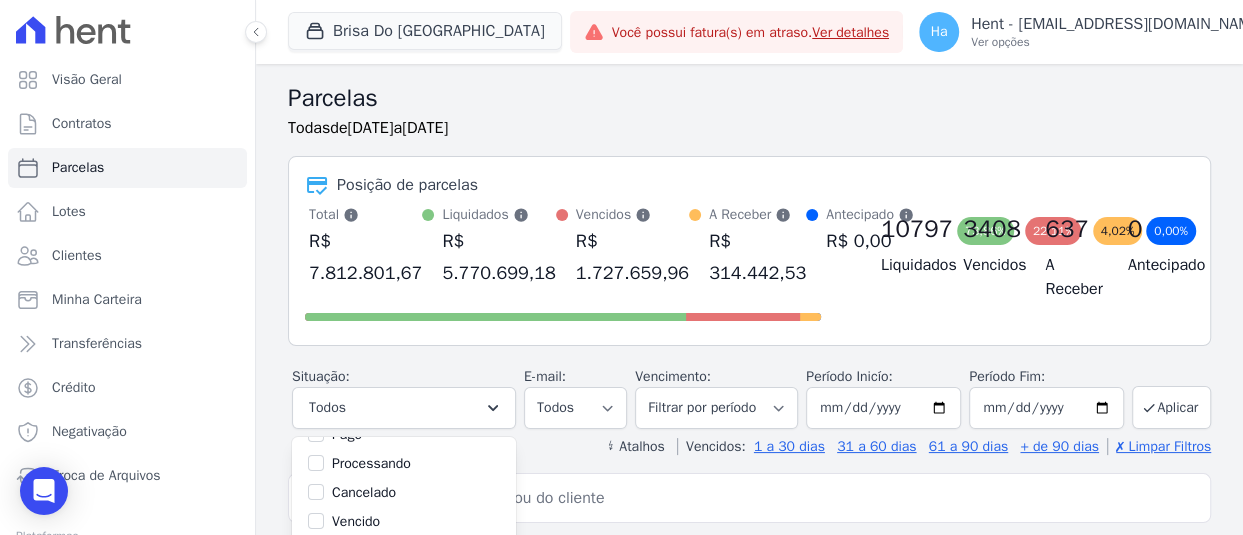 scroll, scrollTop: 133, scrollLeft: 0, axis: vertical 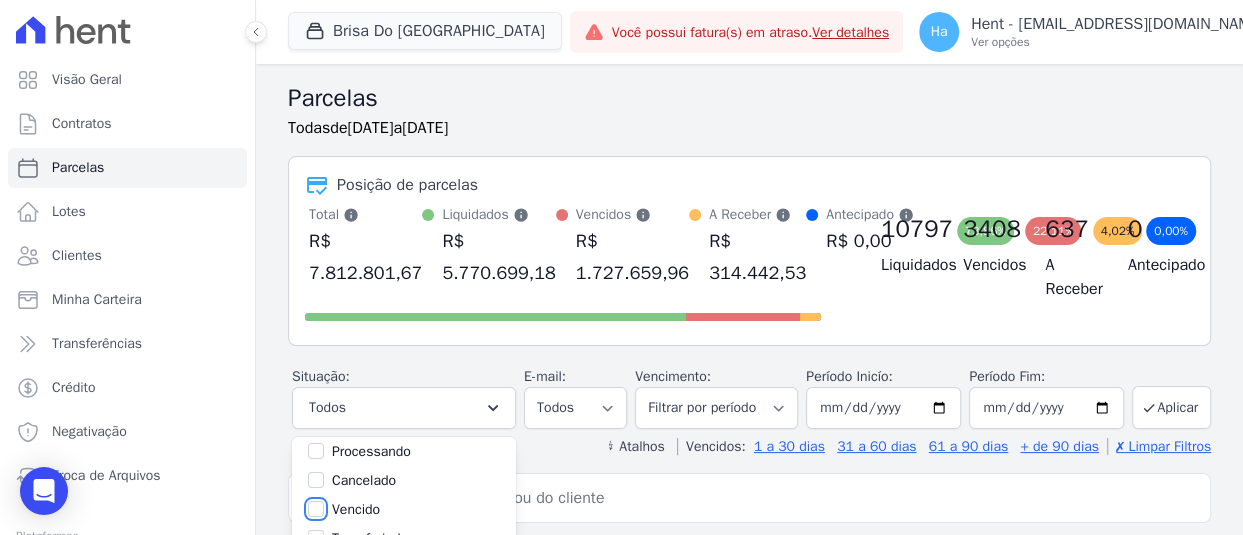 click on "Vencido" at bounding box center [316, 509] 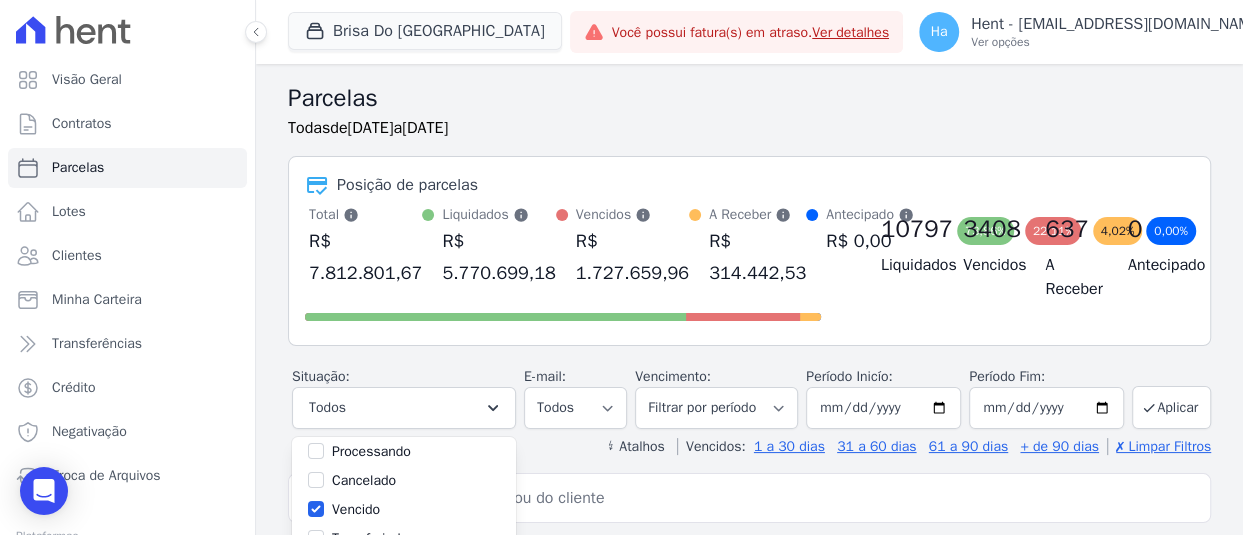 scroll, scrollTop: 229, scrollLeft: 0, axis: vertical 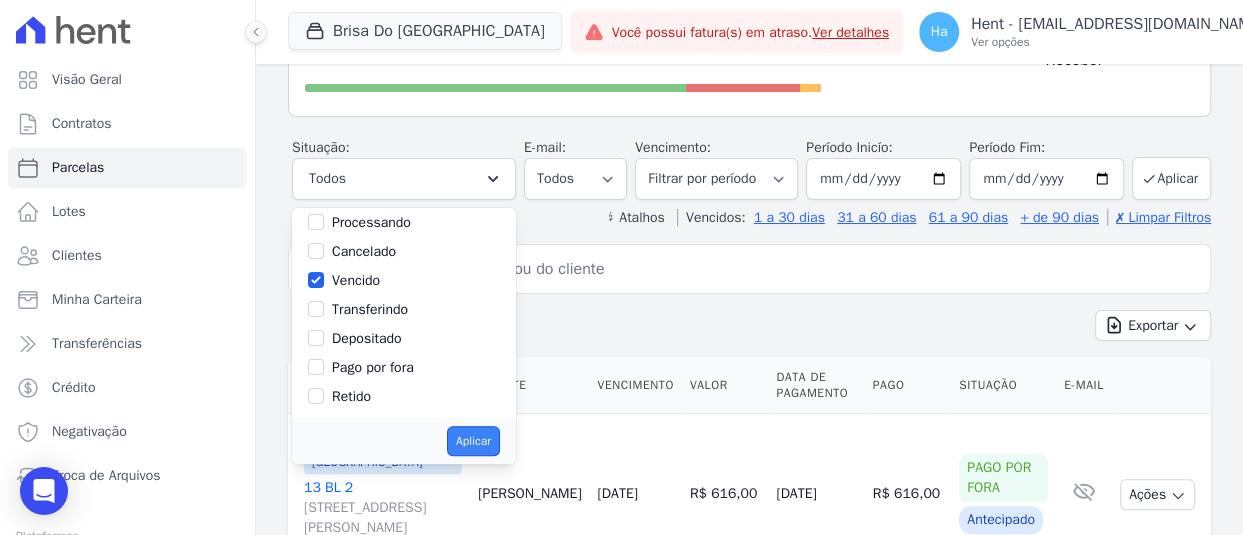 click on "Aplicar" at bounding box center (473, 441) 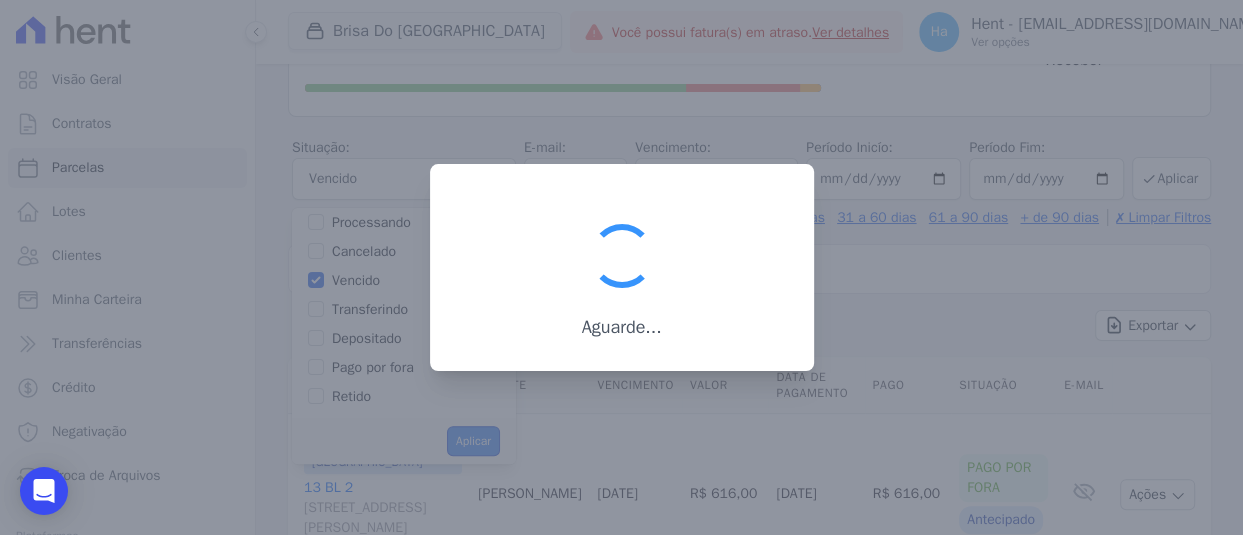 scroll, scrollTop: 35, scrollLeft: 0, axis: vertical 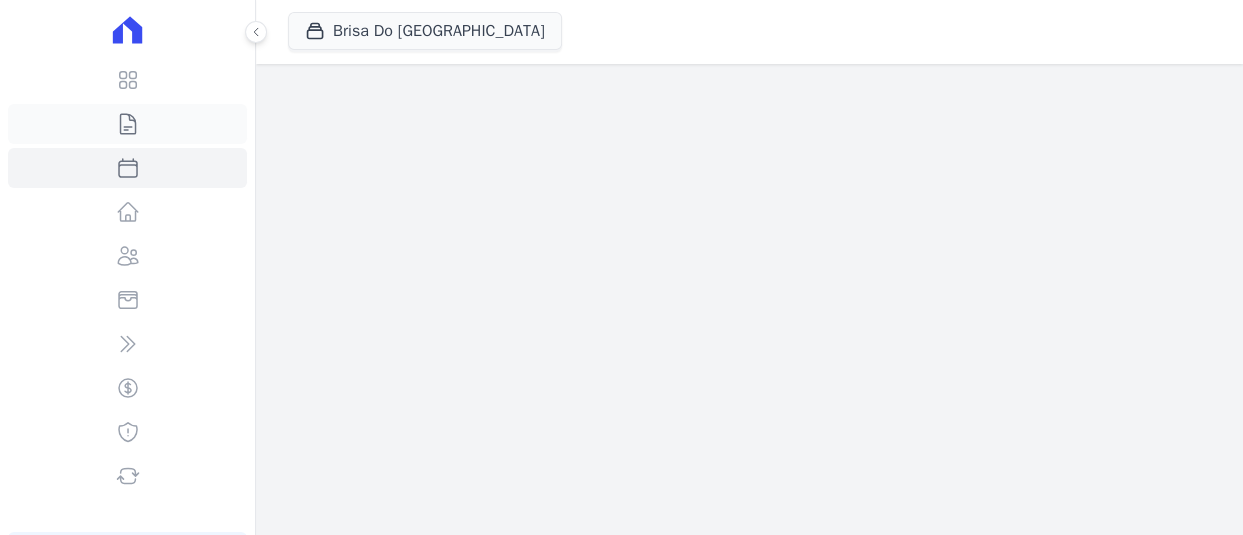 select 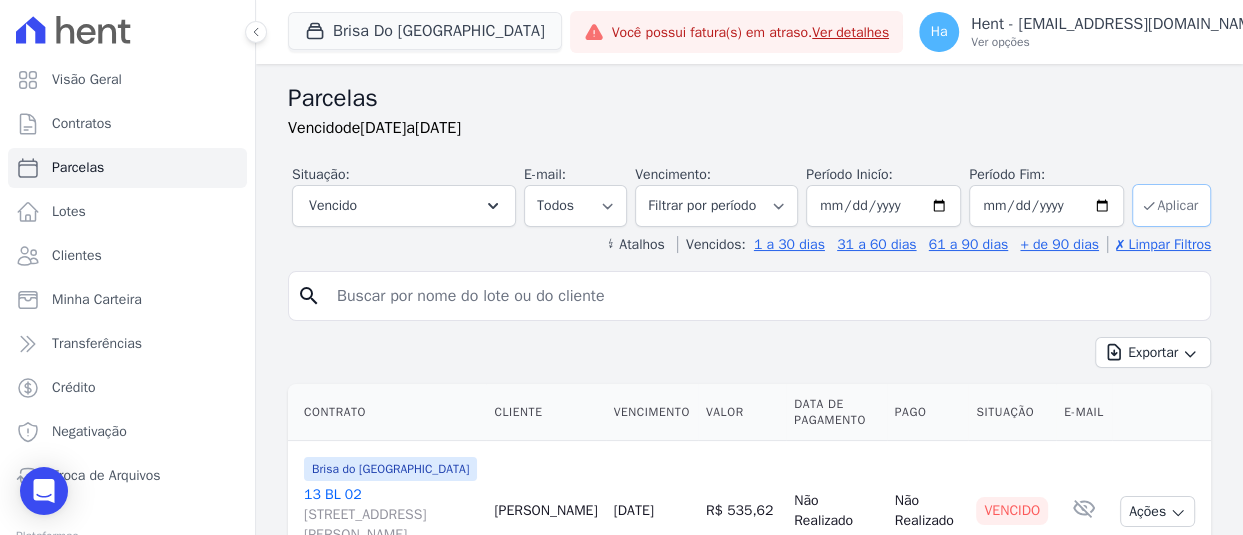 click on "Aplicar" at bounding box center [1171, 205] 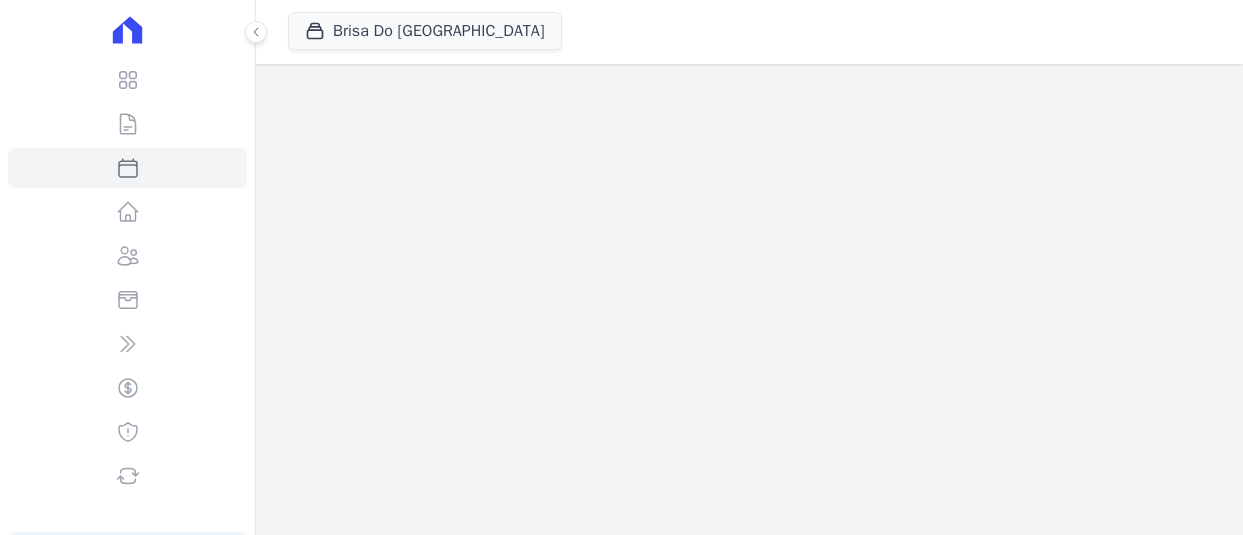select 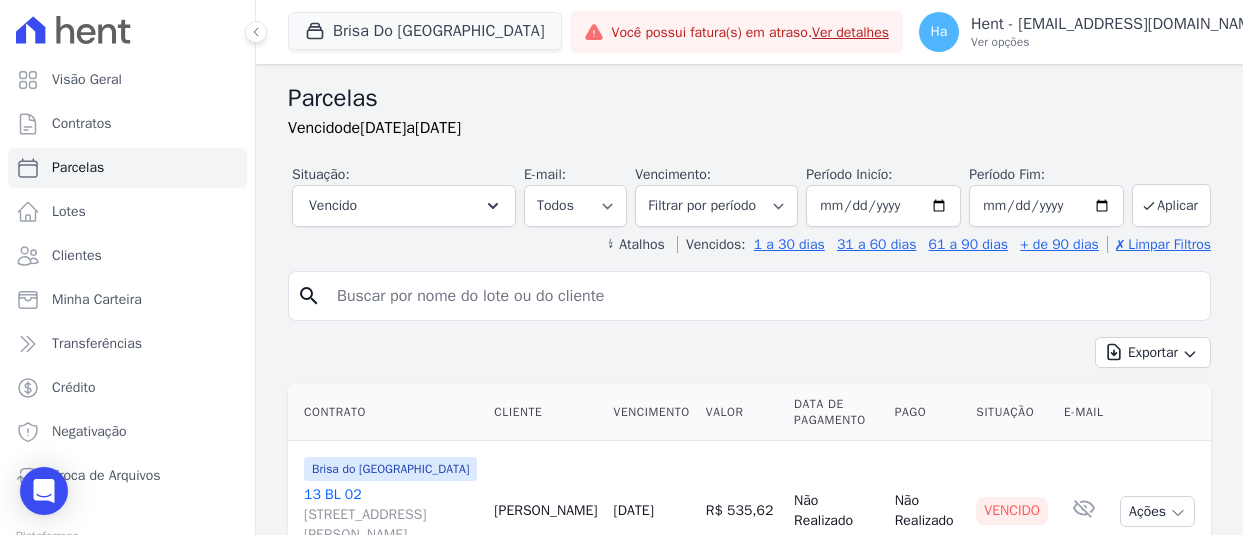 scroll, scrollTop: 0, scrollLeft: 0, axis: both 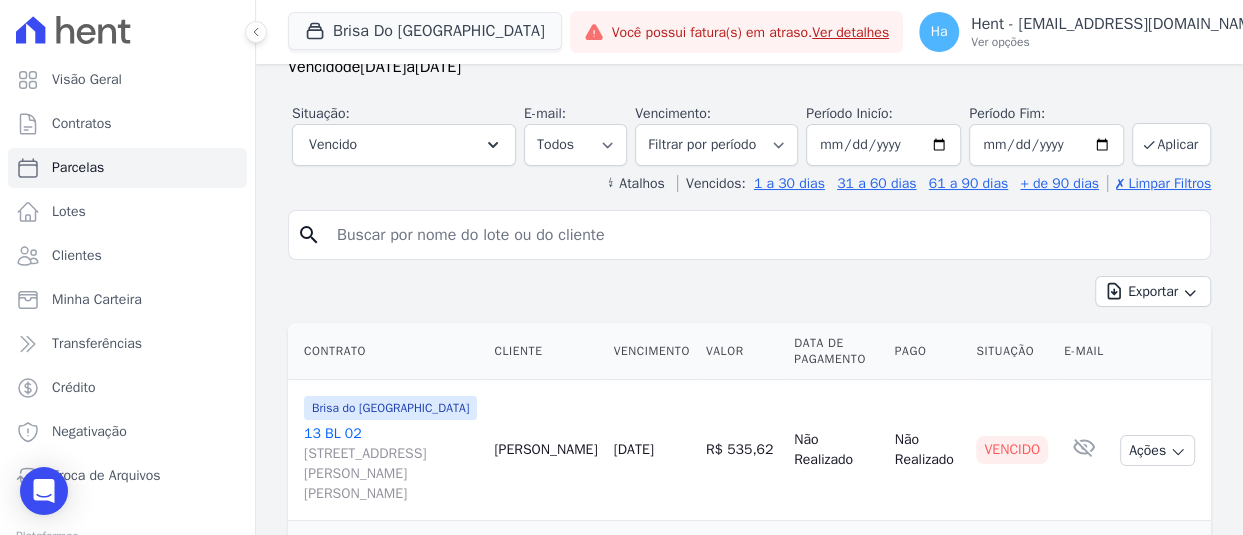 click at bounding box center (763, 235) 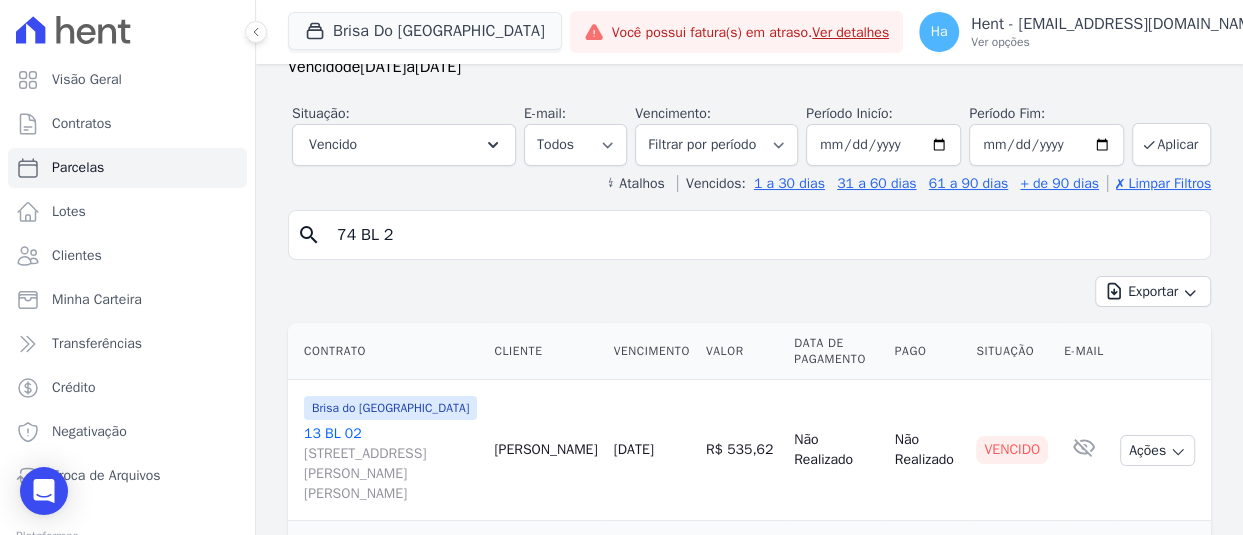 type on "74 BL 2" 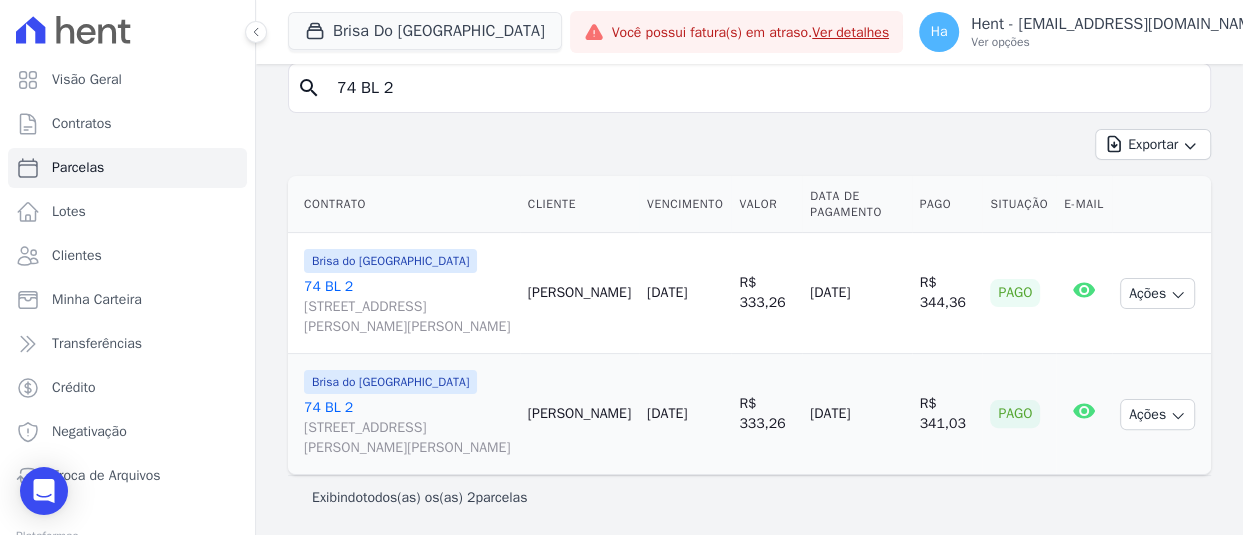 scroll, scrollTop: 0, scrollLeft: 0, axis: both 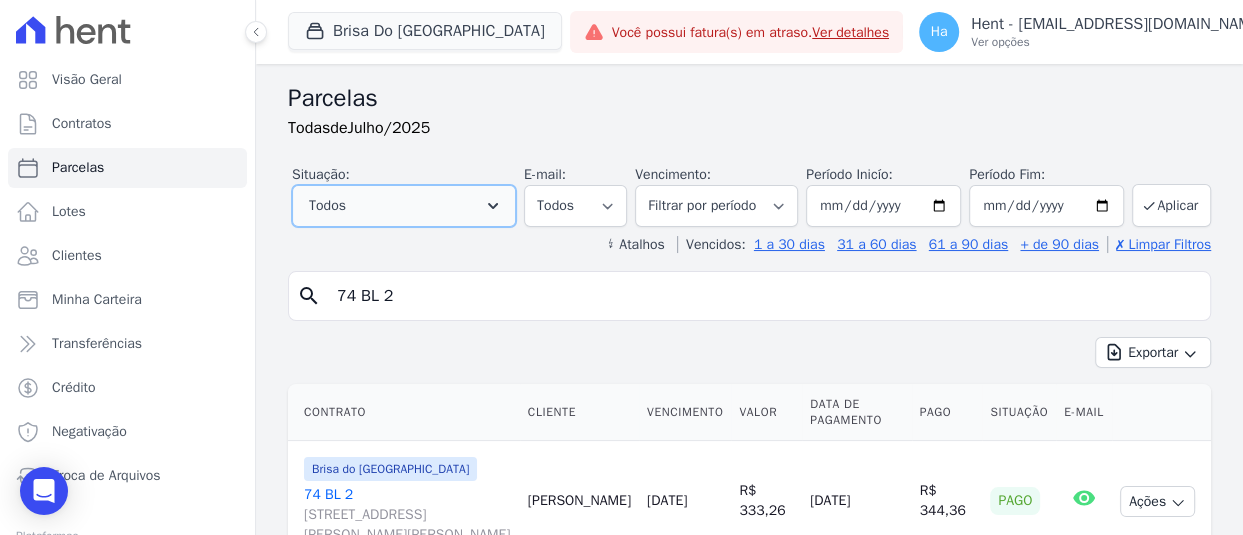 click on "Todos" at bounding box center (404, 206) 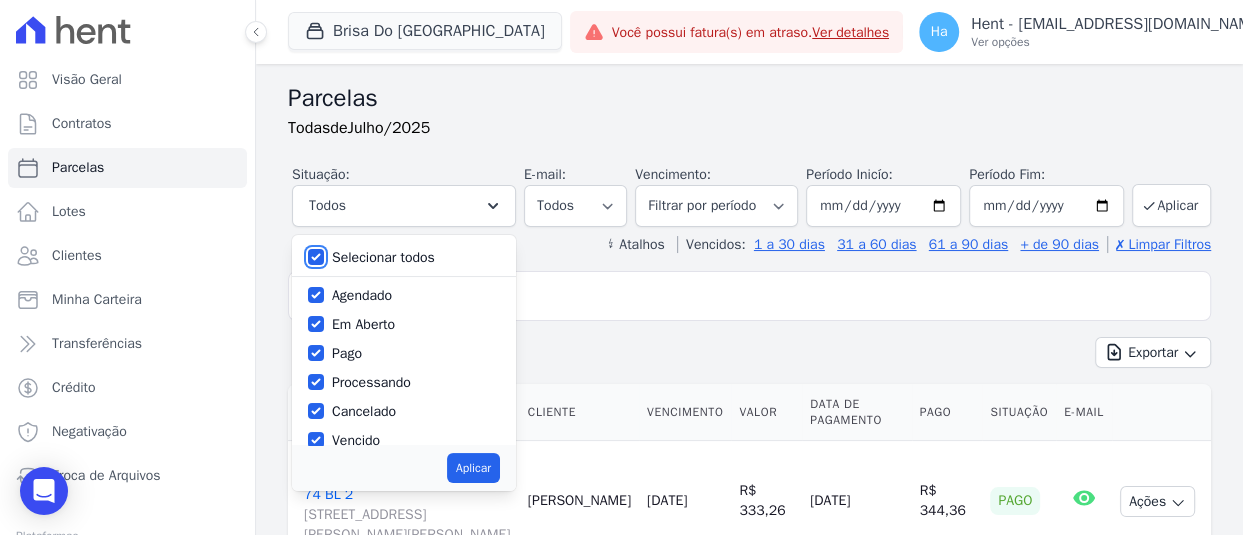 click on "Selecionar todos" at bounding box center (316, 257) 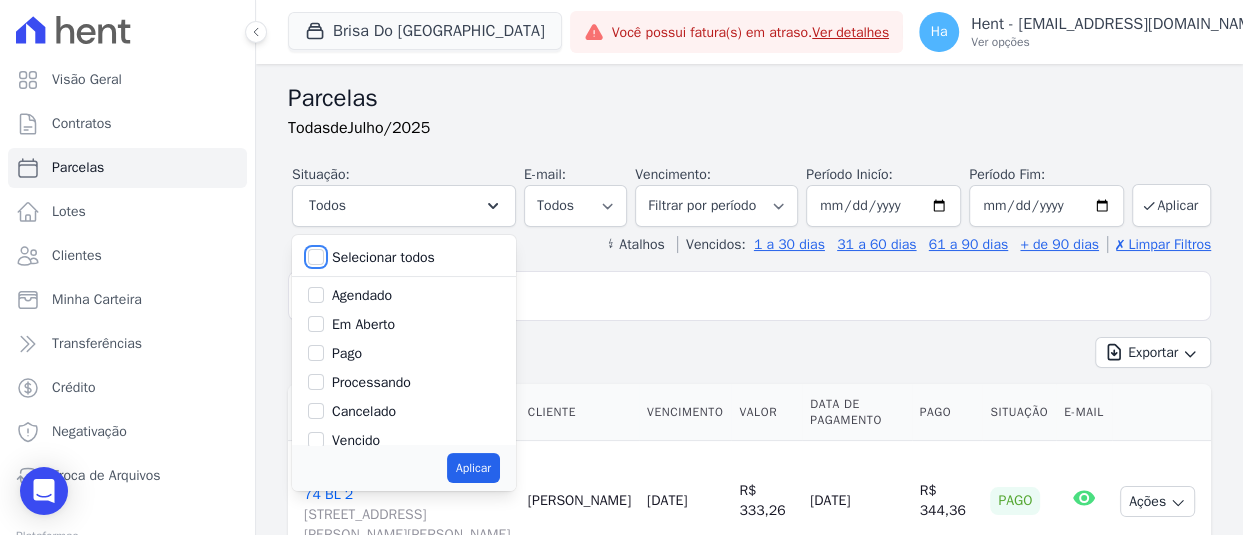 checkbox on "false" 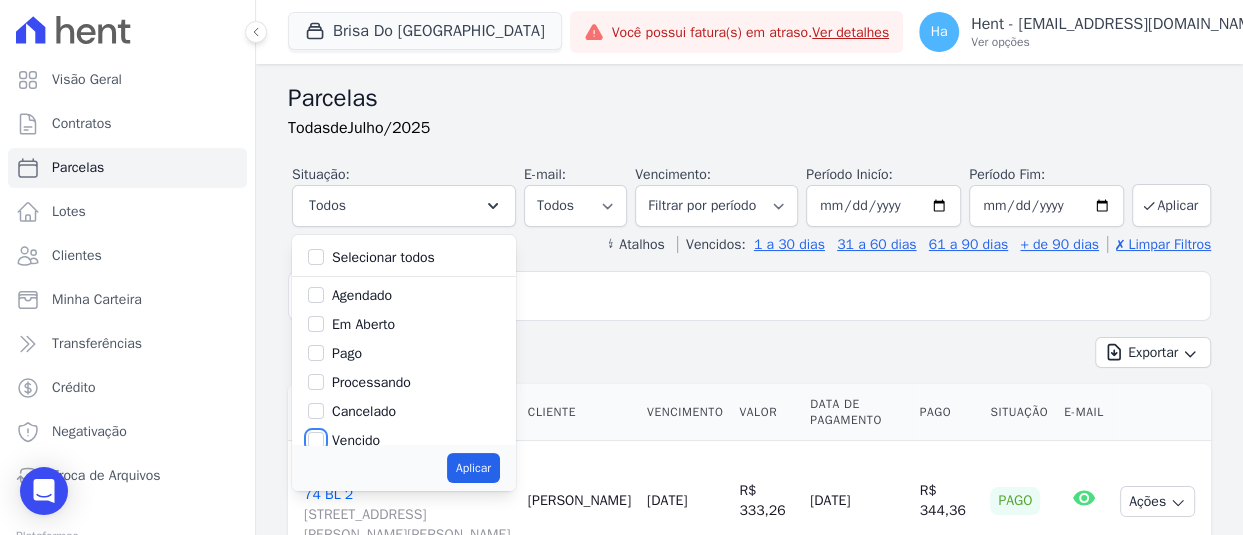 click on "Vencido" at bounding box center (316, 440) 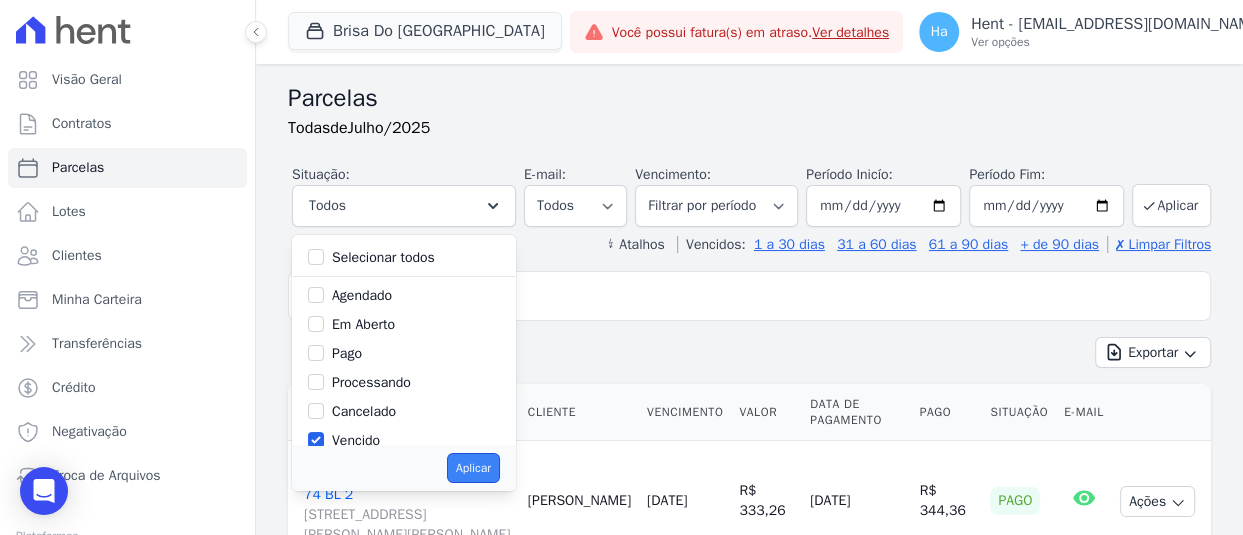click on "Aplicar" at bounding box center (473, 468) 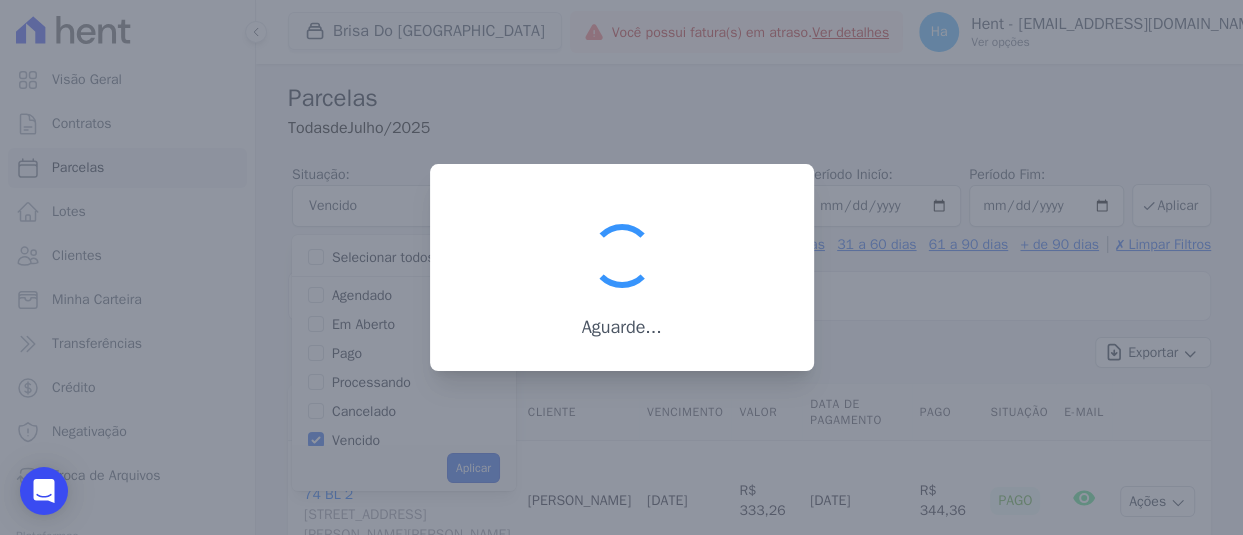 scroll, scrollTop: 35, scrollLeft: 0, axis: vertical 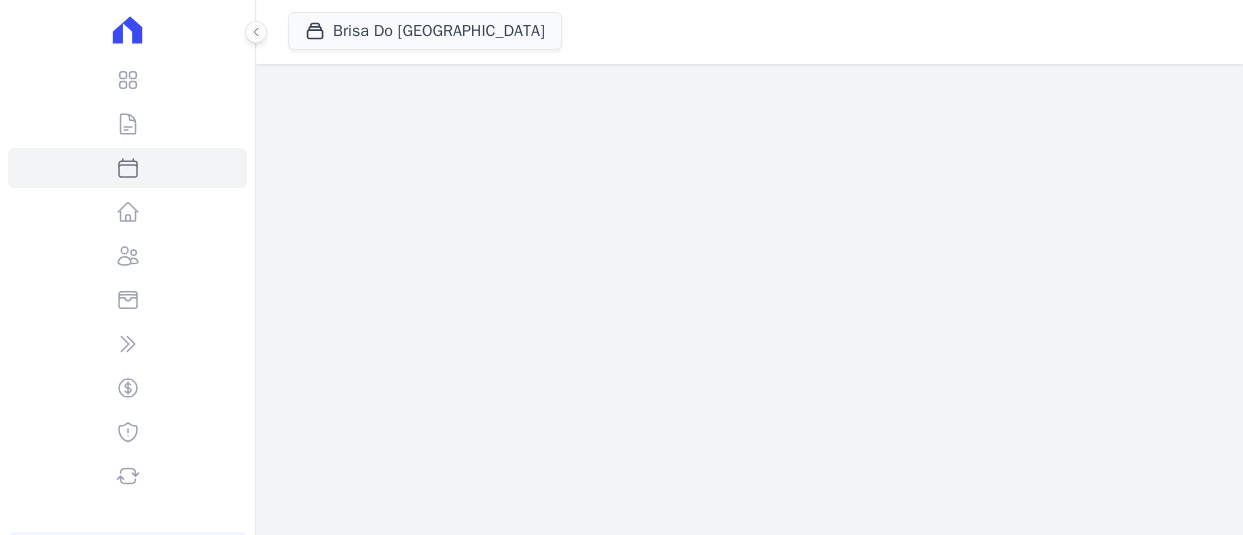 select on "overdue" 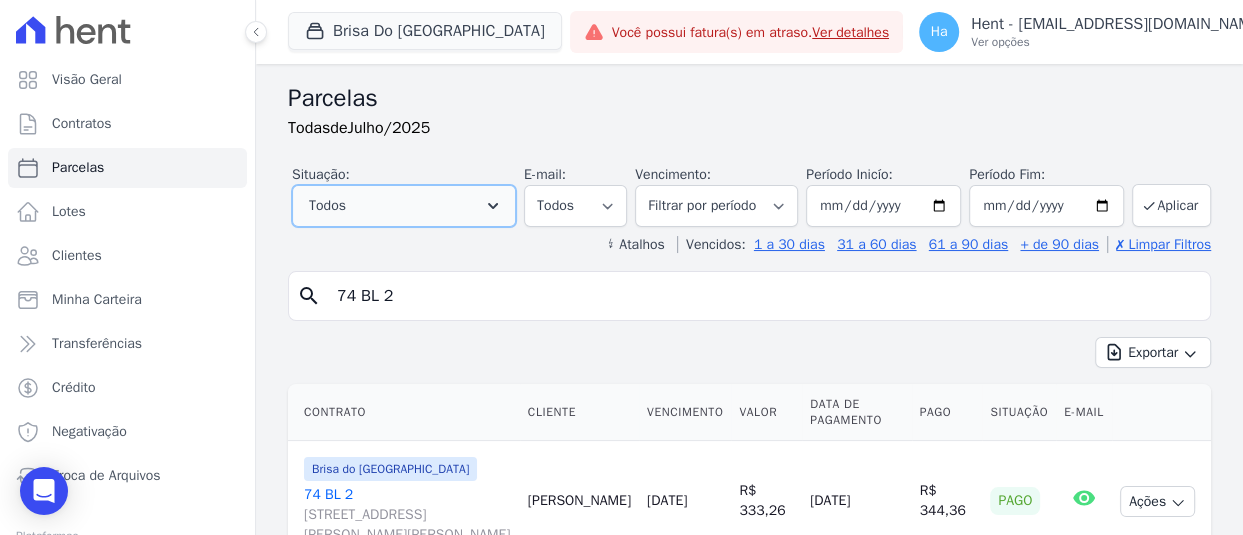 click on "Todos" at bounding box center (404, 206) 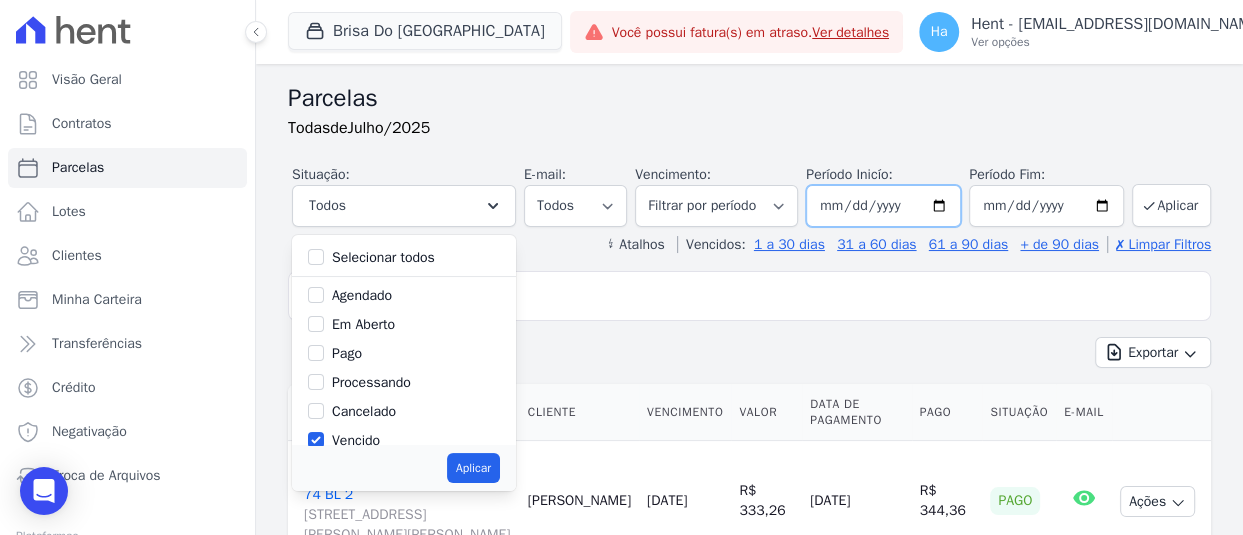 click on "[DATE]" at bounding box center (883, 206) 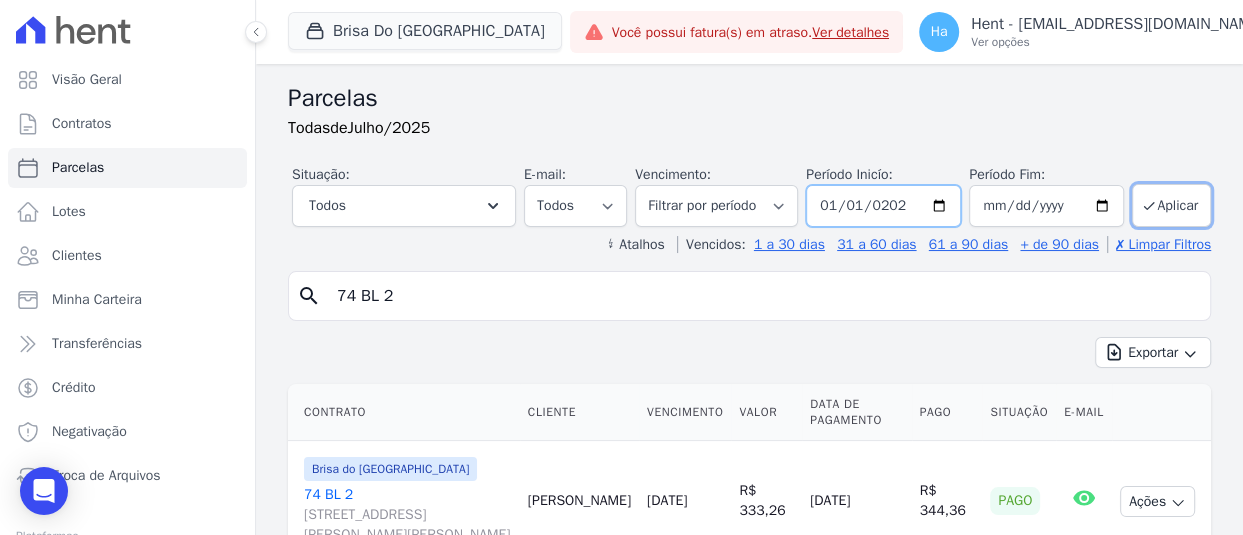 type on "[DATE]" 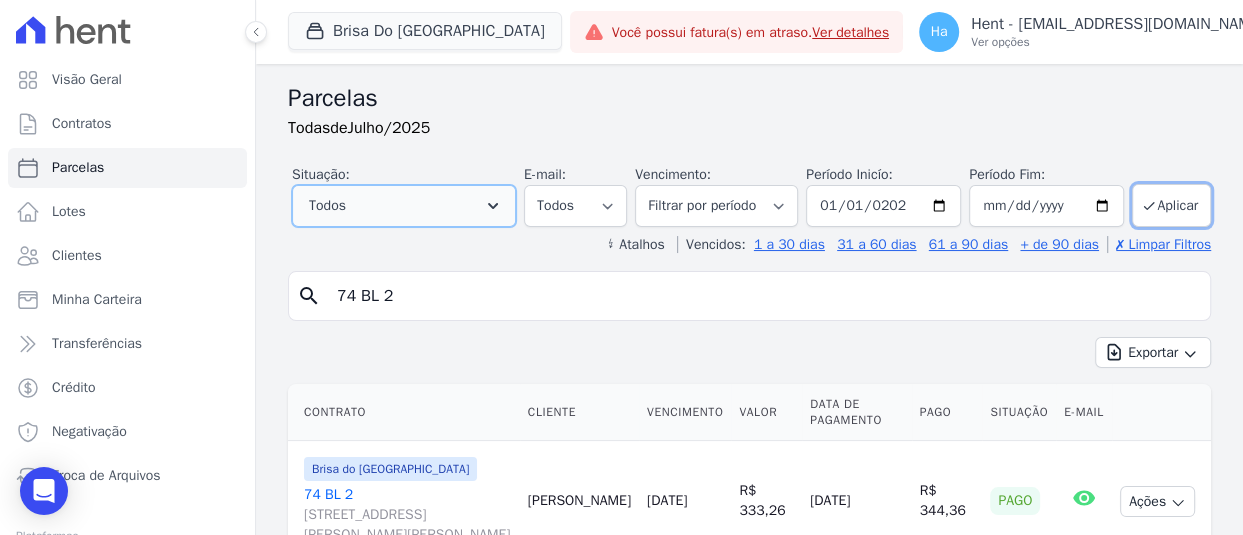 click on "Todos" at bounding box center [404, 206] 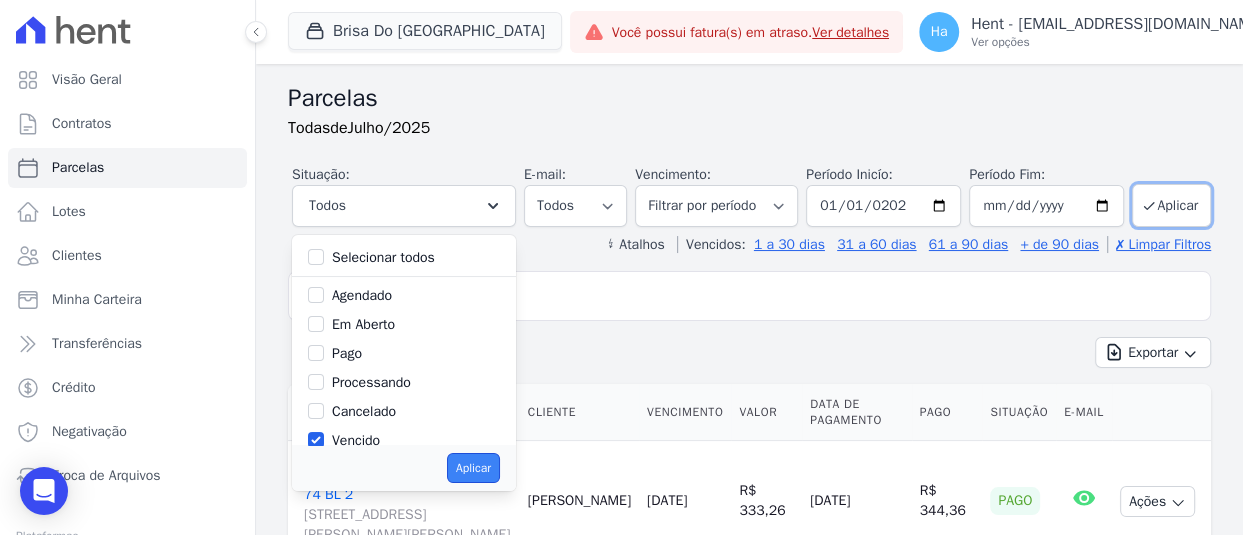 click on "Aplicar" at bounding box center (473, 468) 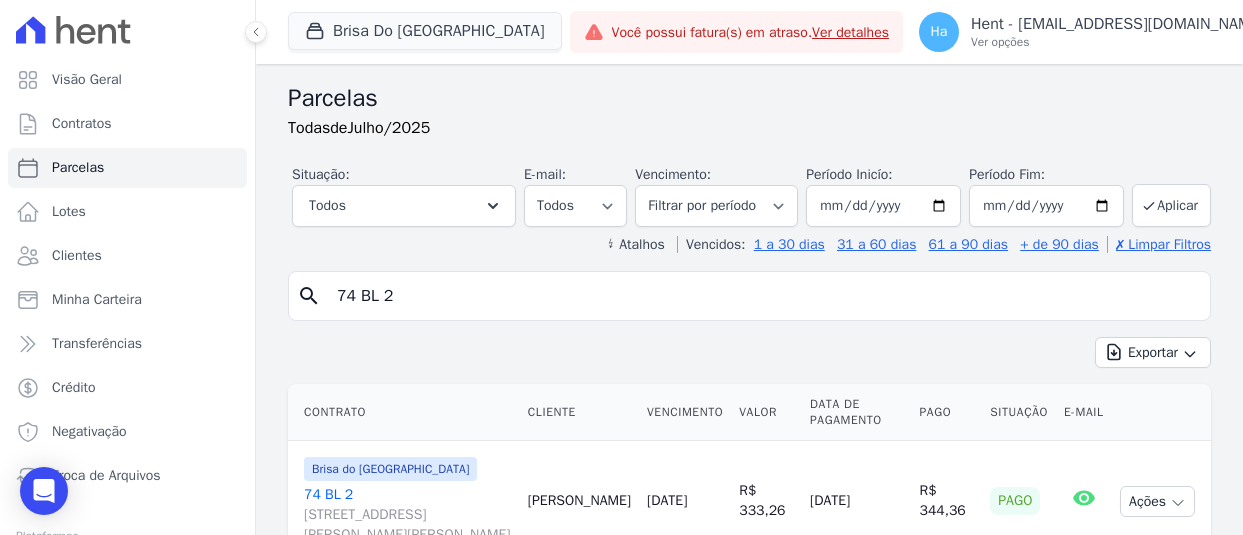 select on "overdue" 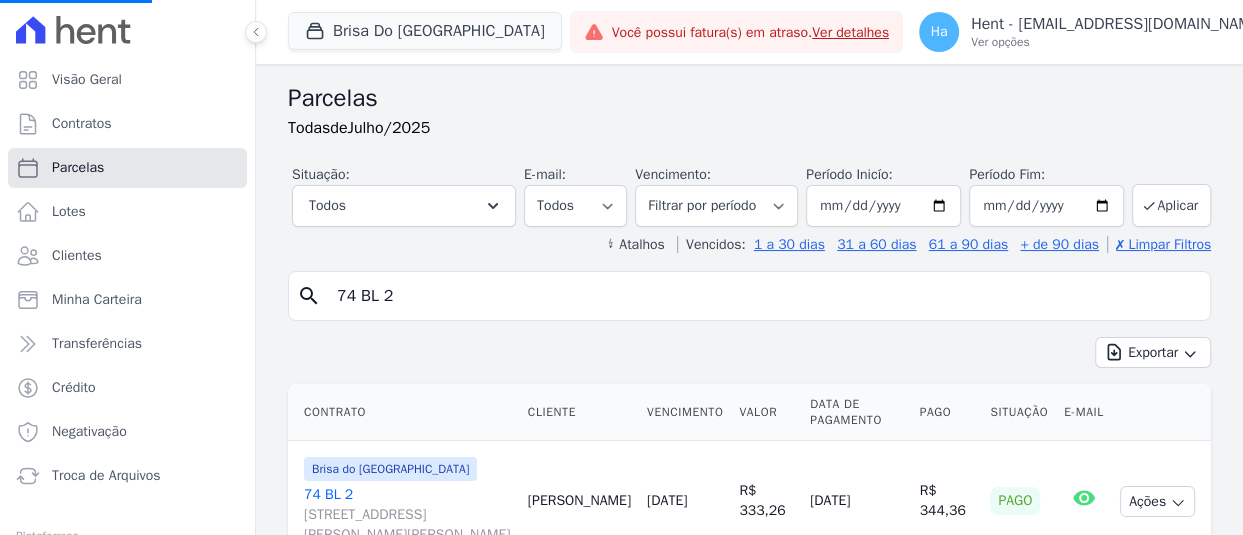 click on "Parcelas" at bounding box center (78, 168) 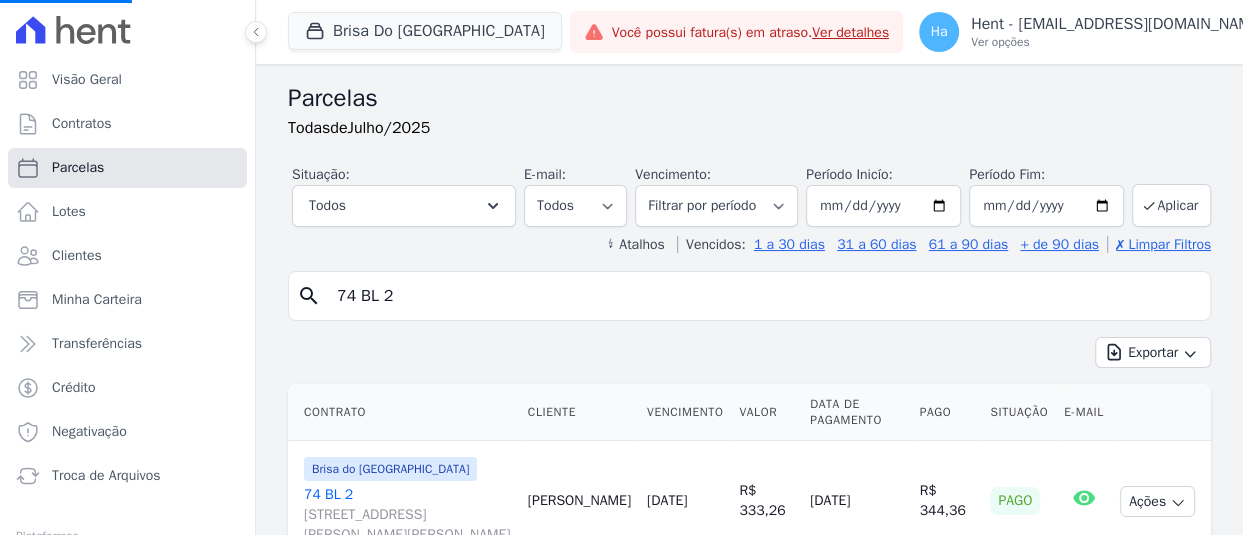 click on "Parcelas" at bounding box center [78, 168] 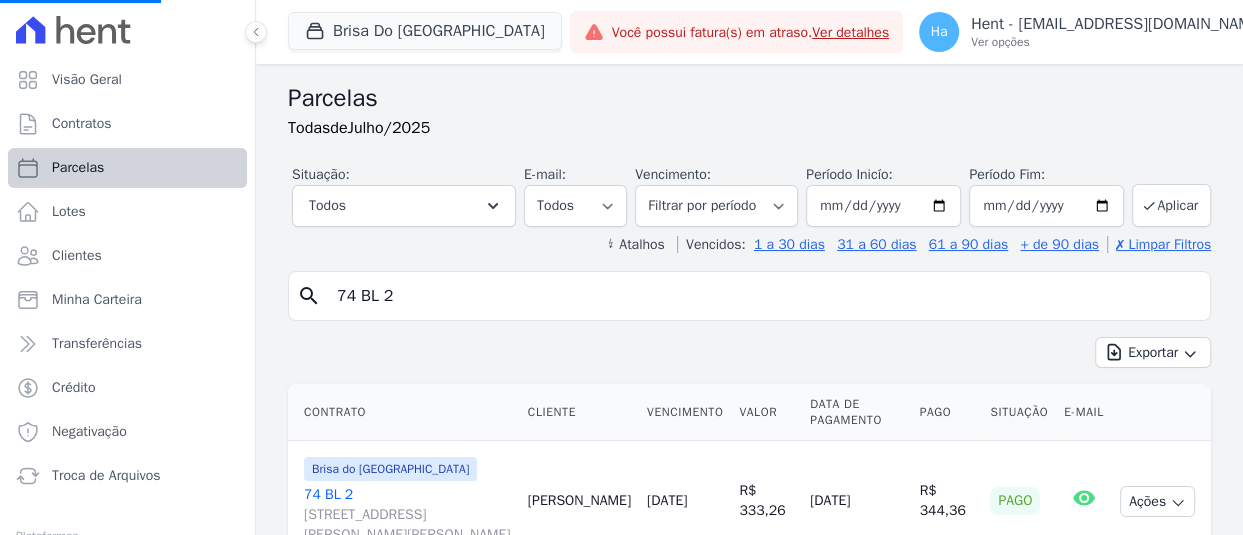 select 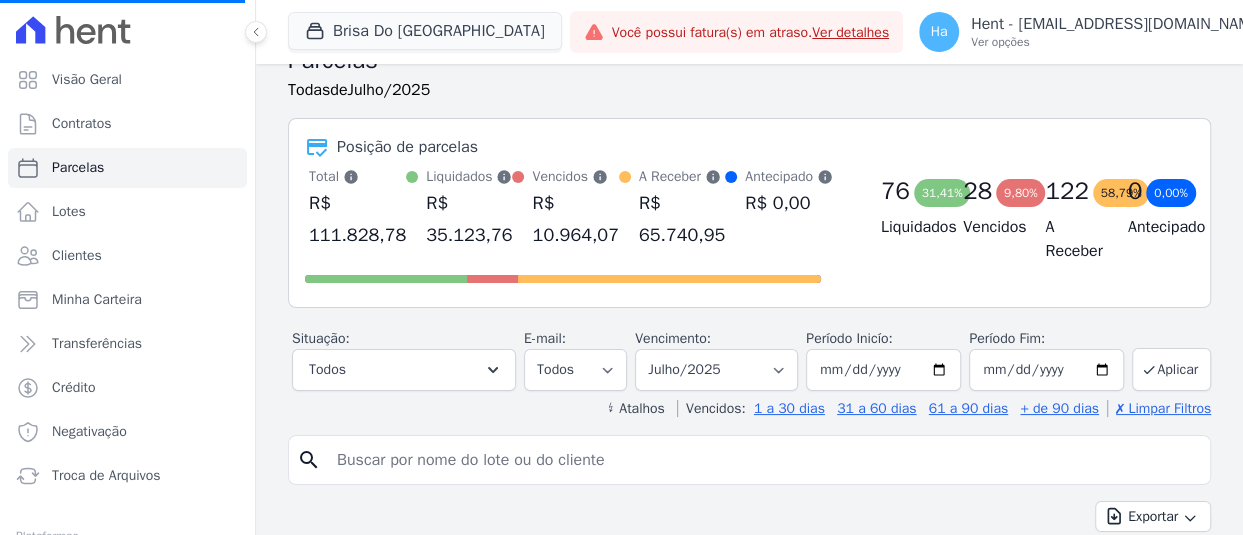 scroll, scrollTop: 0, scrollLeft: 0, axis: both 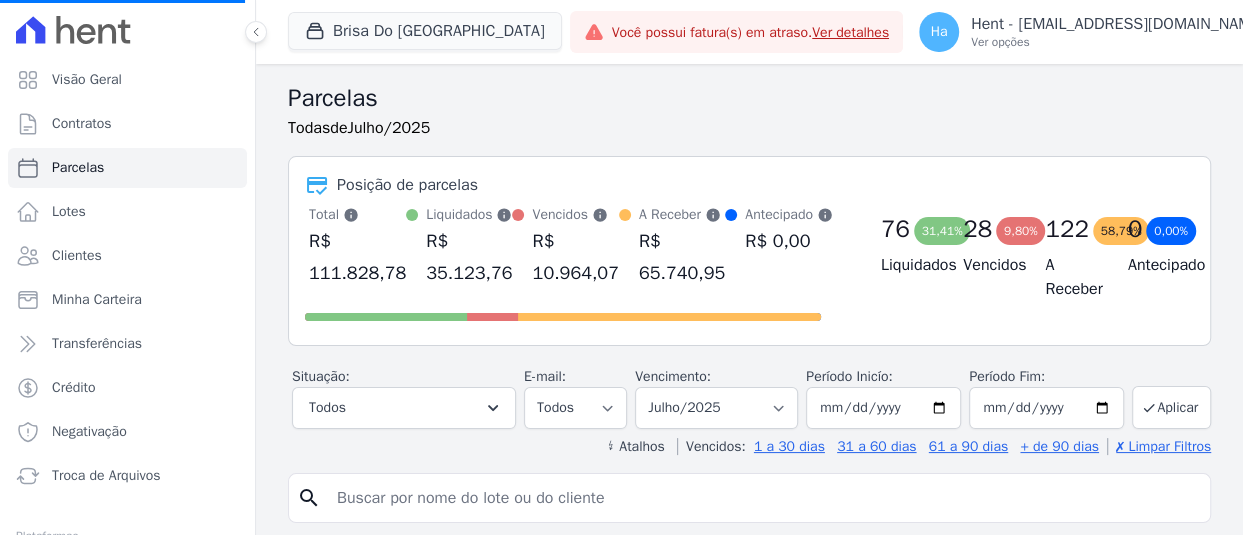 select 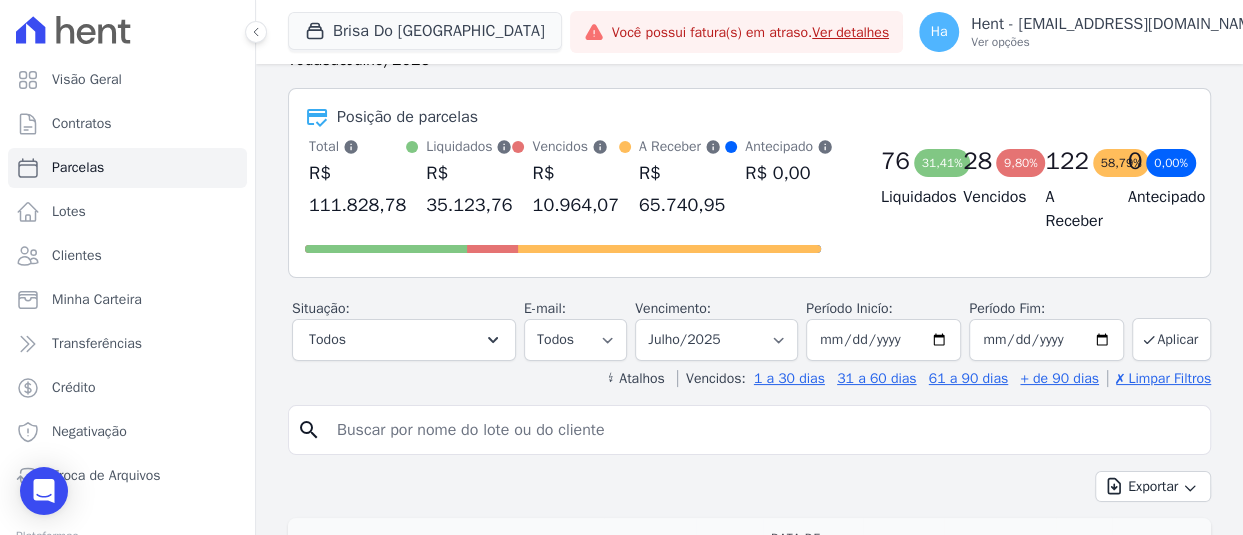 scroll, scrollTop: 100, scrollLeft: 0, axis: vertical 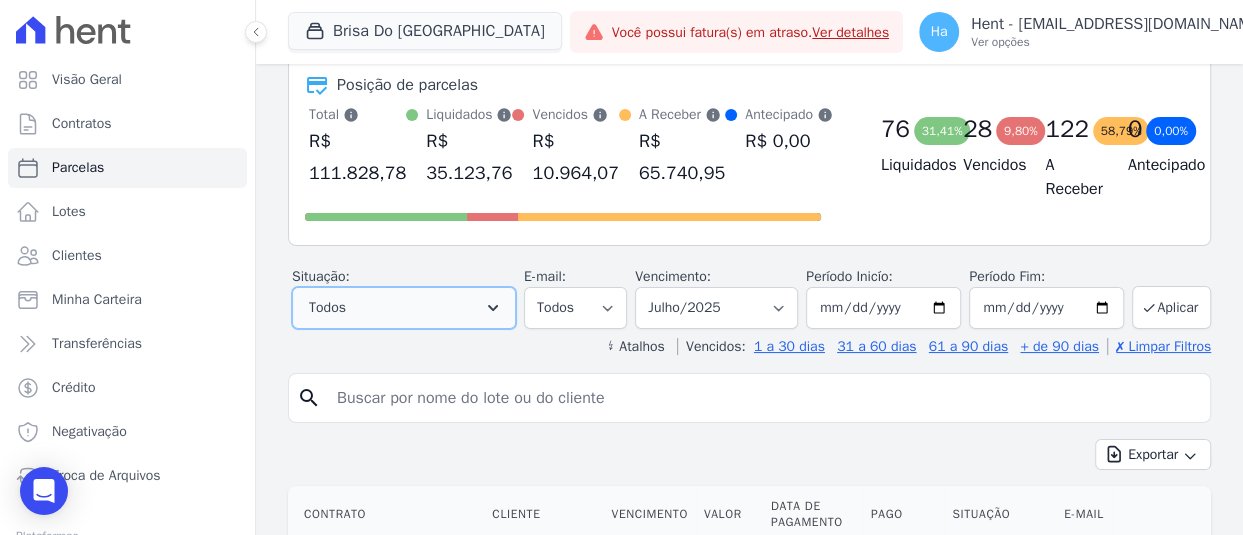 click 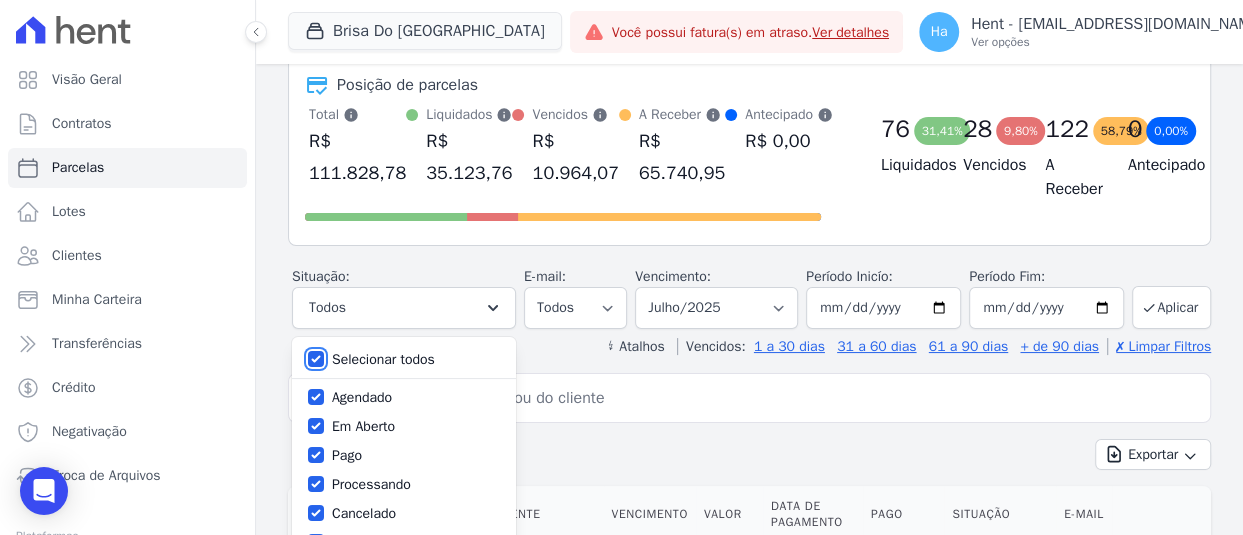 click on "Selecionar todos" at bounding box center [316, 359] 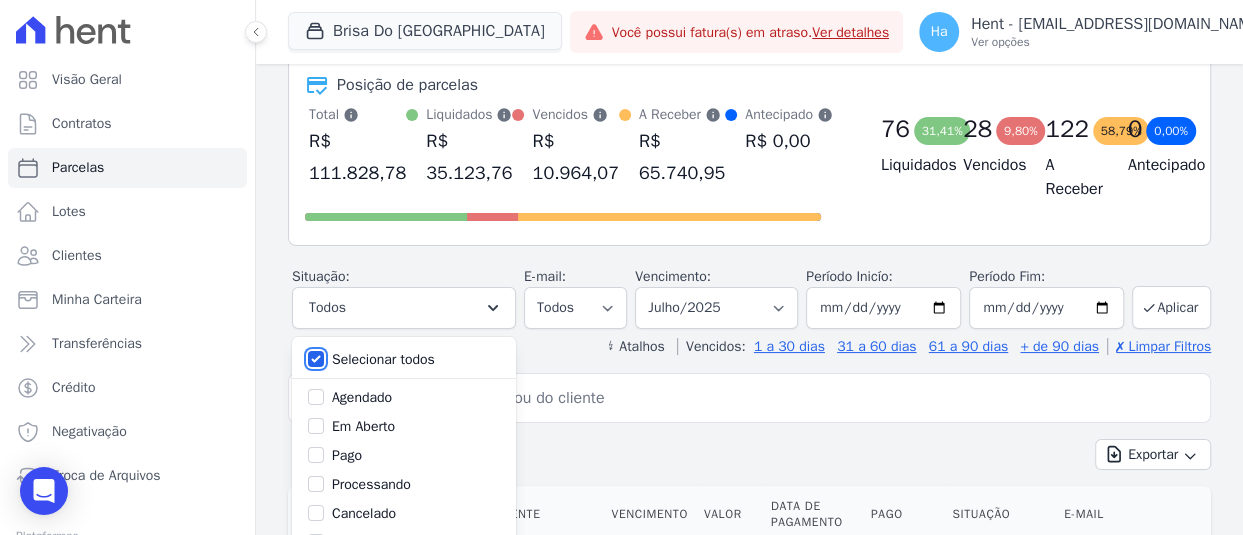 checkbox on "false" 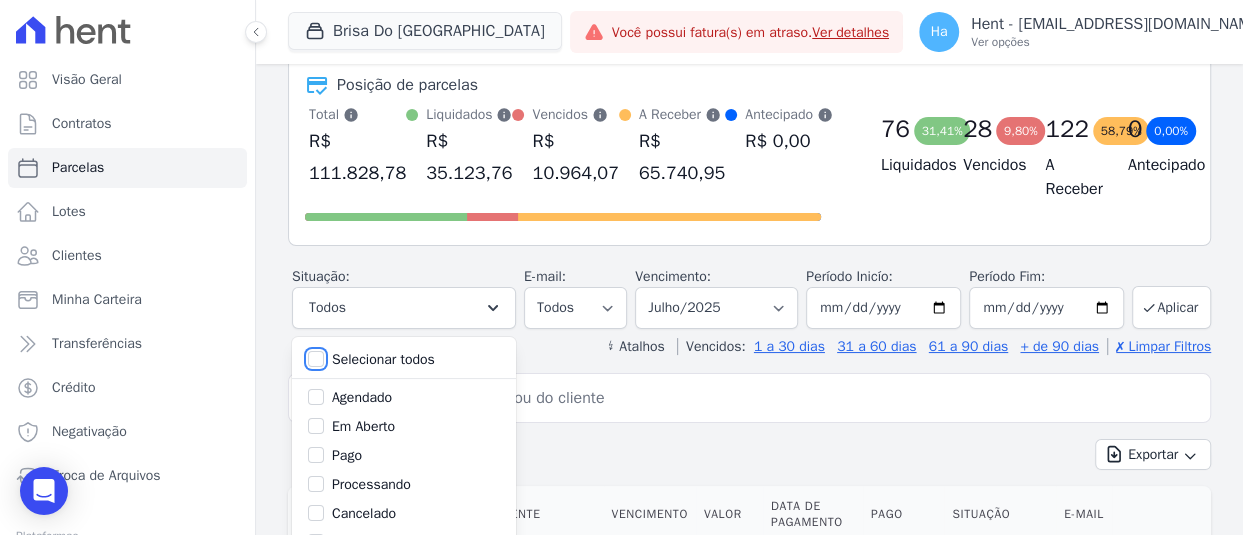 checkbox on "false" 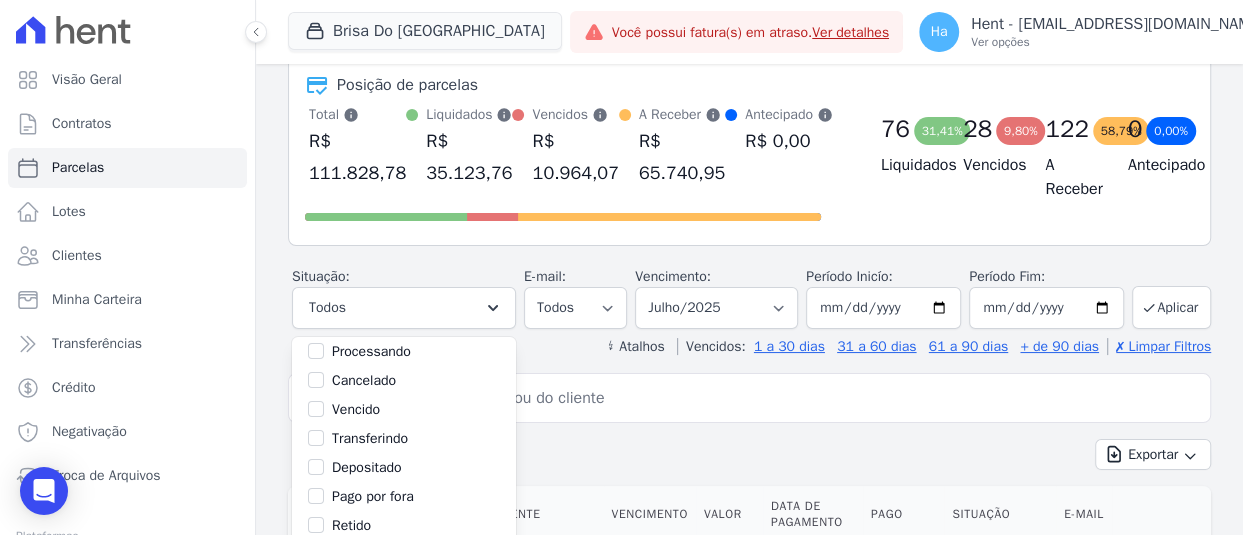 click on "Vencido" at bounding box center [404, 409] 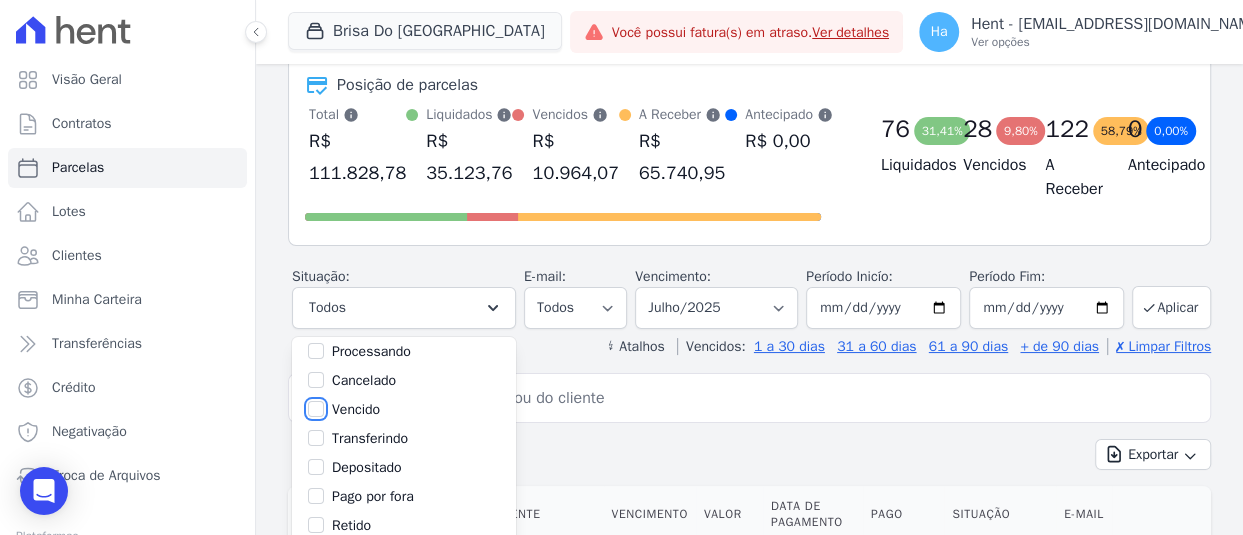click on "Vencido" at bounding box center [316, 409] 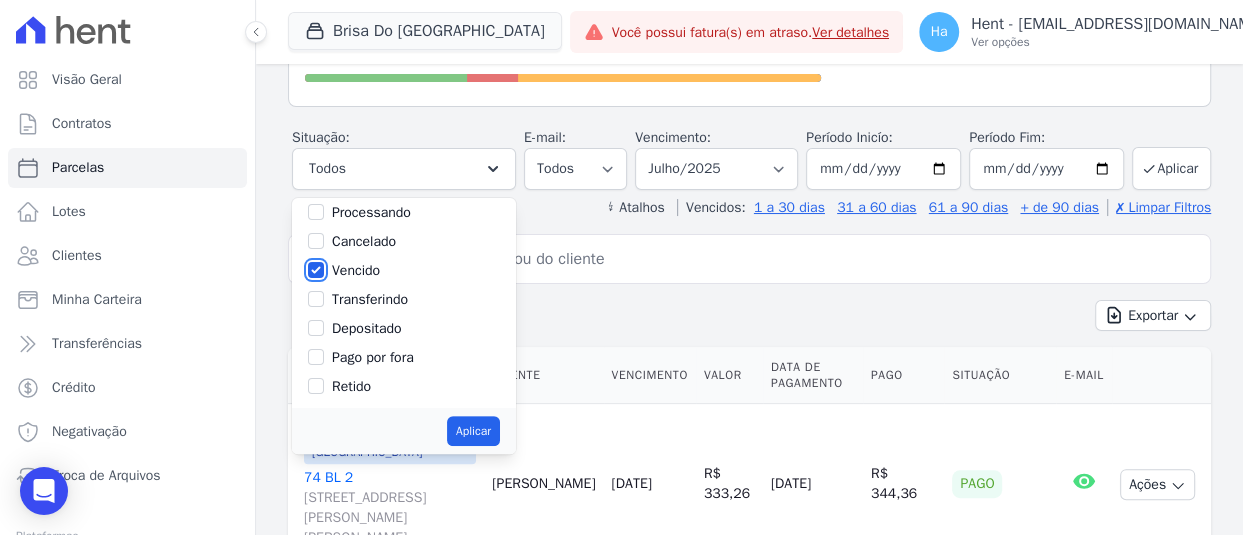 scroll, scrollTop: 500, scrollLeft: 0, axis: vertical 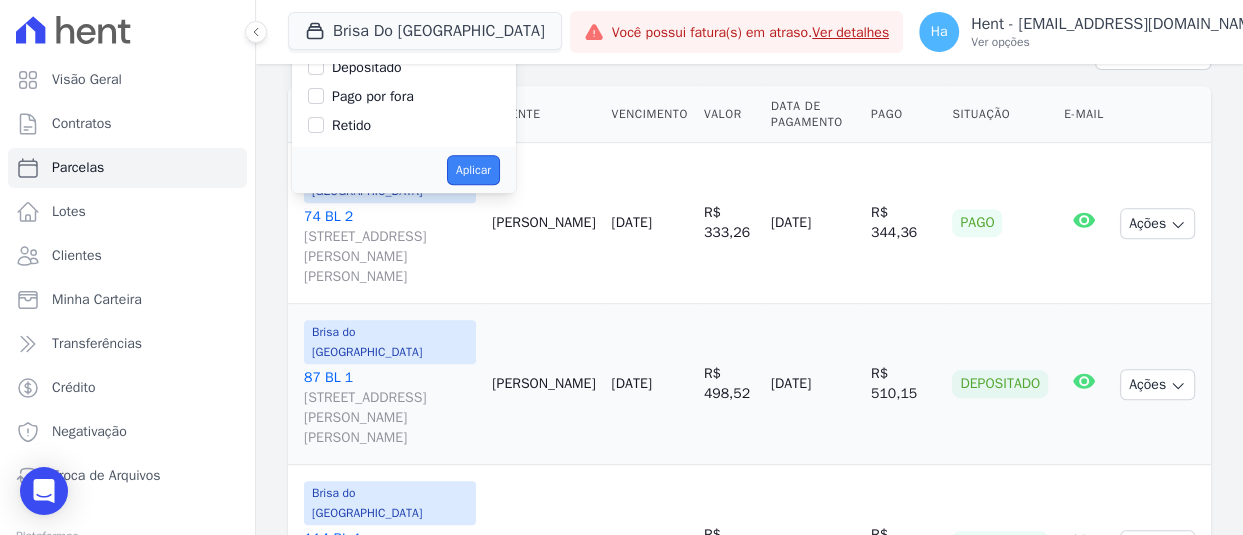 click on "Aplicar" at bounding box center [473, 170] 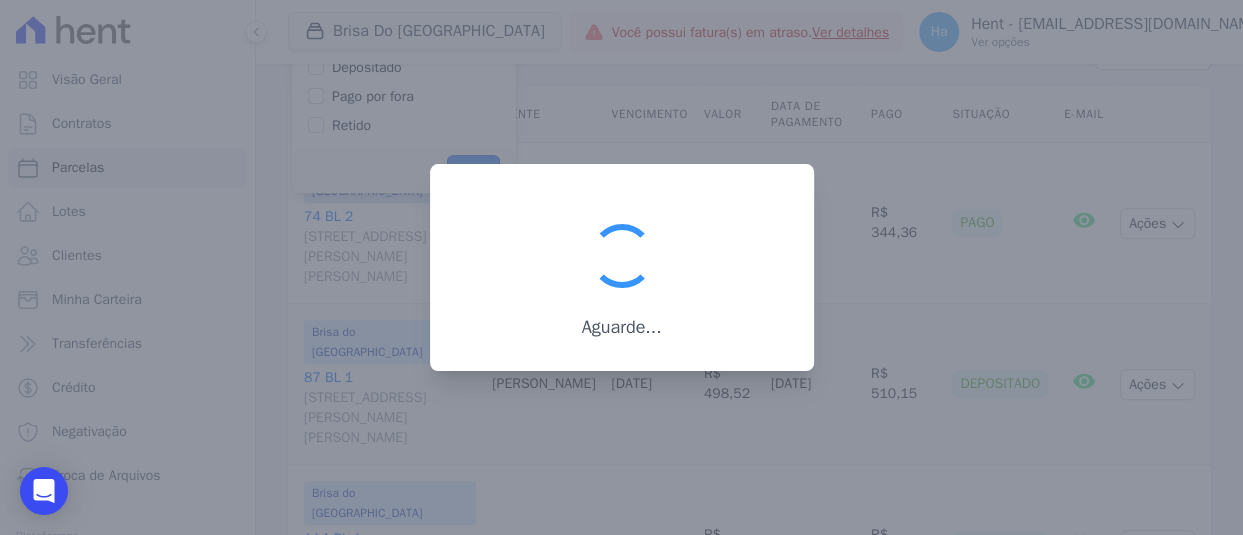 scroll, scrollTop: 35, scrollLeft: 0, axis: vertical 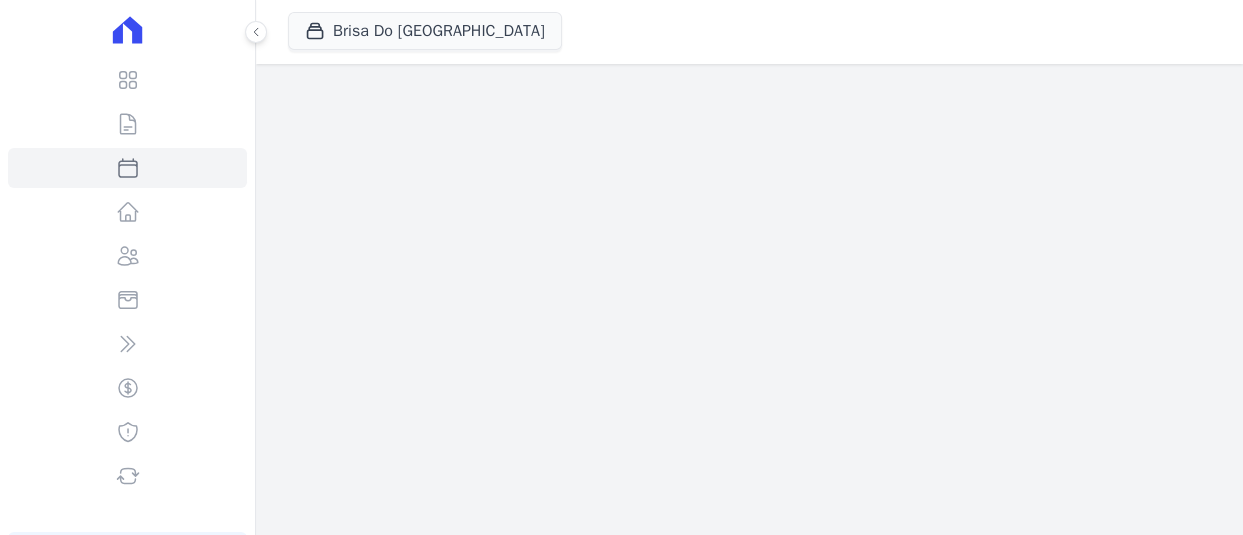 select 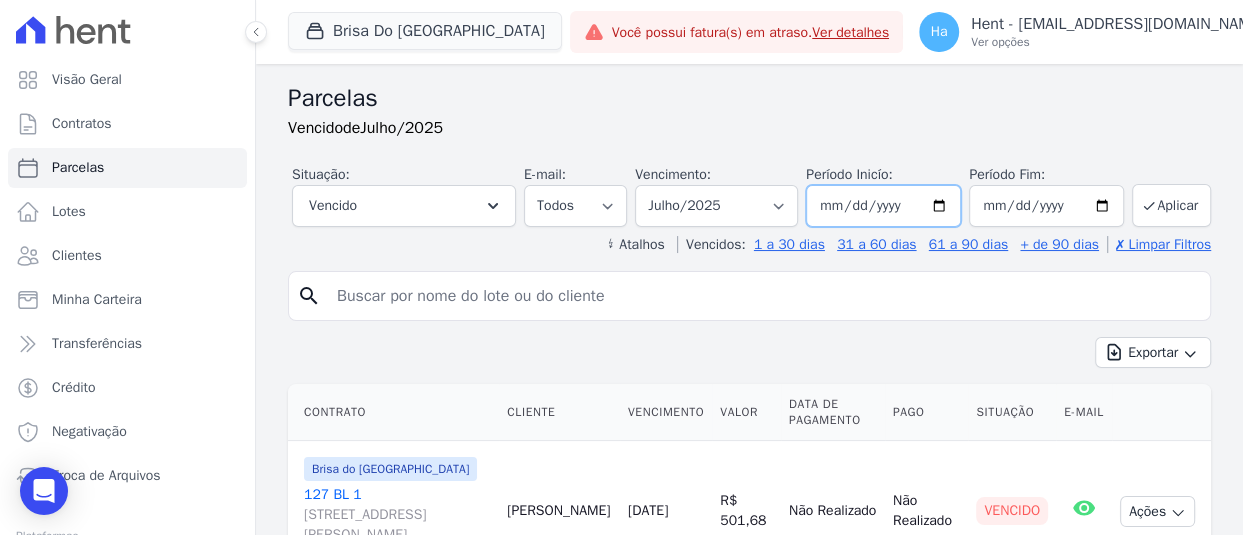 click on "[DATE]" at bounding box center [883, 206] 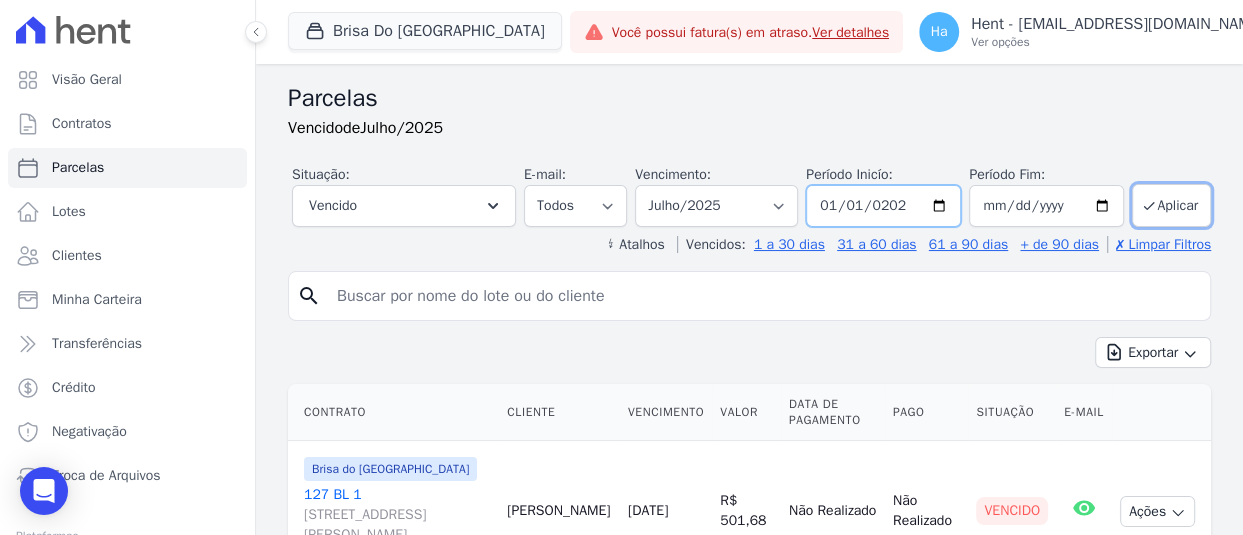 type on "[DATE]" 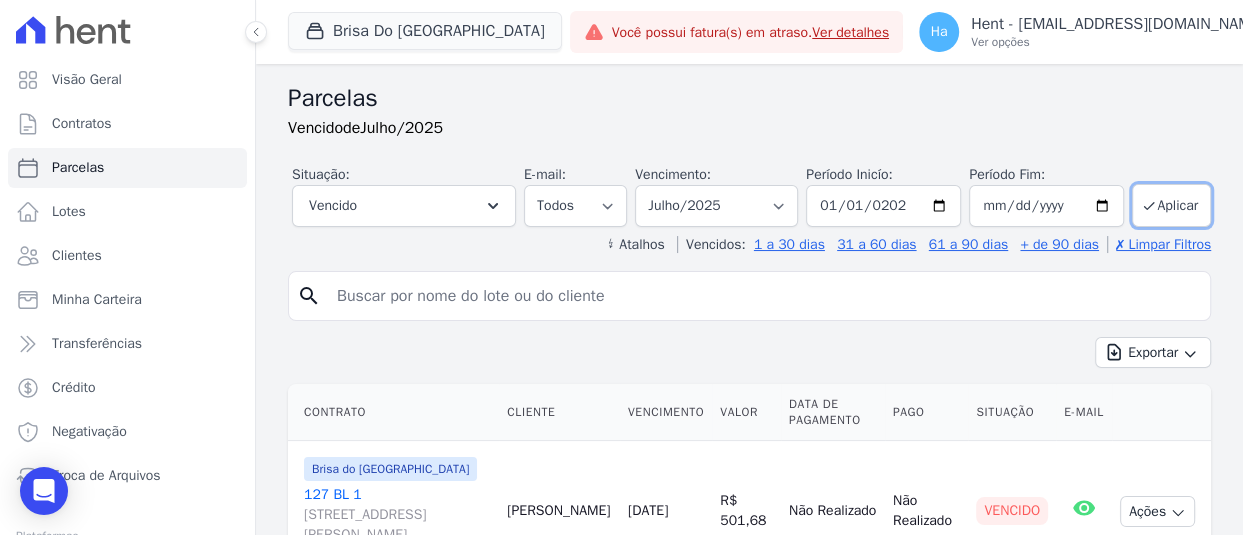 click at bounding box center (763, 296) 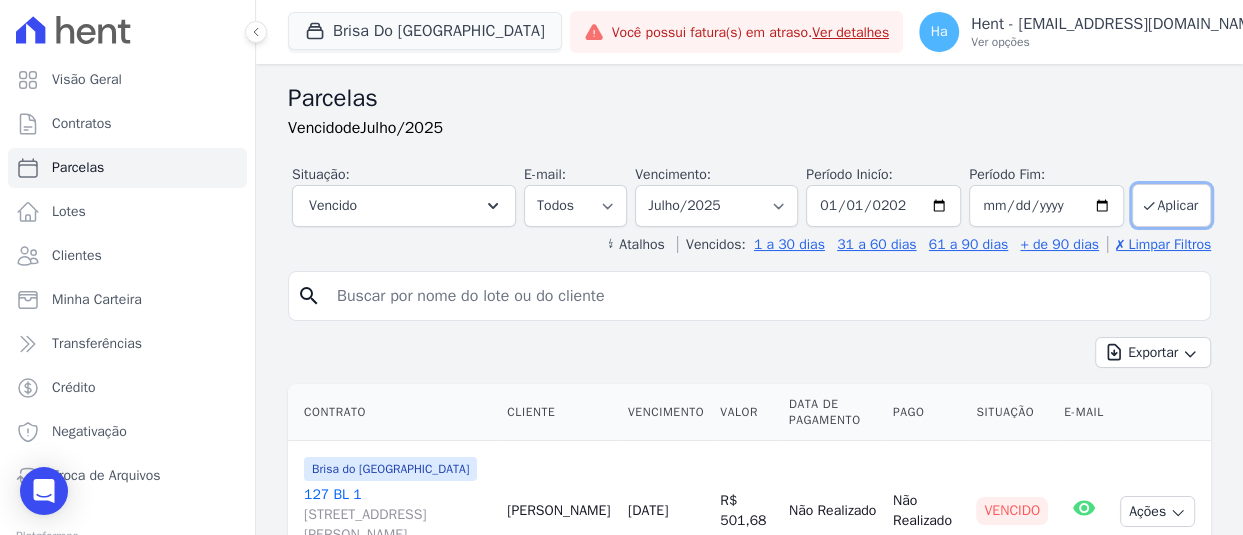 paste on "74 BL 2" 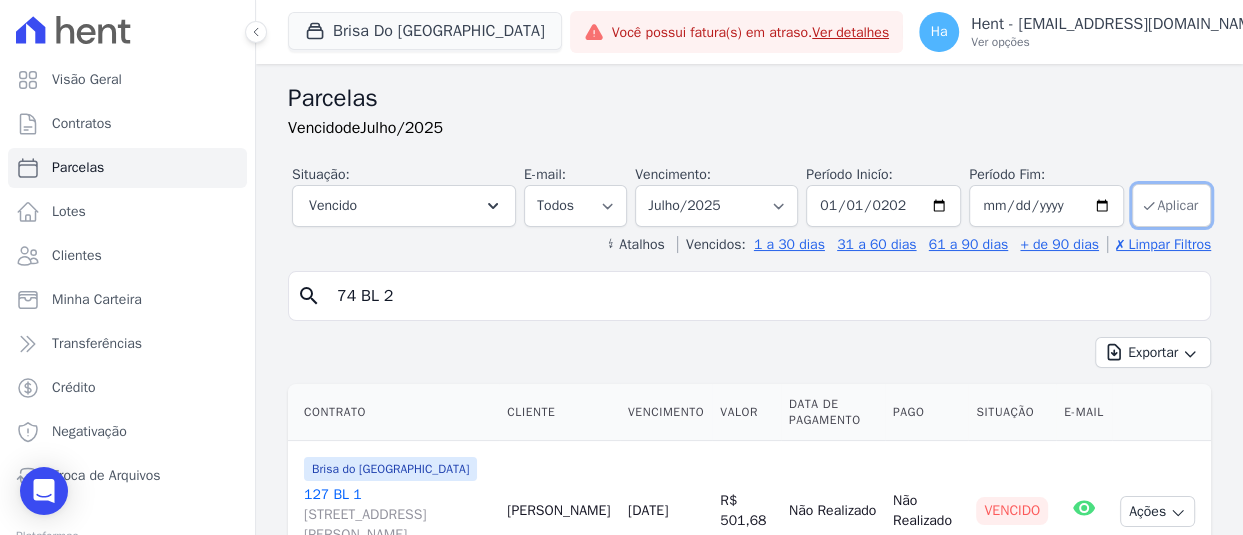 type on "74 BL 2" 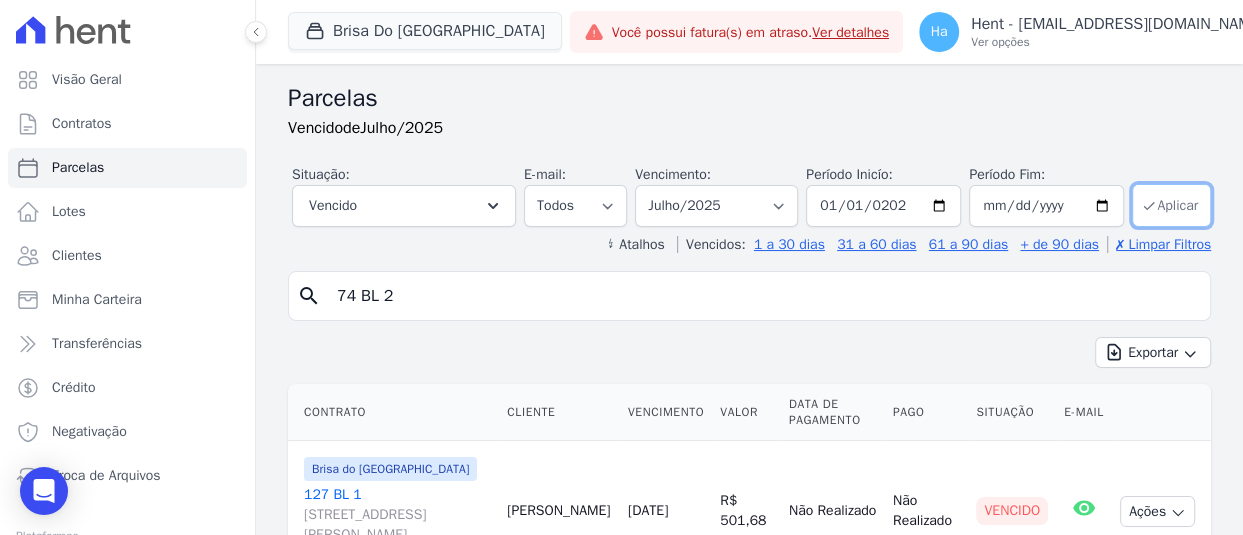click on "Aplicar" at bounding box center [1171, 205] 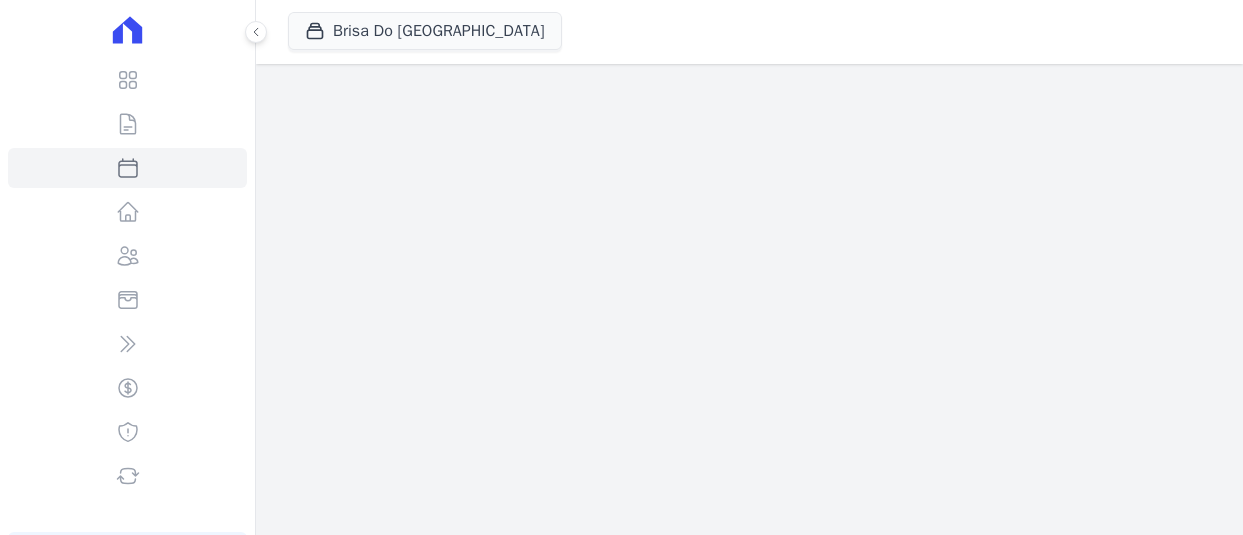 scroll, scrollTop: 0, scrollLeft: 0, axis: both 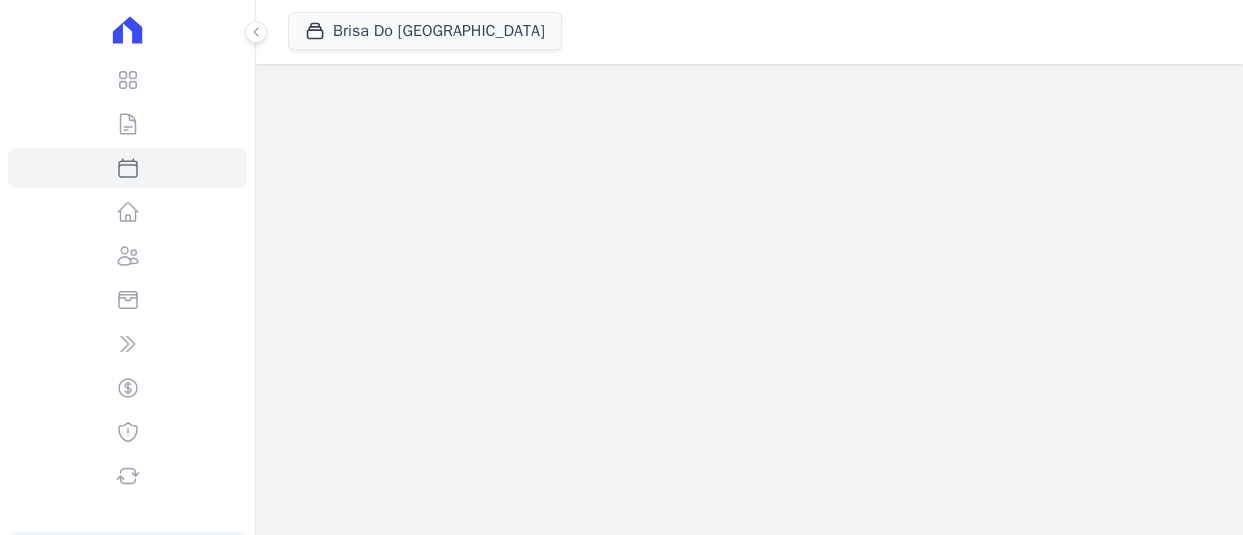 select 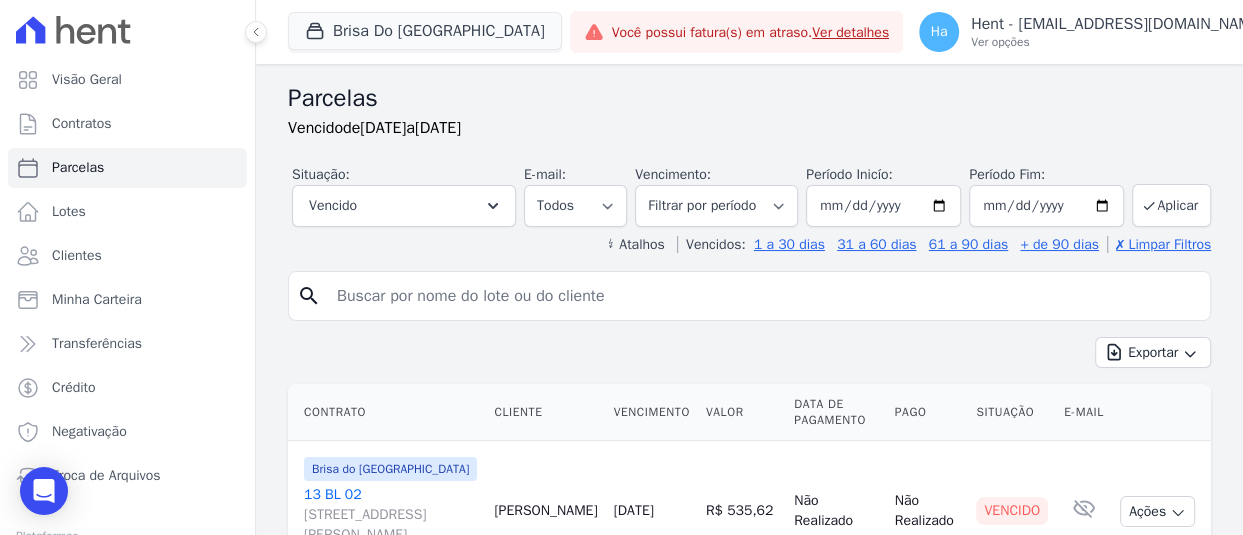 click at bounding box center (763, 296) 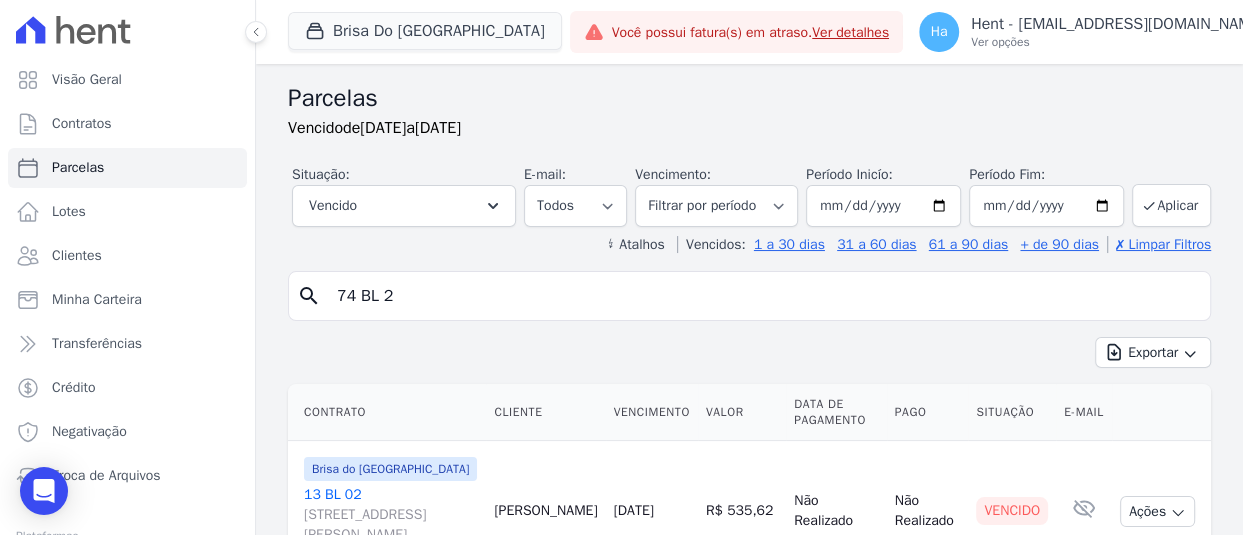 type on "74 BL 2" 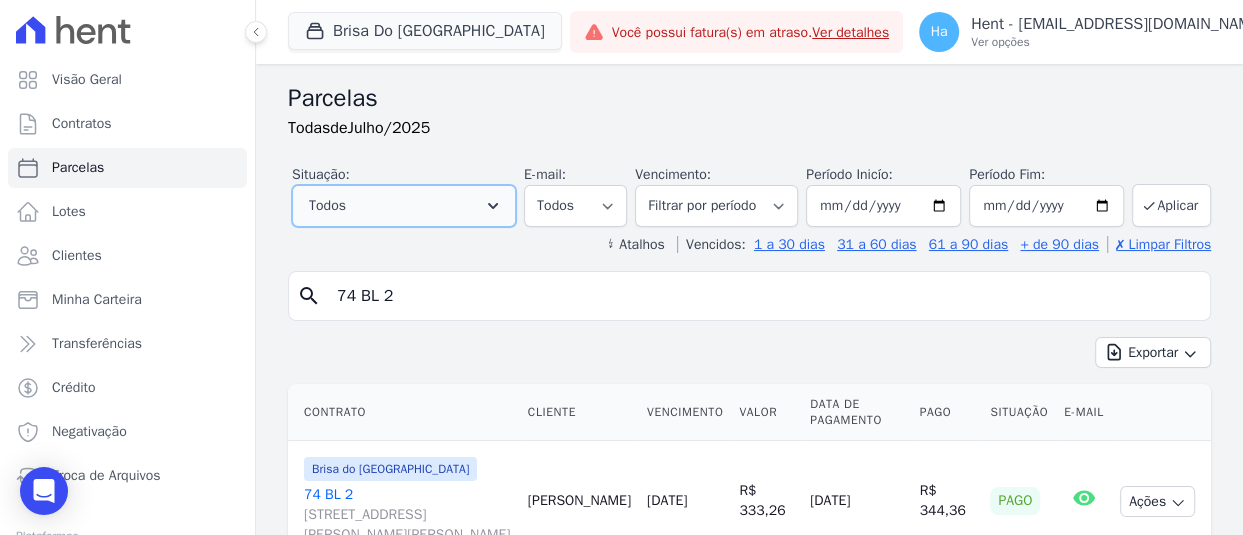 click 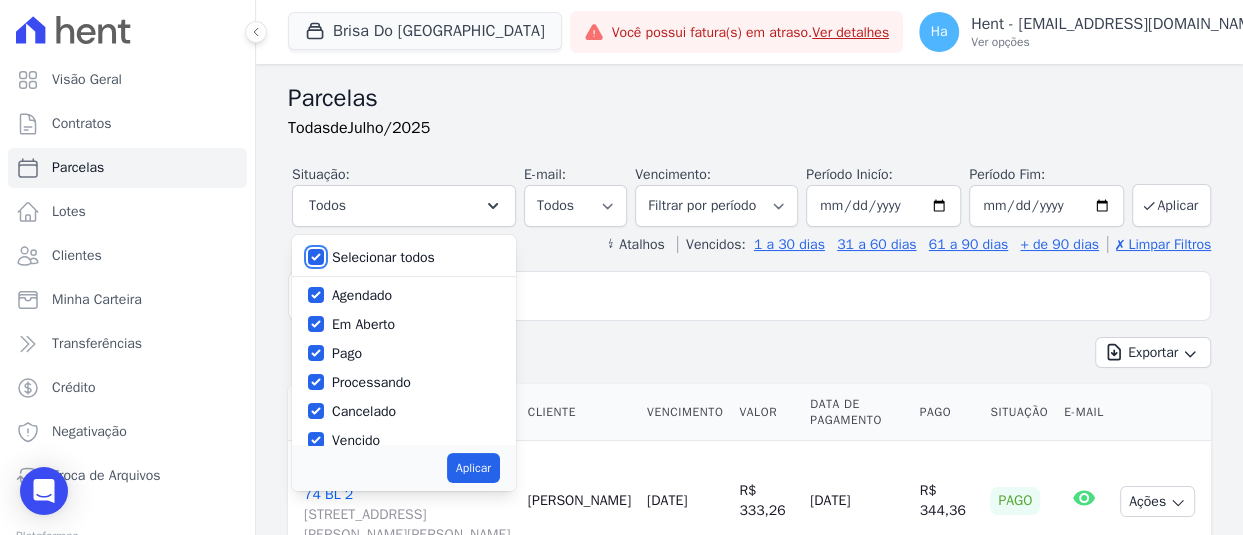 click on "Selecionar todos" at bounding box center (316, 257) 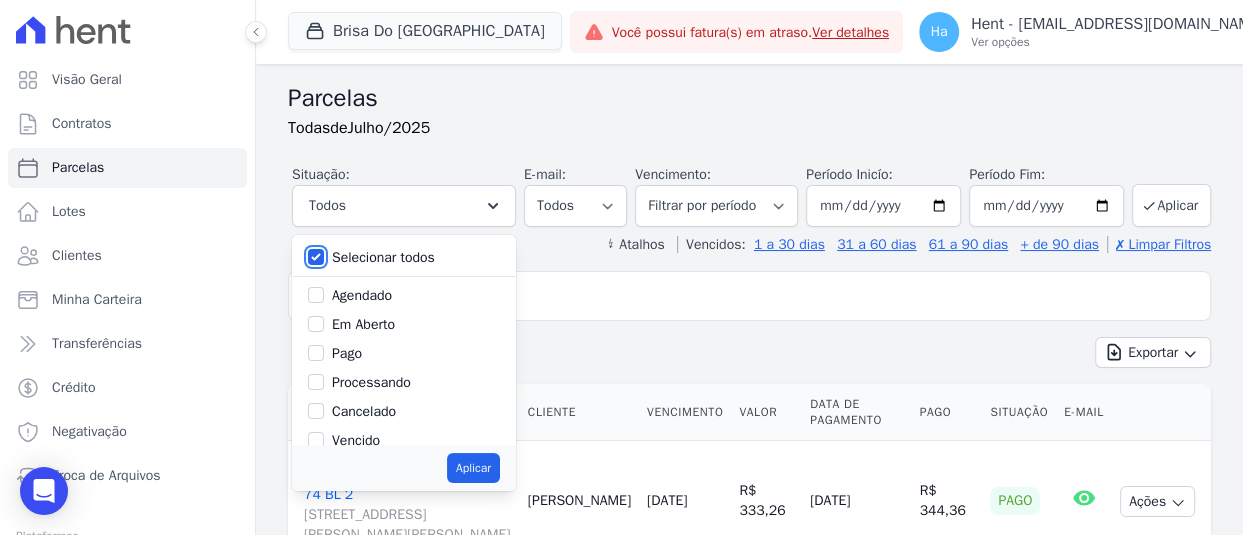 checkbox on "false" 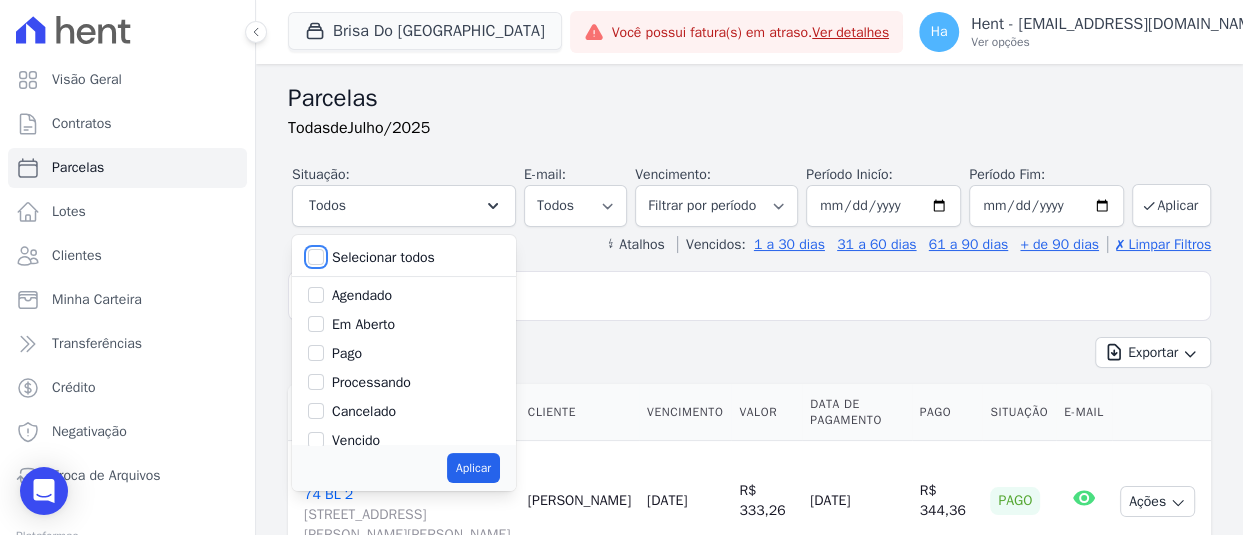 checkbox on "false" 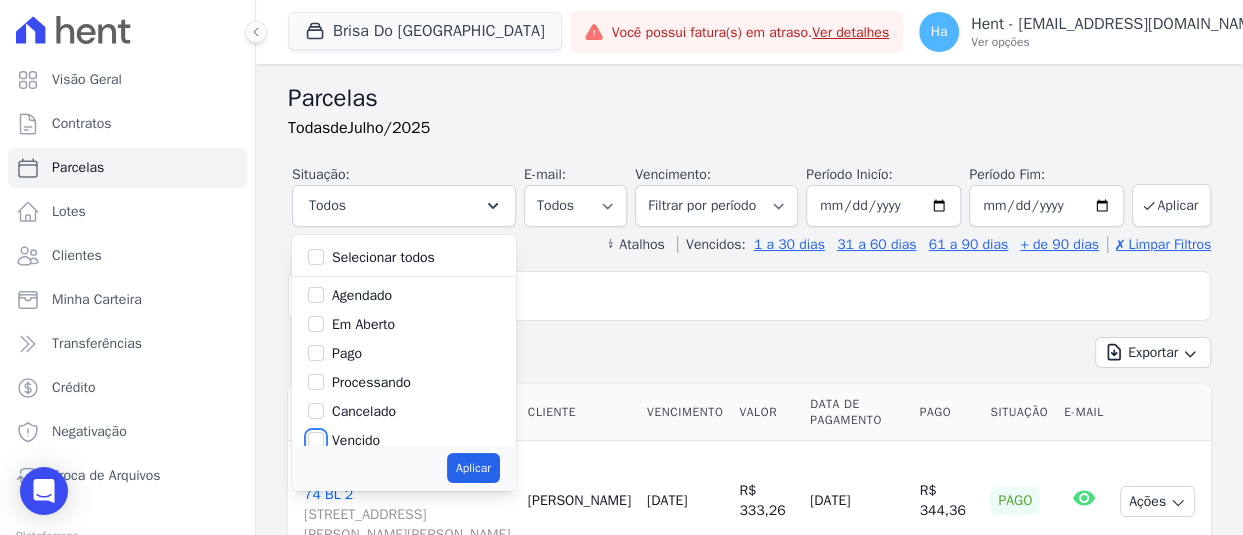 click on "Vencido" at bounding box center (316, 440) 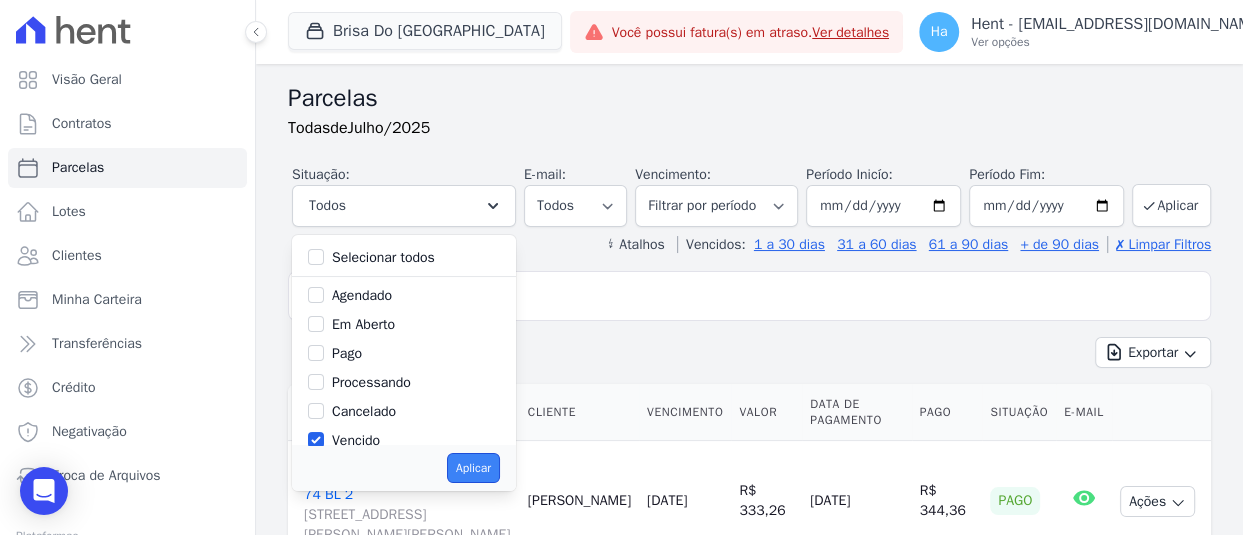 click on "Aplicar" at bounding box center (473, 468) 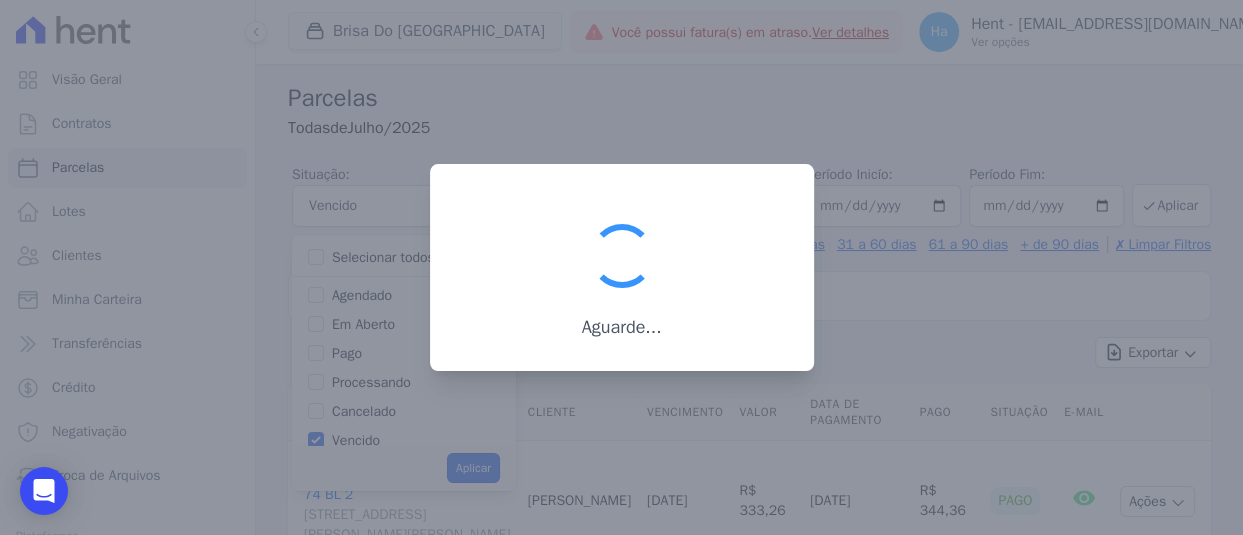 scroll, scrollTop: 35, scrollLeft: 0, axis: vertical 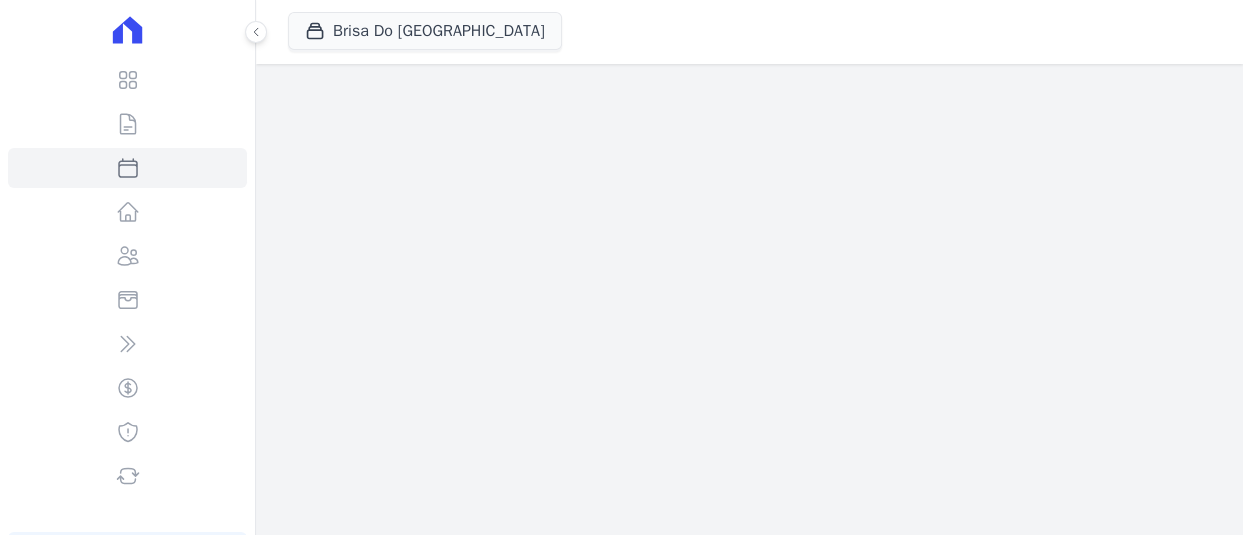 select 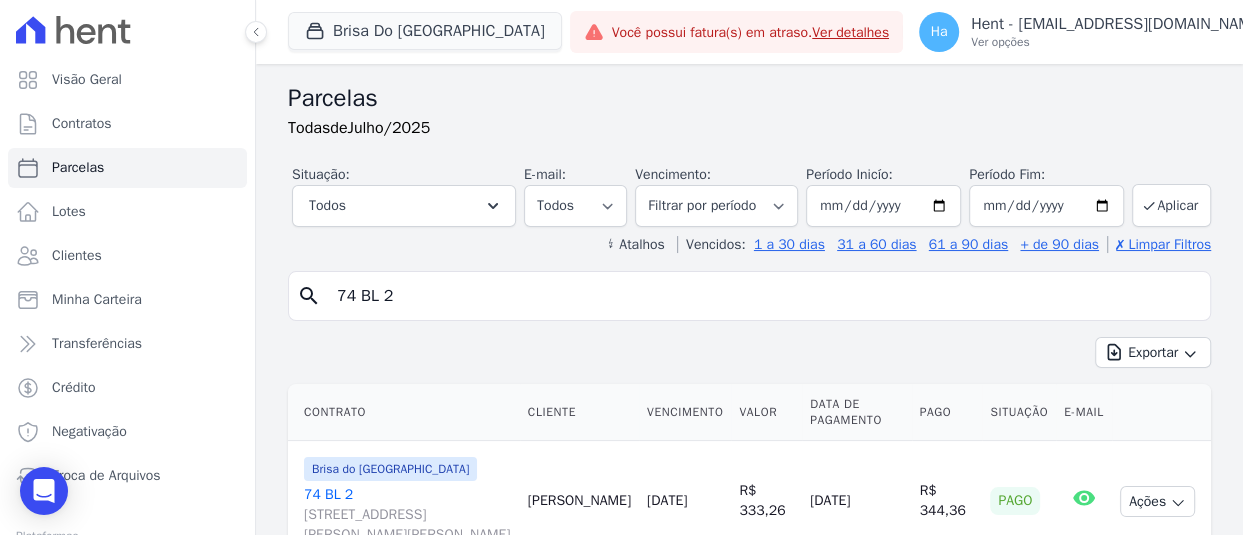 click on "search
74 BL 2" at bounding box center [749, 296] 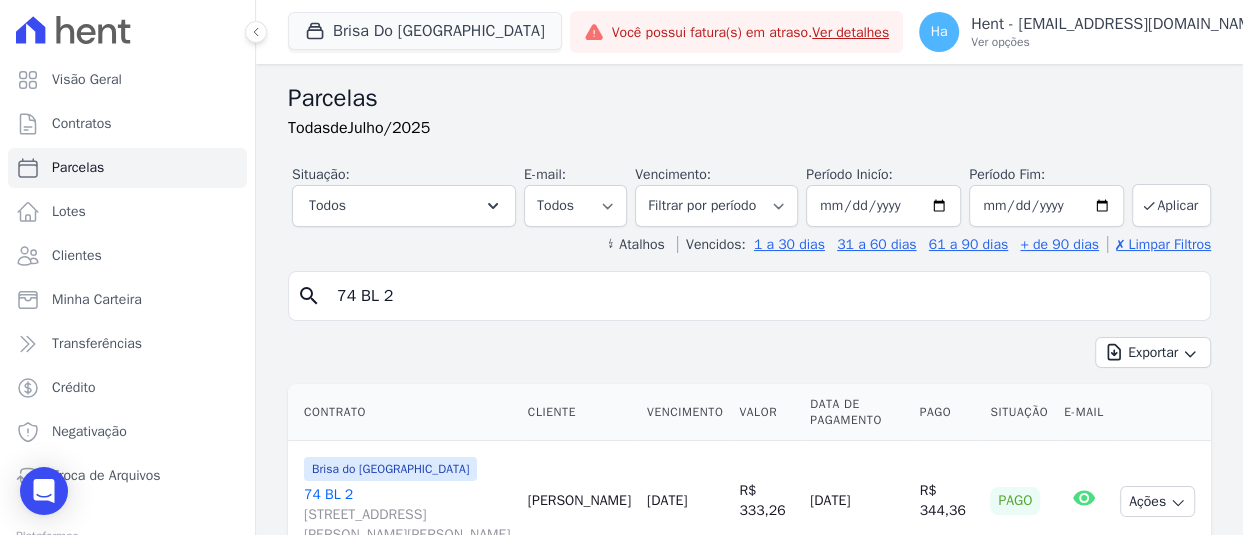 click on "74 BL 2" at bounding box center (763, 296) 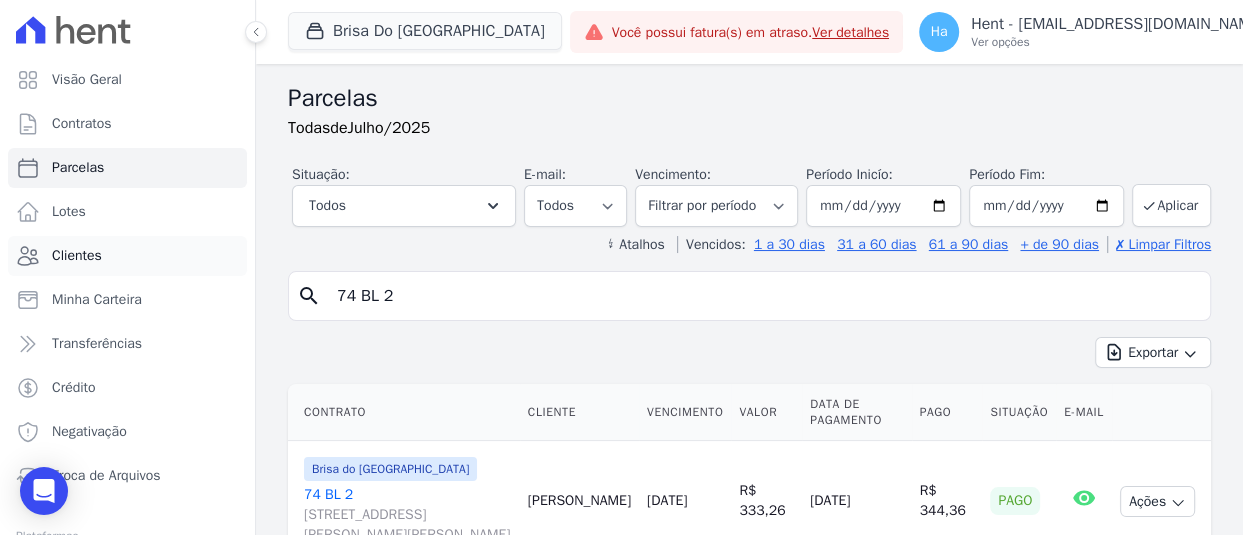 drag, startPoint x: 339, startPoint y: 295, endPoint x: 100, endPoint y: 259, distance: 241.69609 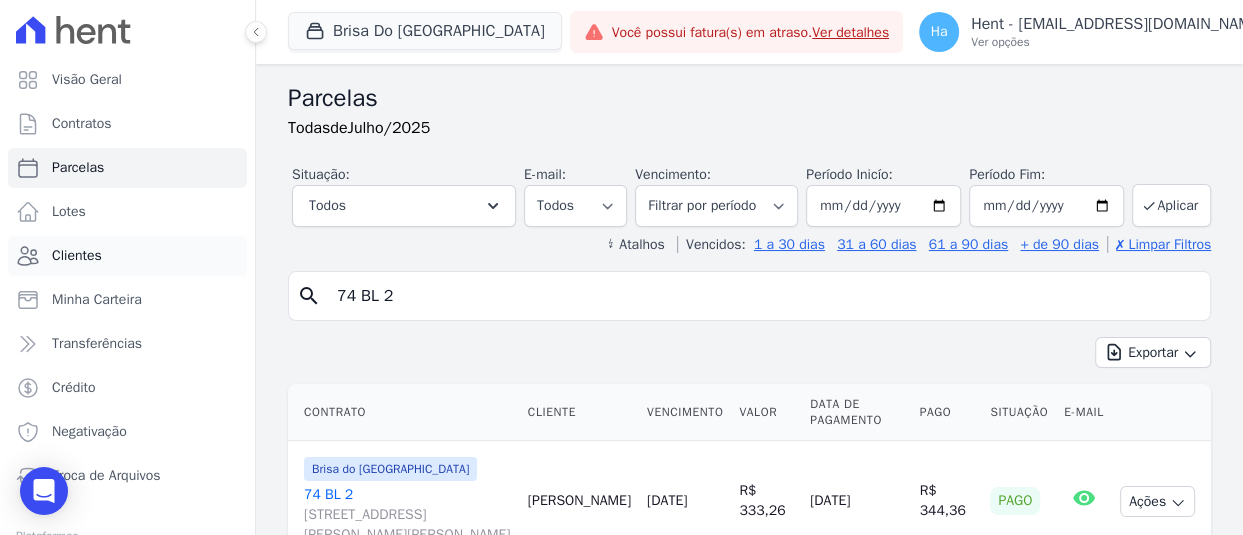 click on "Visão Geral
Contratos
[GEOGRAPHIC_DATA]
Lotes
Clientes
Minha Carteira
Transferências
Crédito
Negativação" at bounding box center (621, 267) 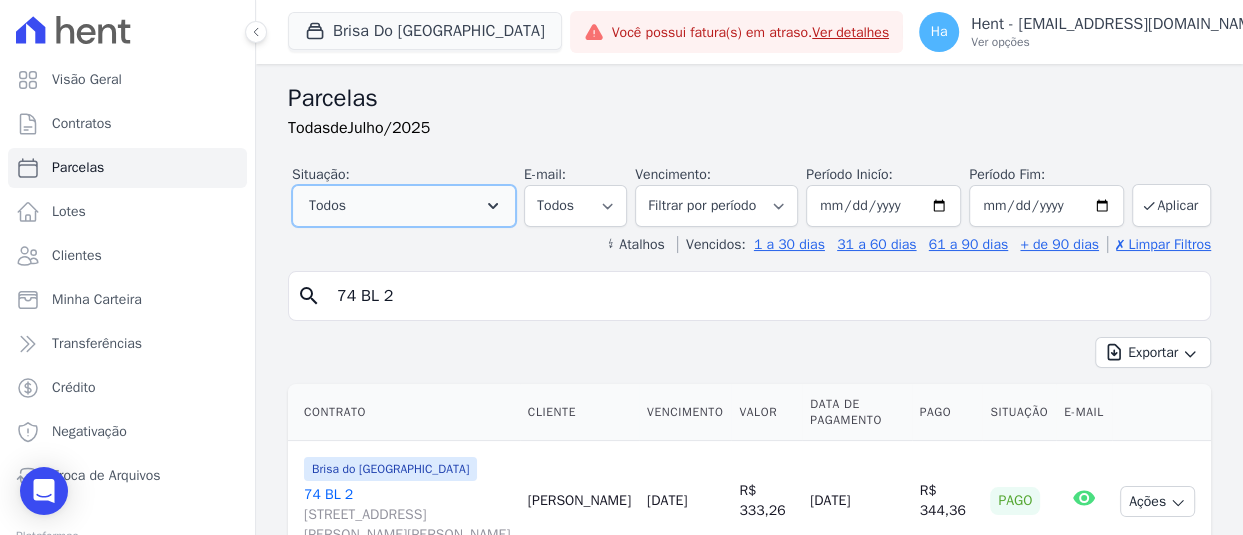 click 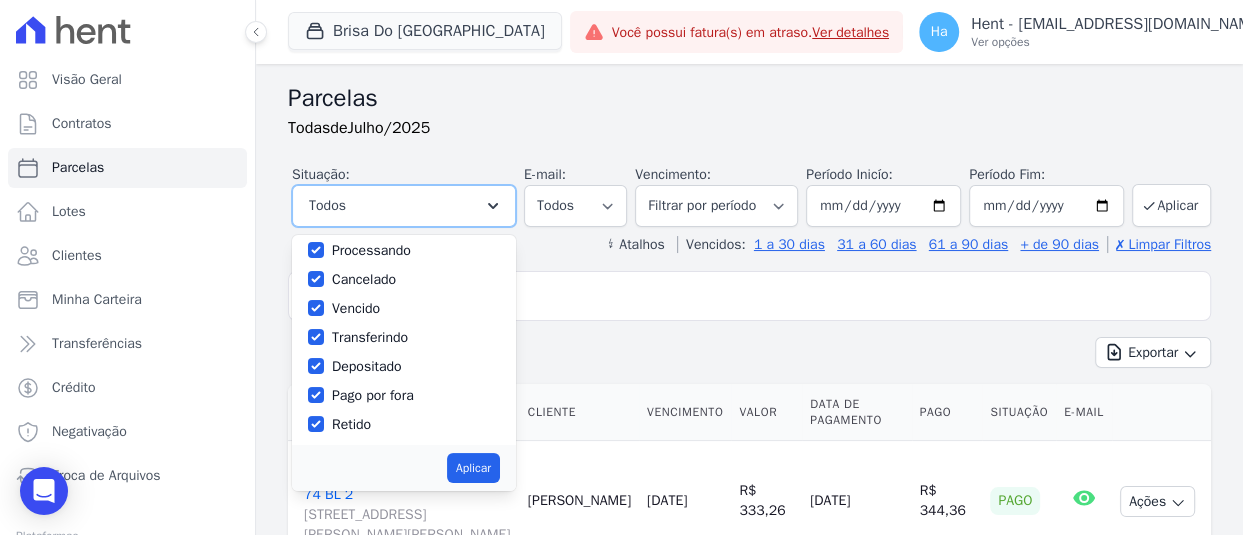 scroll, scrollTop: 32, scrollLeft: 0, axis: vertical 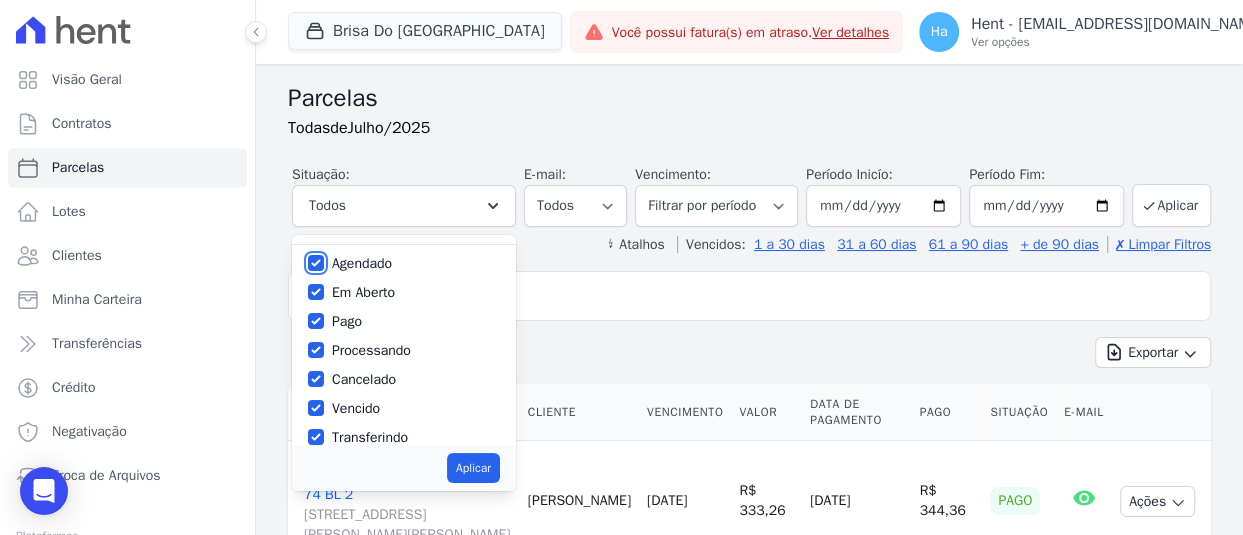 click on "Agendado" at bounding box center [316, 263] 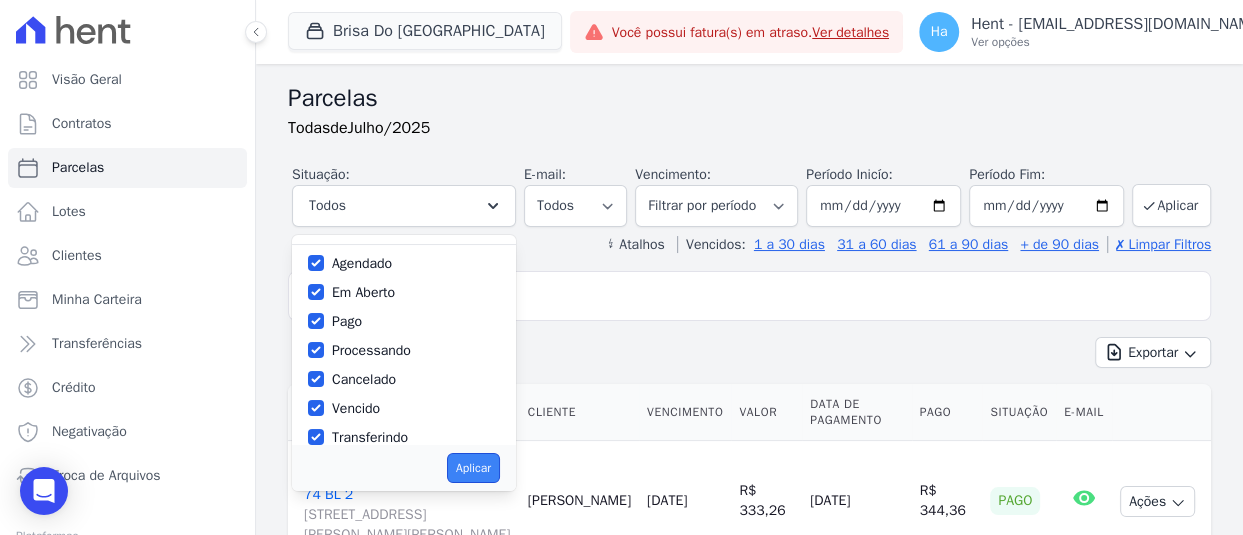 click on "Aplicar" at bounding box center [473, 468] 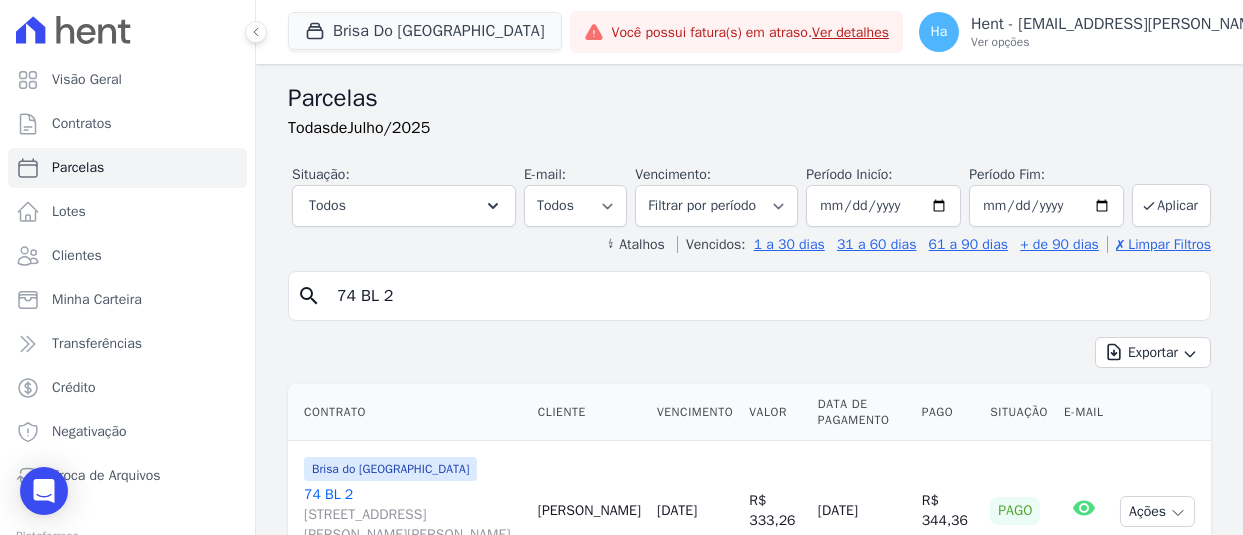 scroll, scrollTop: 0, scrollLeft: 0, axis: both 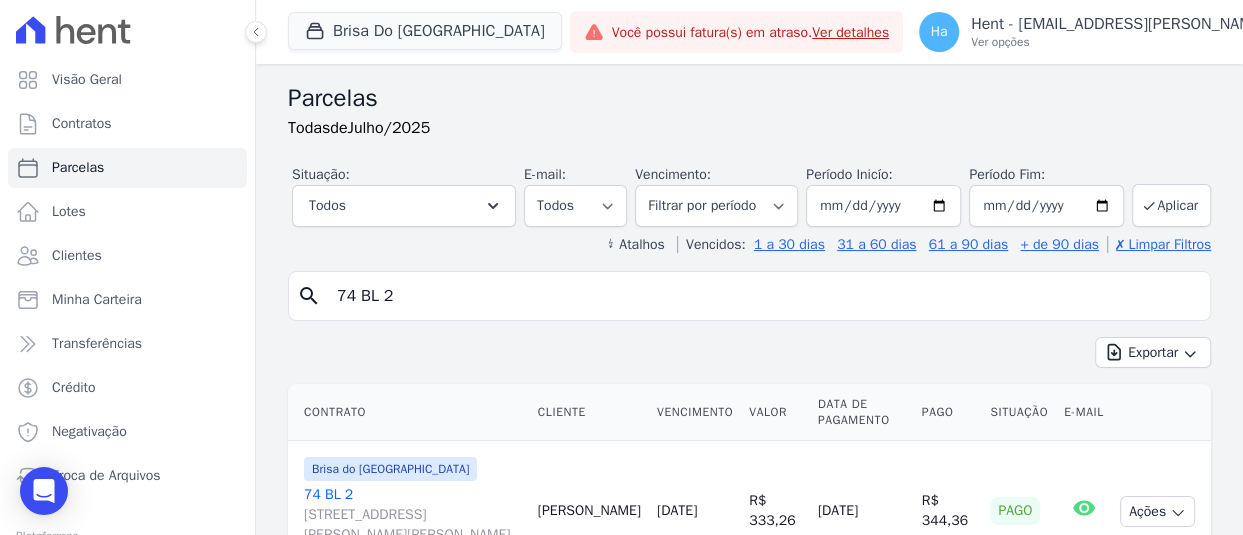 click on "74 BL 2
[STREET_ADDRESS][PERSON_NAME][PERSON_NAME][PERSON_NAME]" at bounding box center [413, 525] 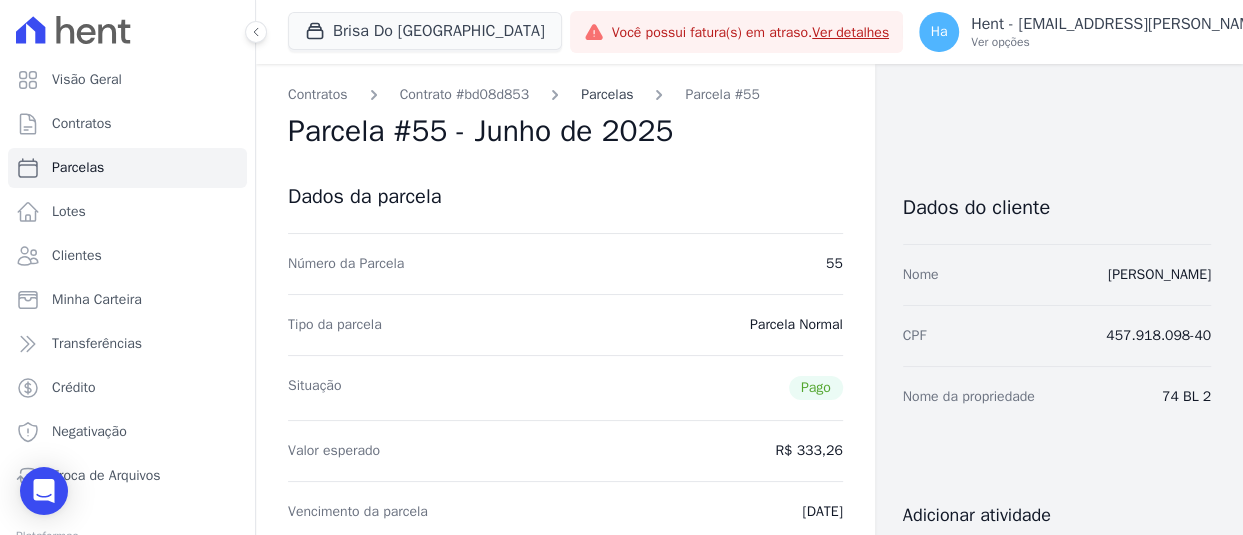 click on "Parcelas" at bounding box center (607, 94) 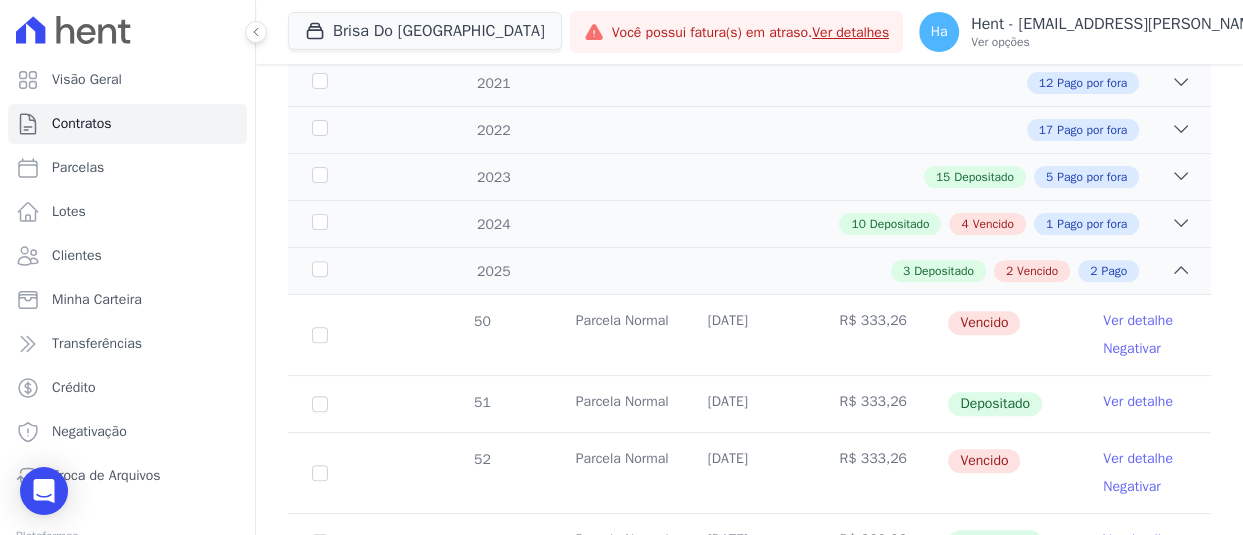 scroll, scrollTop: 400, scrollLeft: 0, axis: vertical 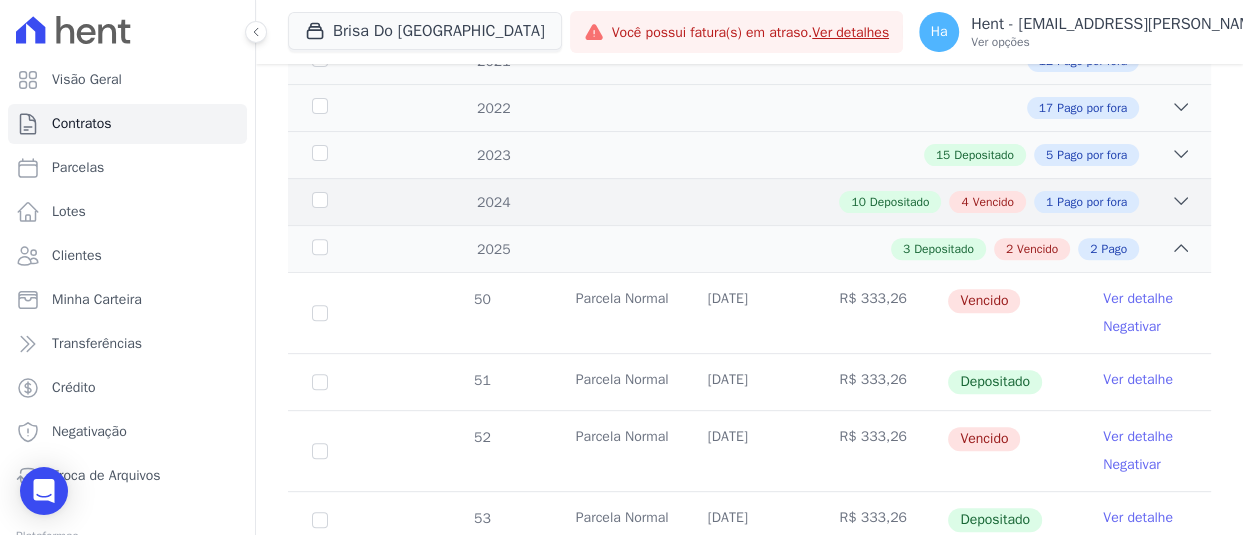 click on "10
Depositado
4
Vencido
1
Pago por fora" at bounding box center (795, 202) 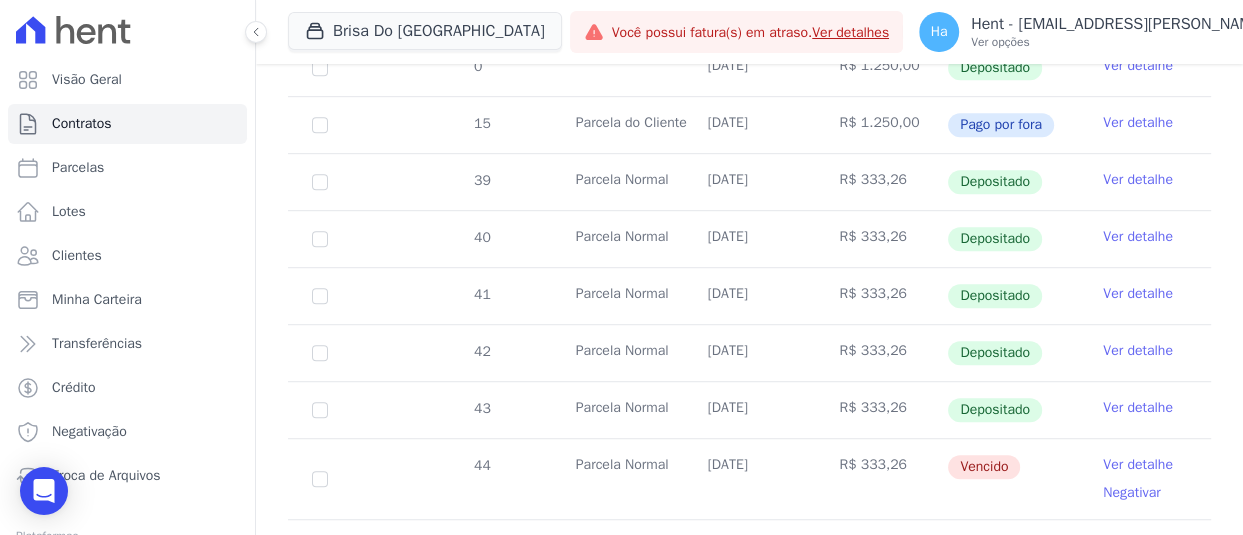 scroll, scrollTop: 900, scrollLeft: 0, axis: vertical 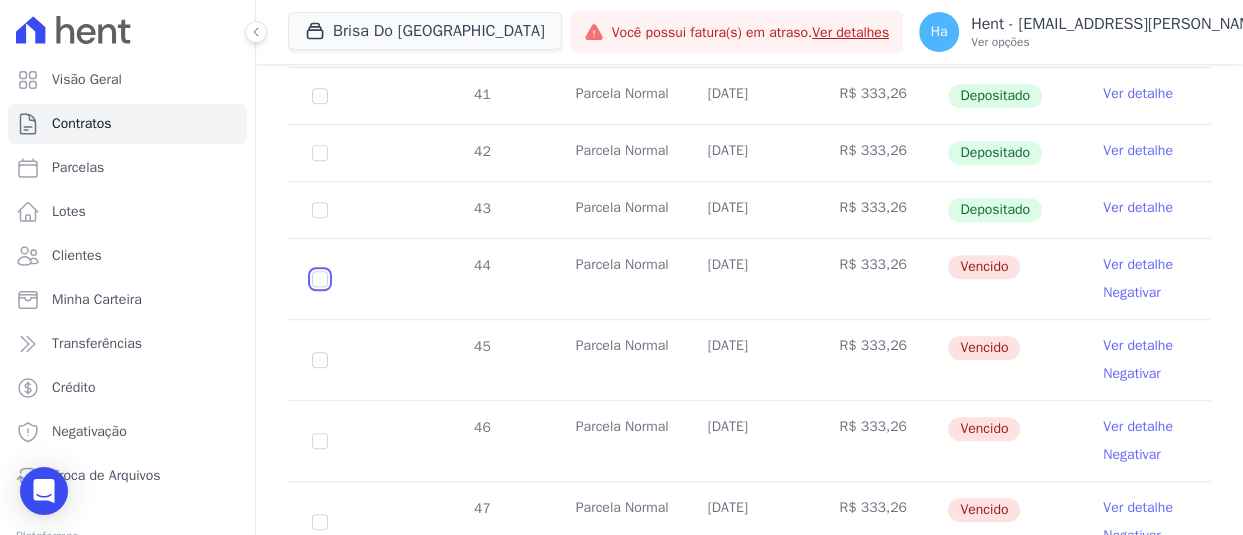 click at bounding box center [320, 279] 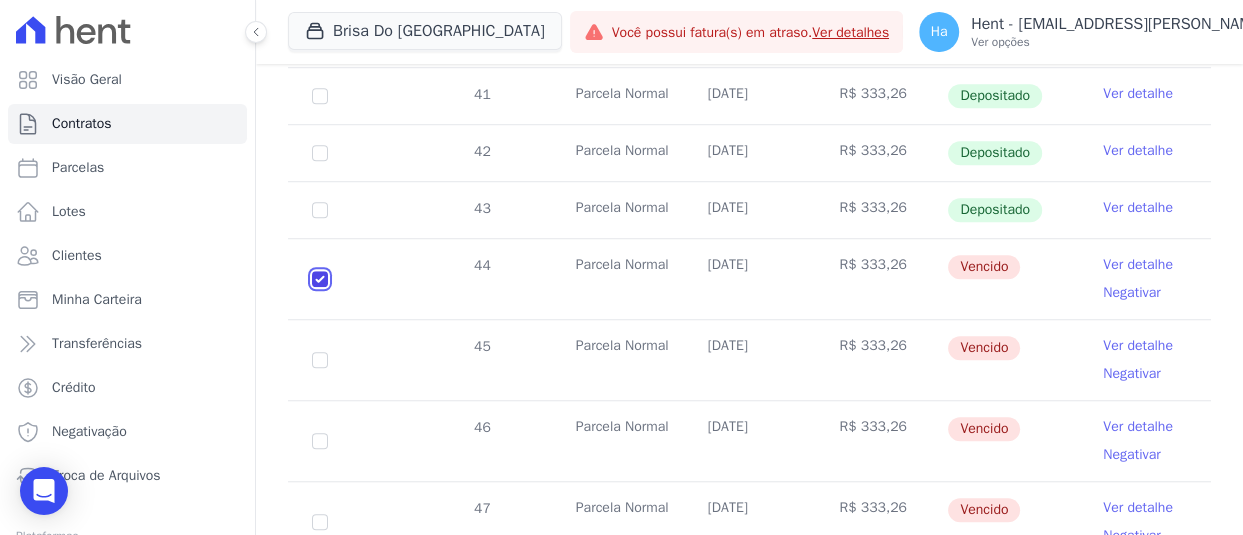 checkbox on "true" 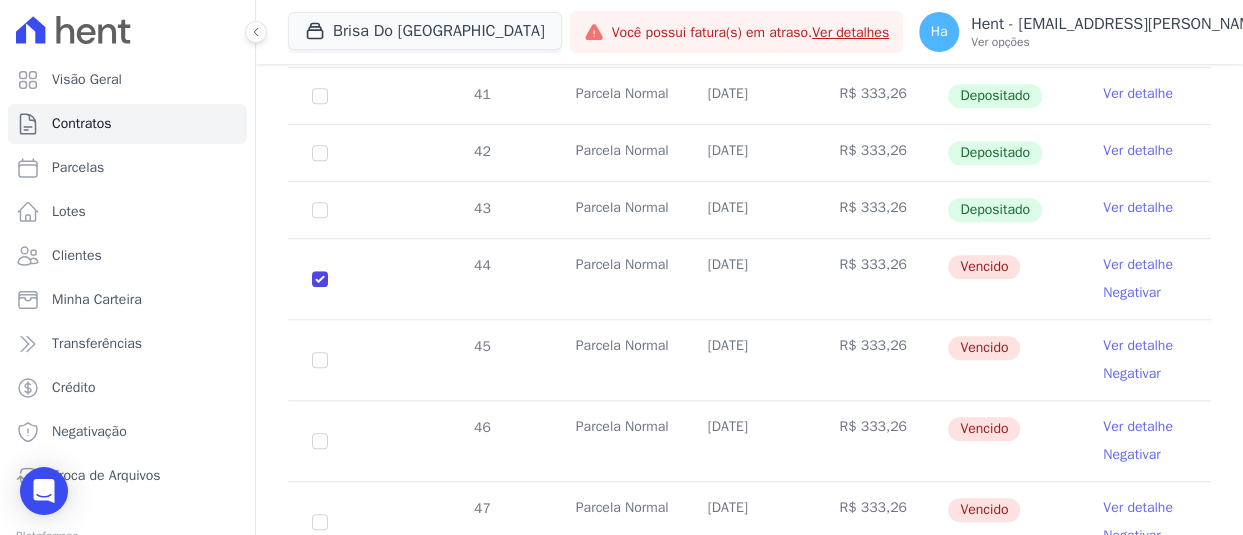 click on "45" at bounding box center (320, 360) 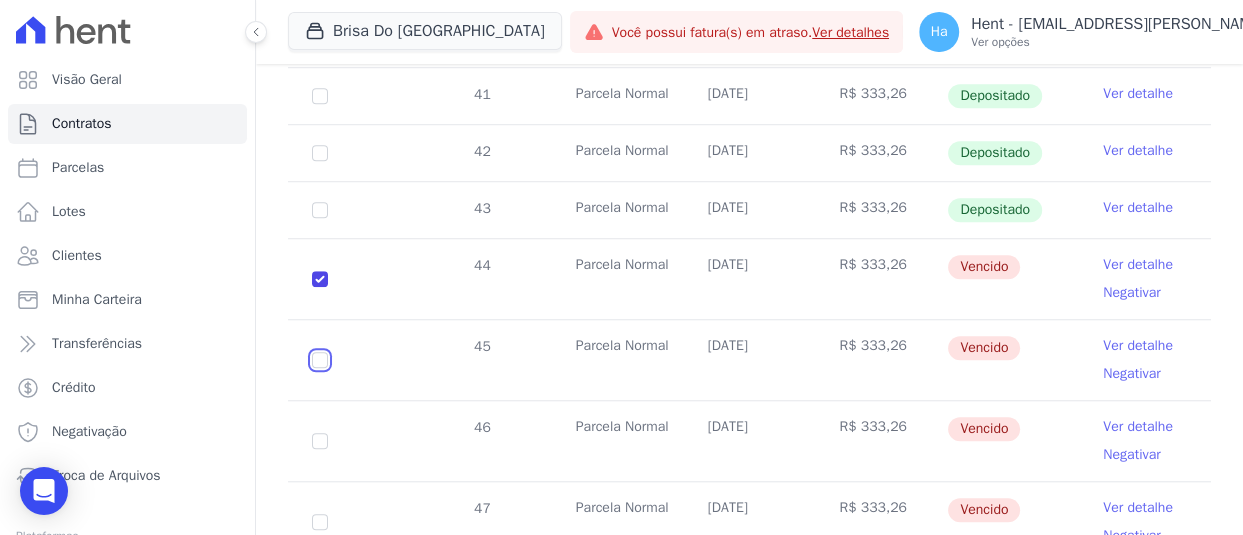 click at bounding box center [320, 279] 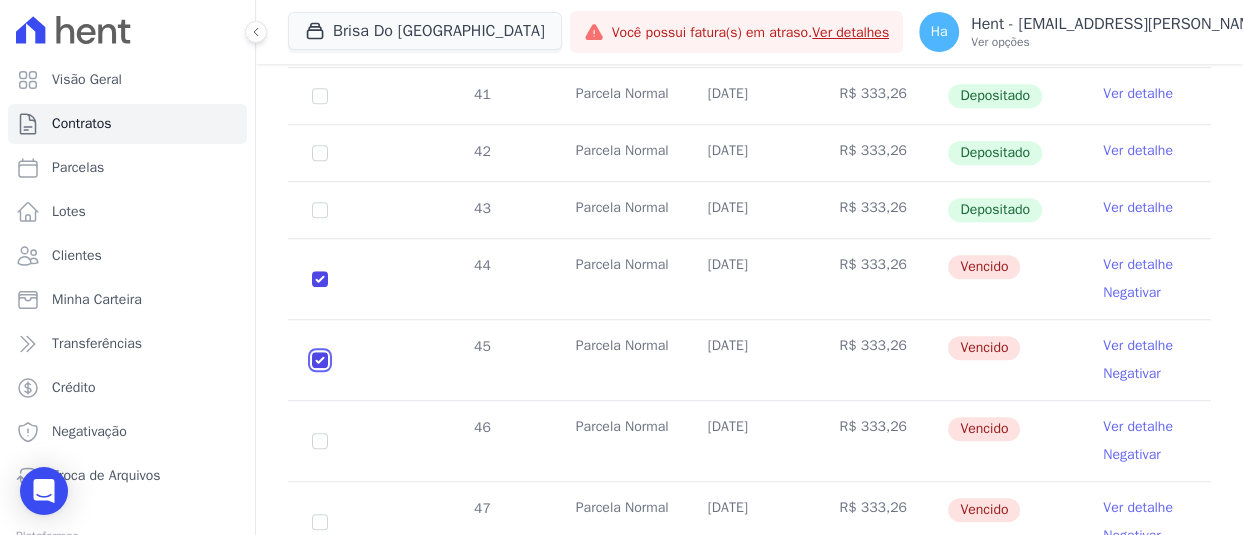 checkbox on "true" 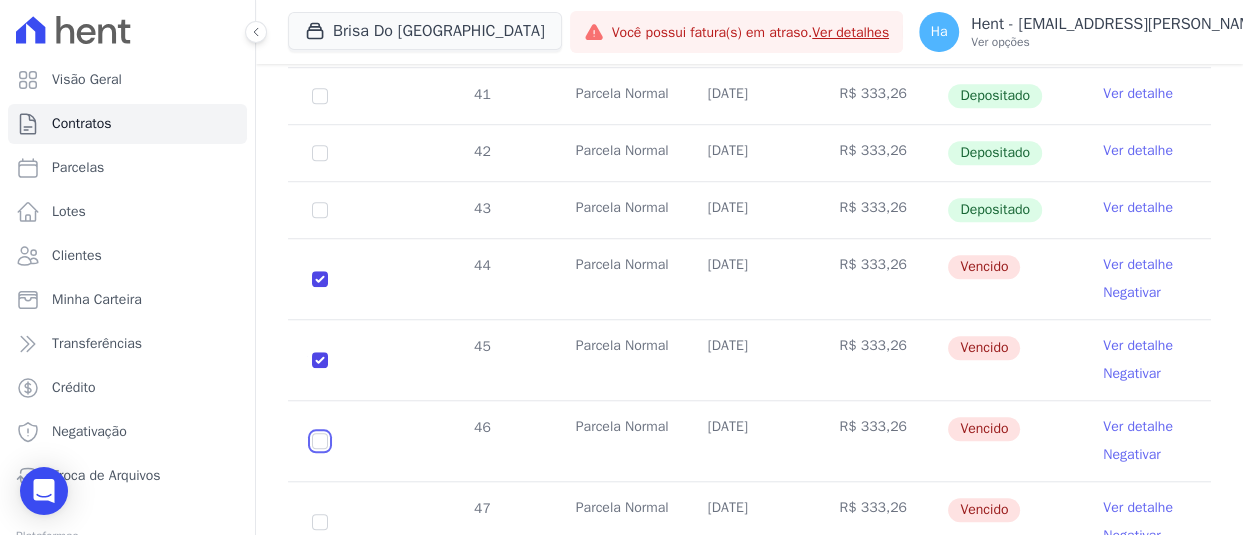click at bounding box center (320, 279) 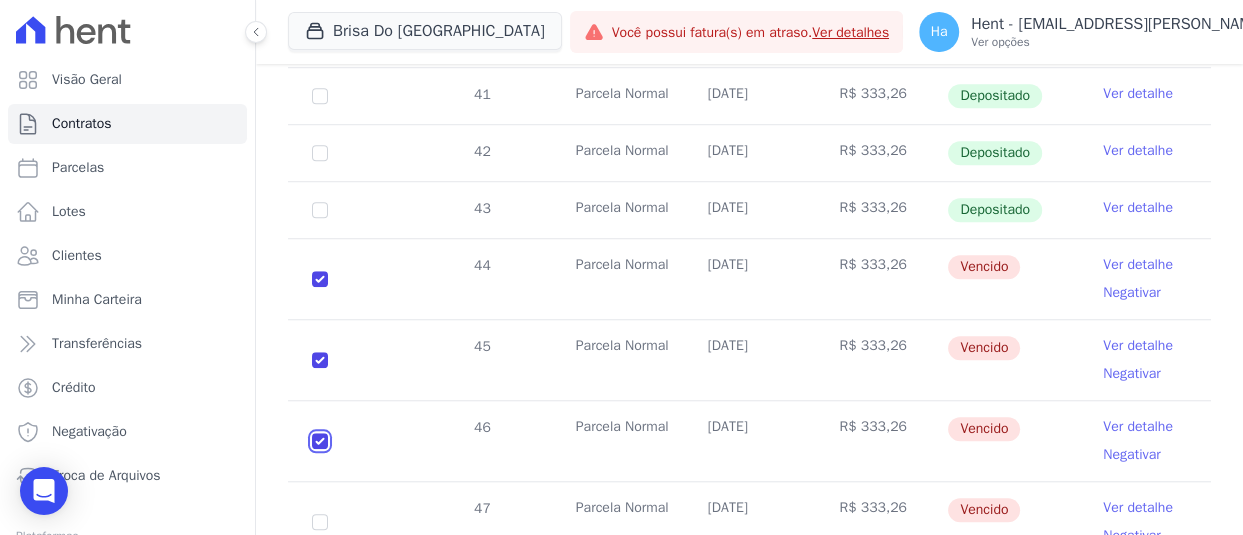 checkbox on "true" 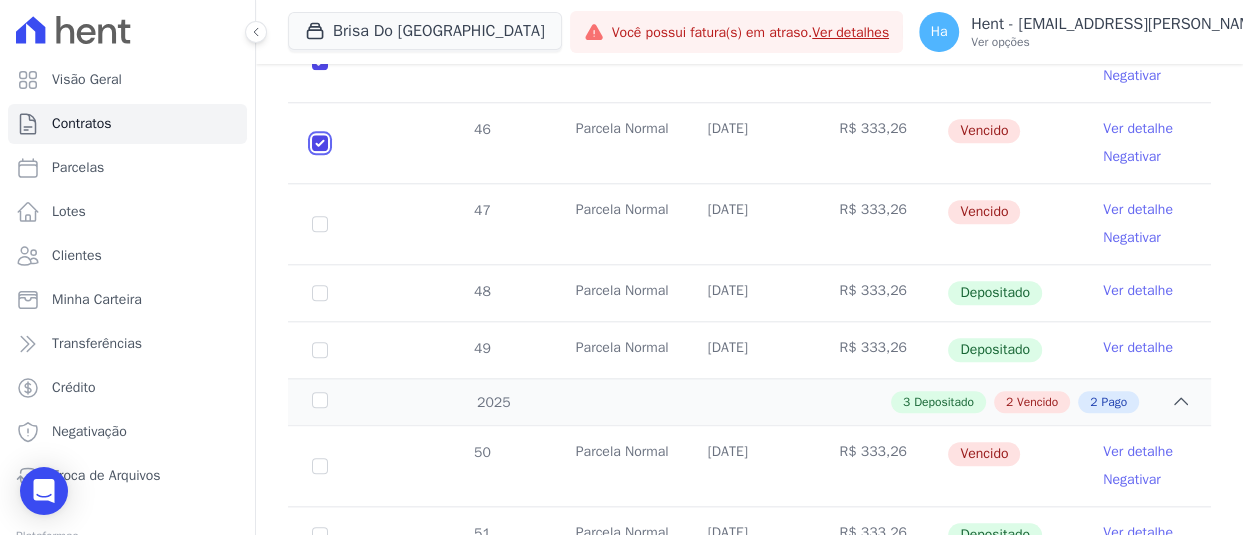 scroll, scrollTop: 1220, scrollLeft: 0, axis: vertical 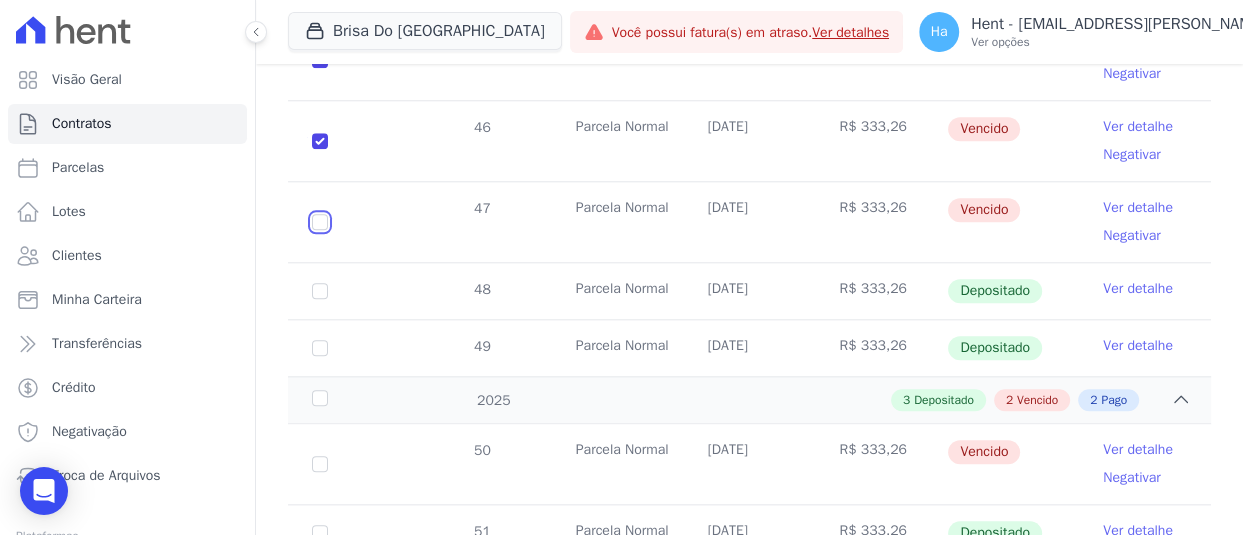 click at bounding box center [320, -21] 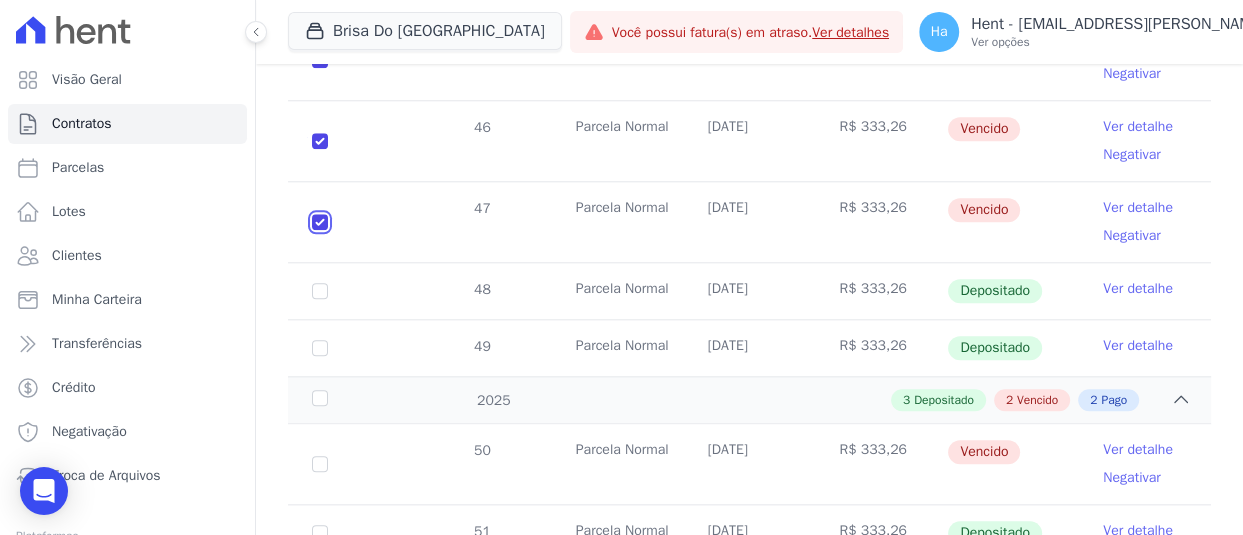 checkbox on "true" 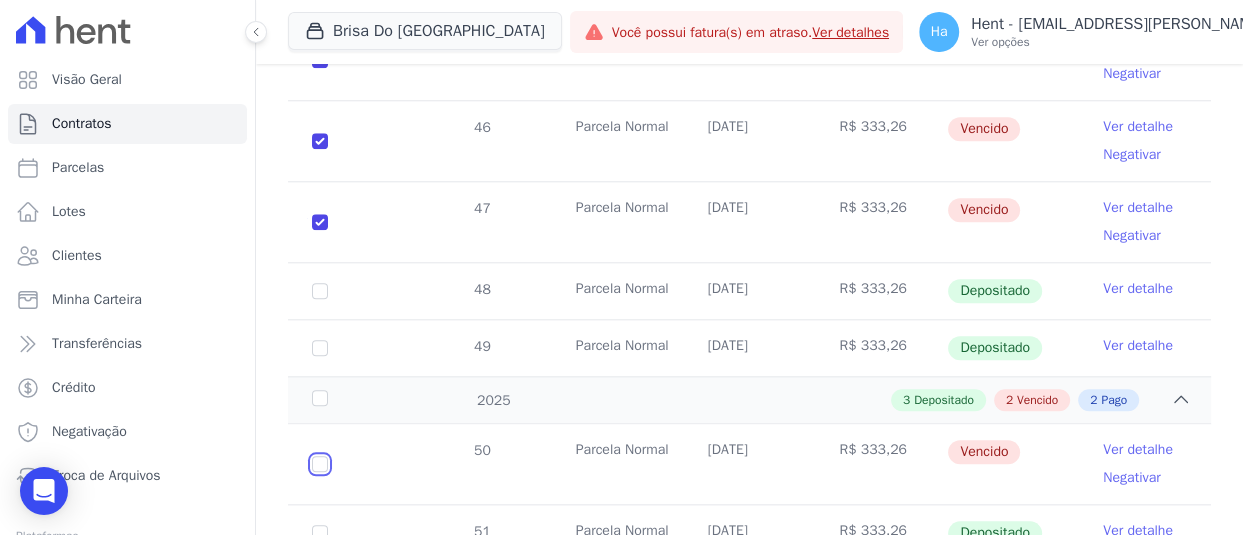 click at bounding box center [320, 464] 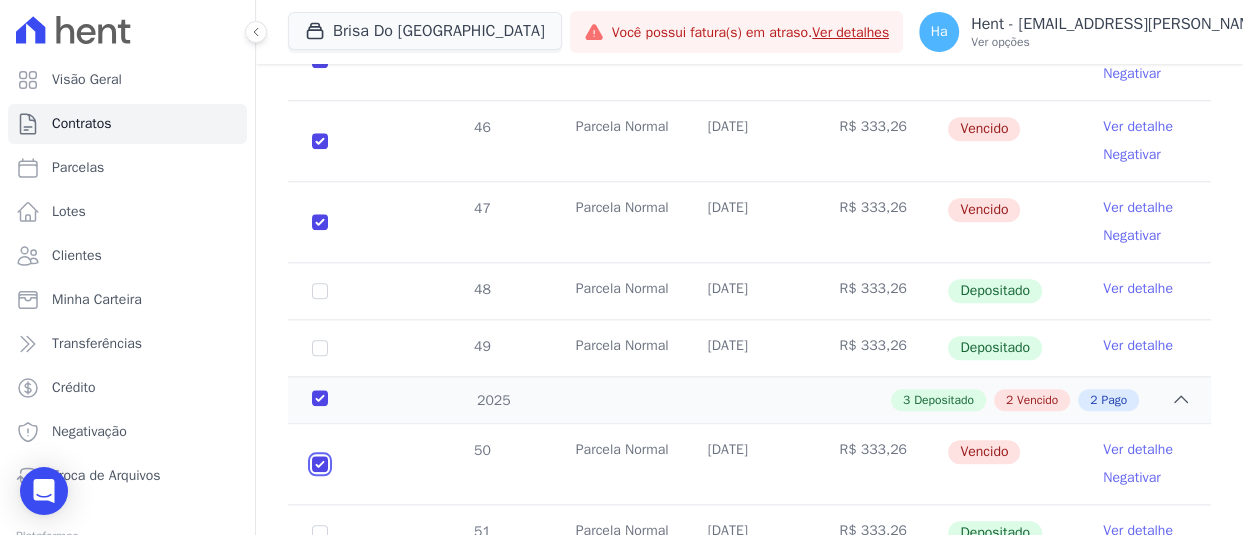checkbox on "true" 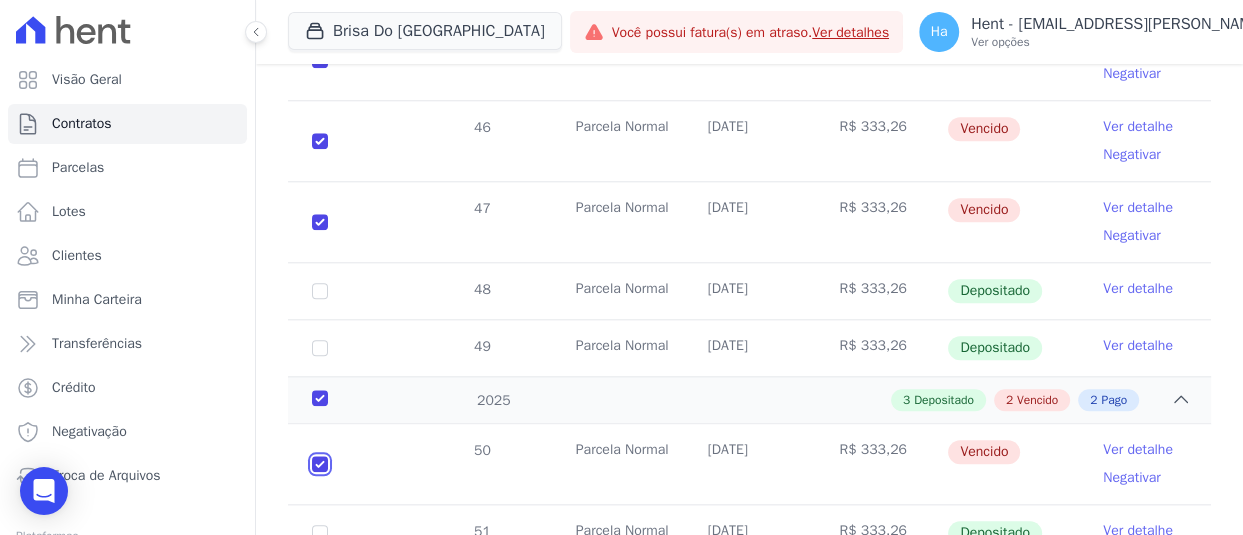 checkbox on "true" 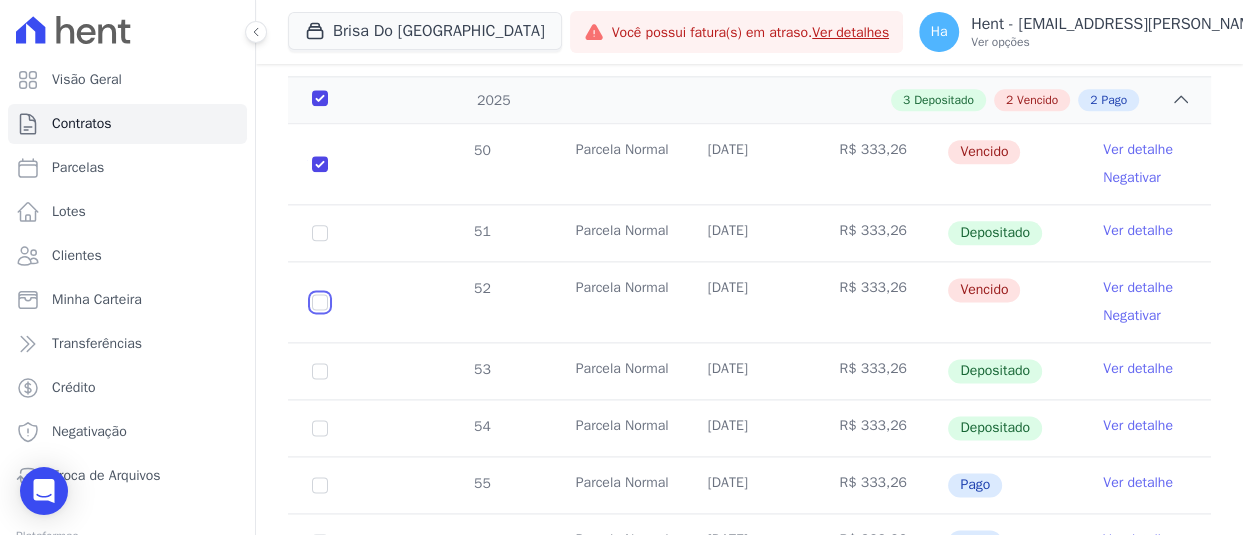 click at bounding box center [320, 164] 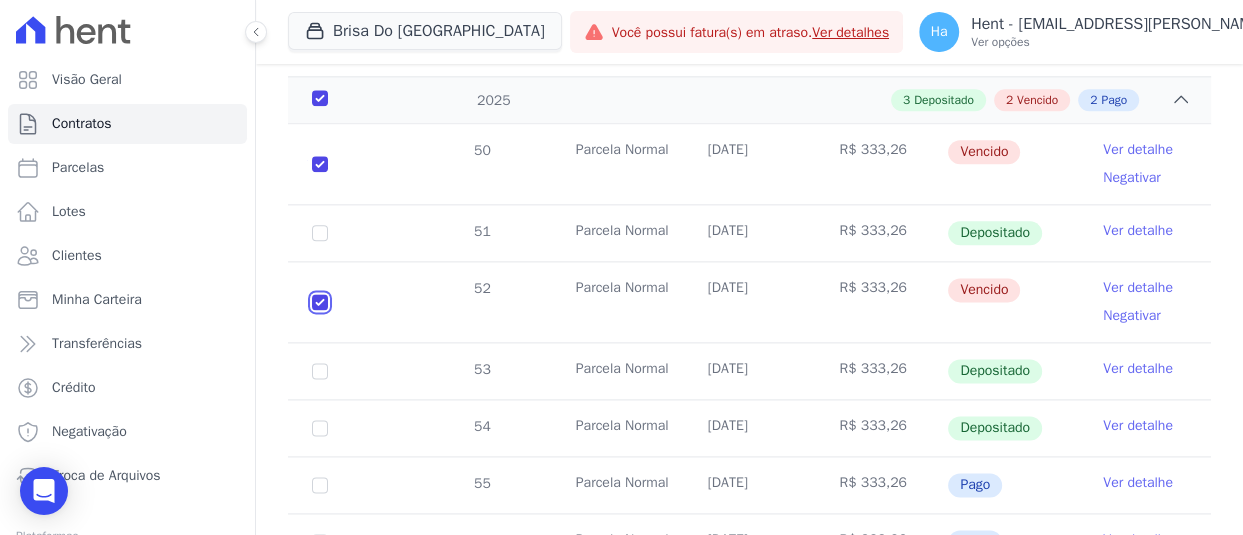 checkbox on "true" 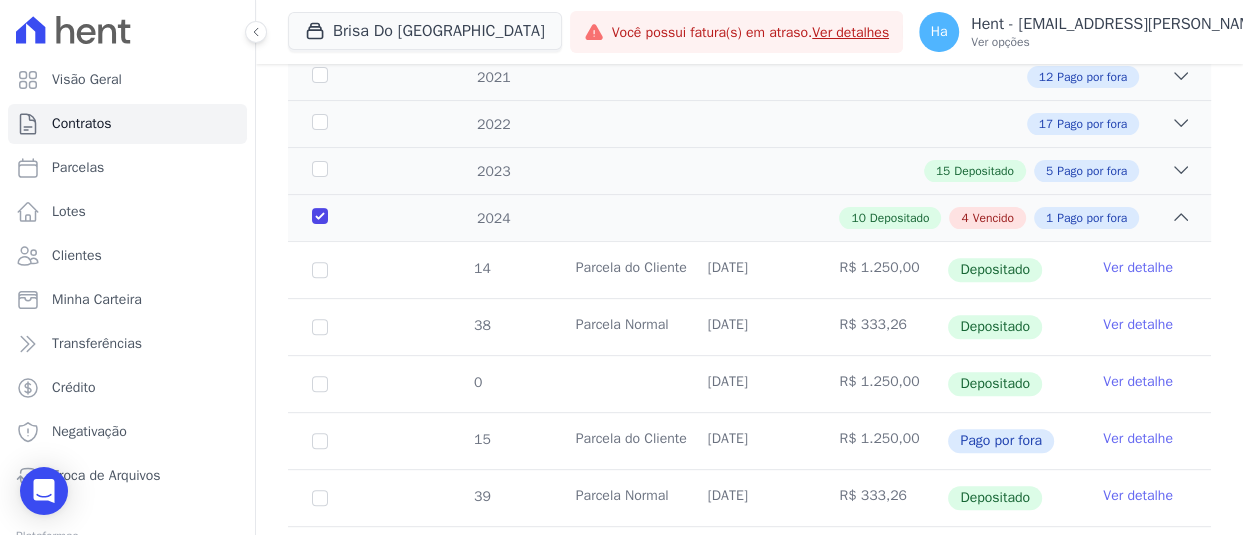 scroll, scrollTop: 400, scrollLeft: 0, axis: vertical 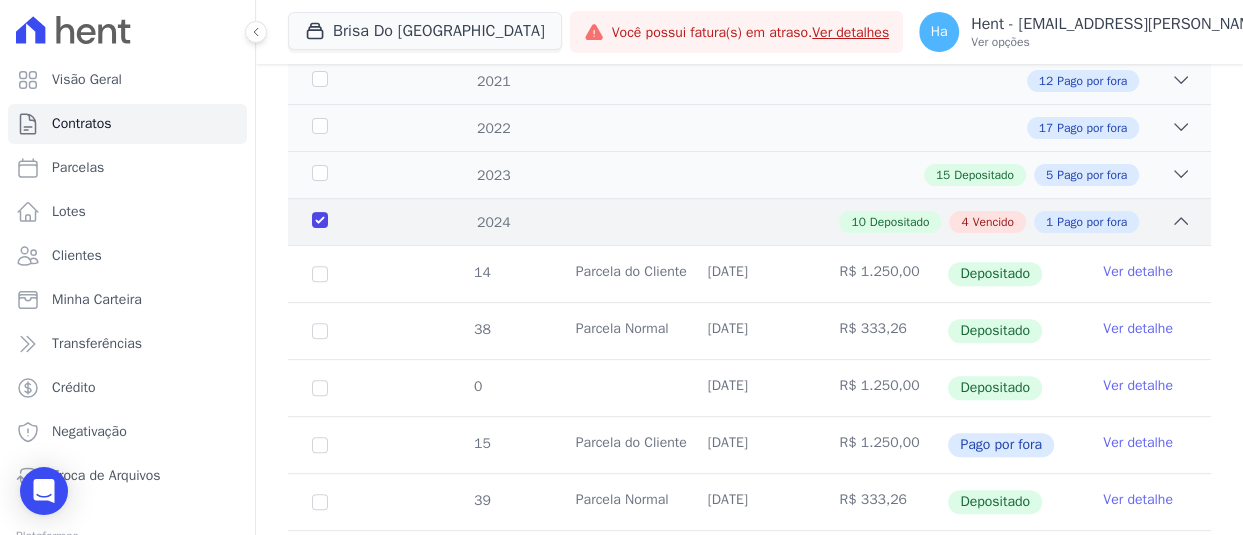 click on "2024" at bounding box center (347, 222) 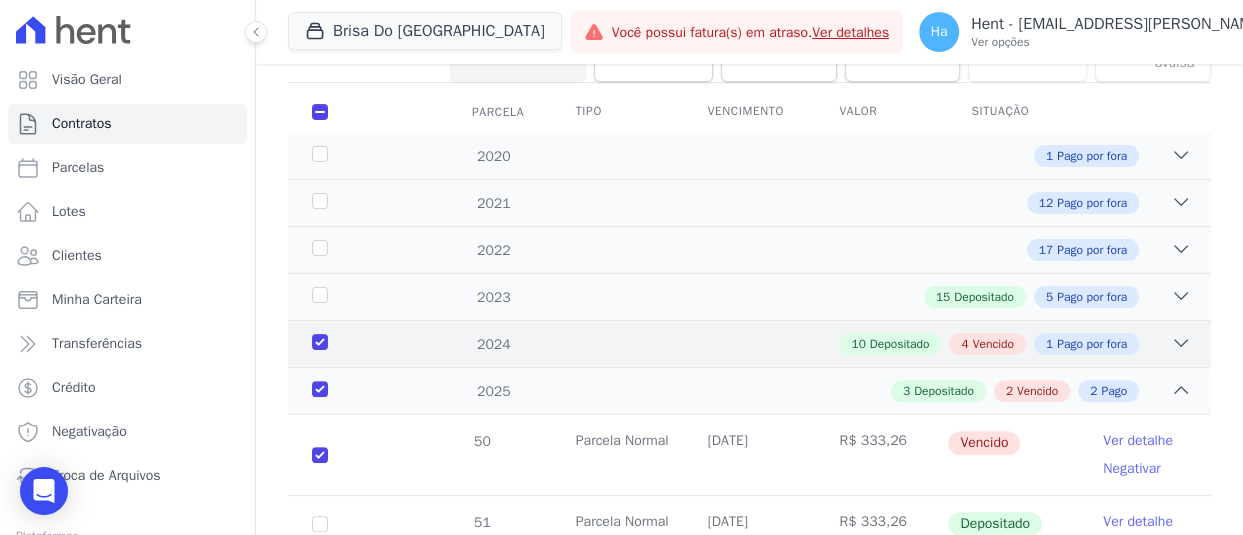 scroll, scrollTop: 261, scrollLeft: 0, axis: vertical 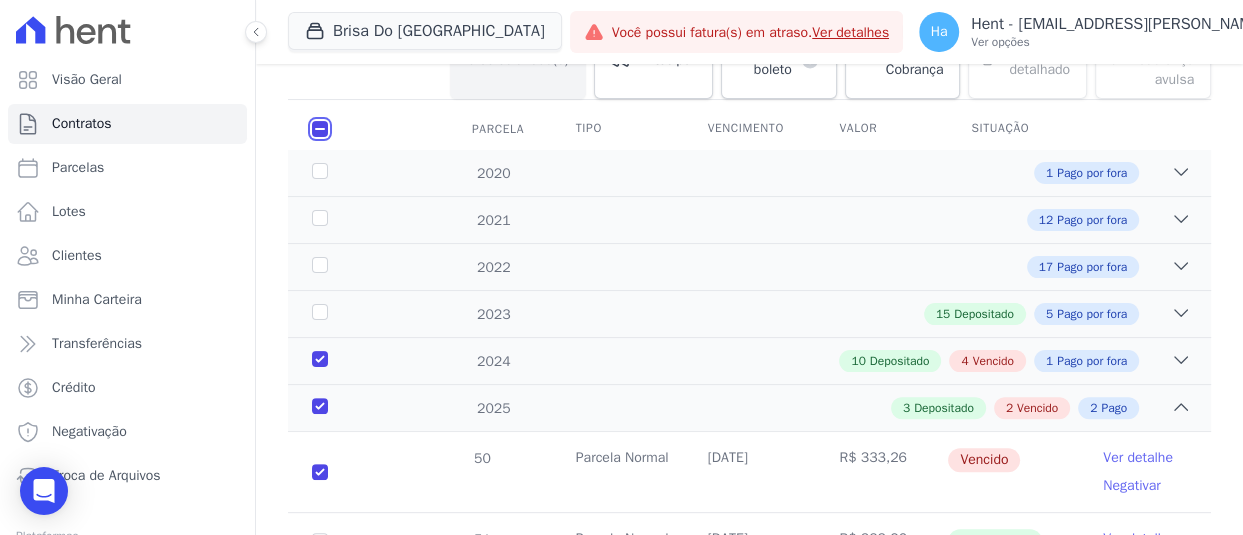 click at bounding box center [320, 129] 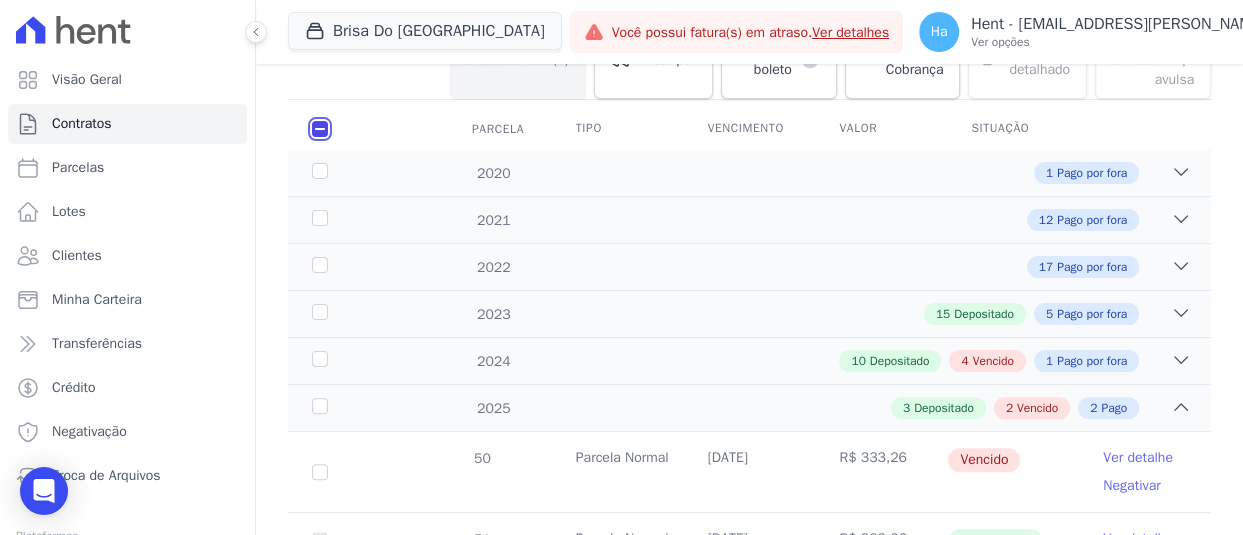 checkbox on "false" 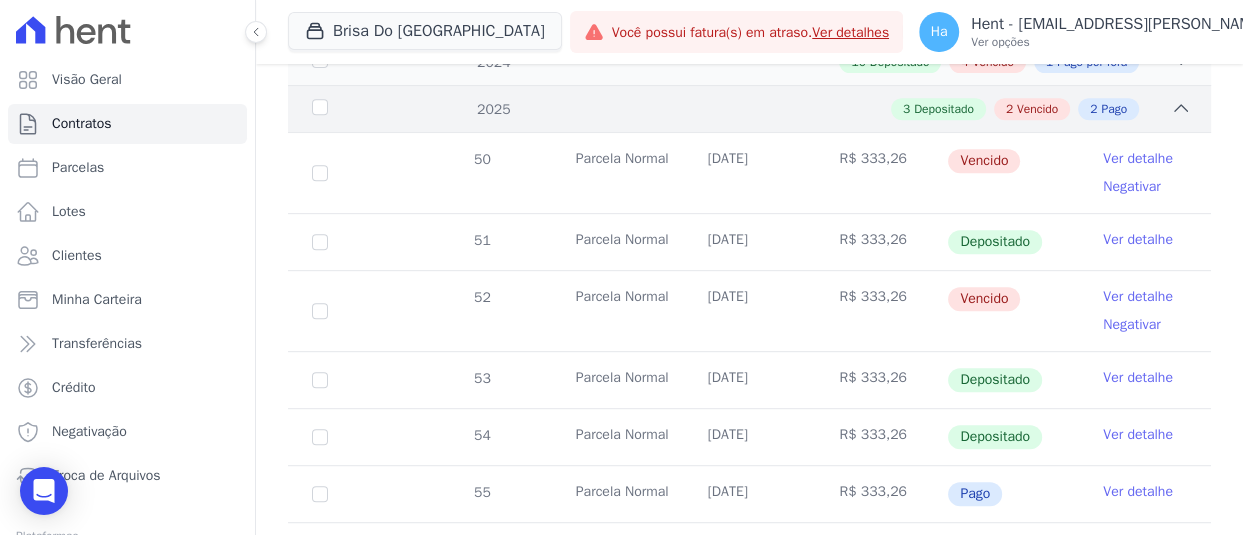 scroll, scrollTop: 561, scrollLeft: 0, axis: vertical 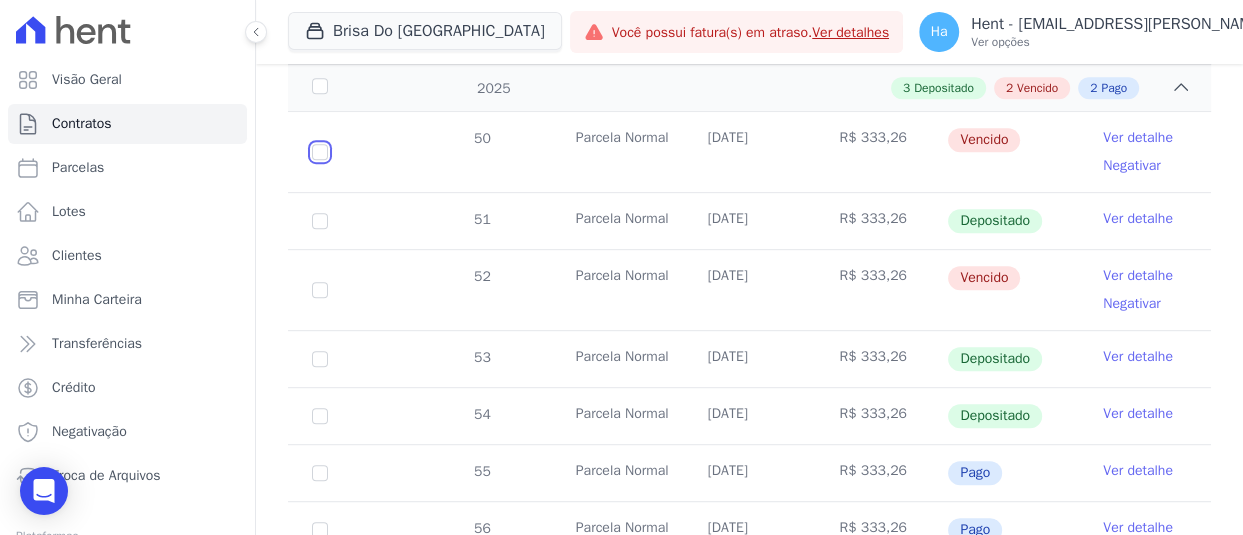 click at bounding box center [320, 152] 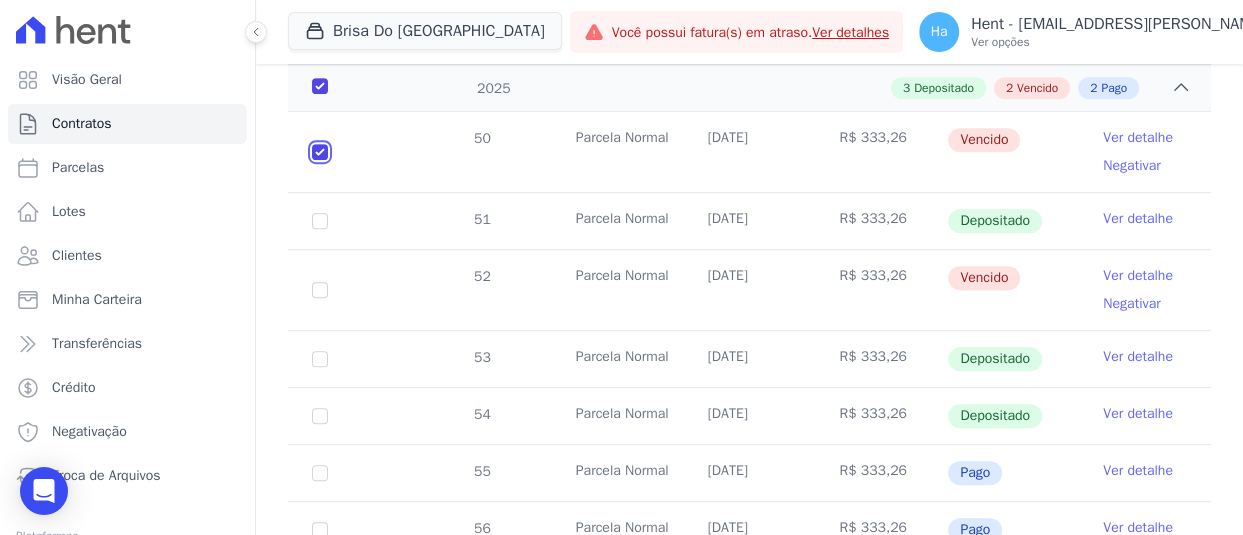 checkbox on "true" 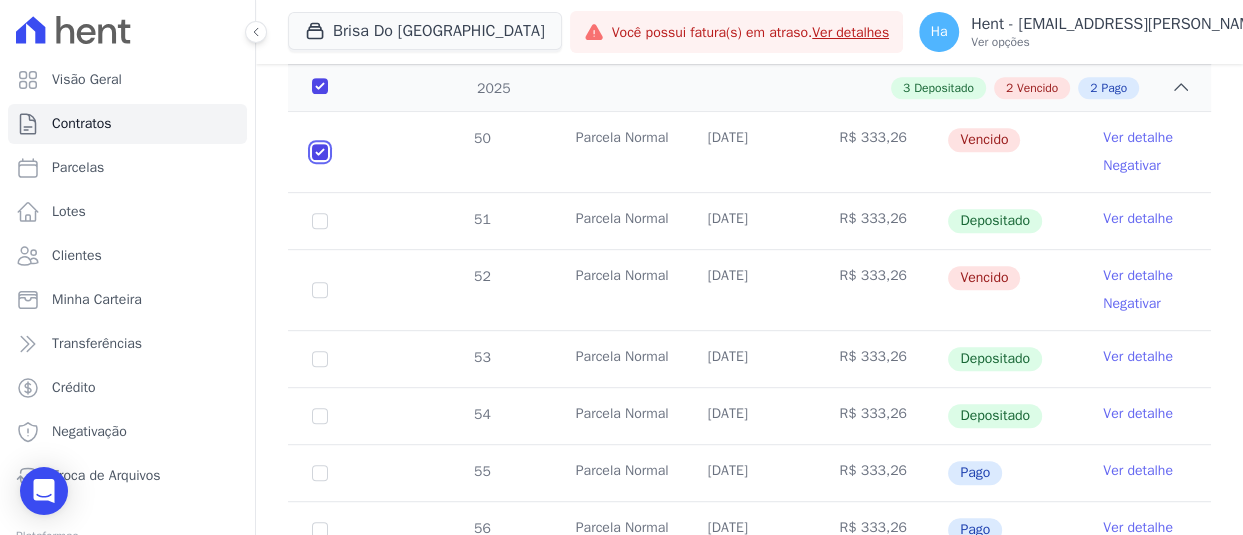 checkbox on "true" 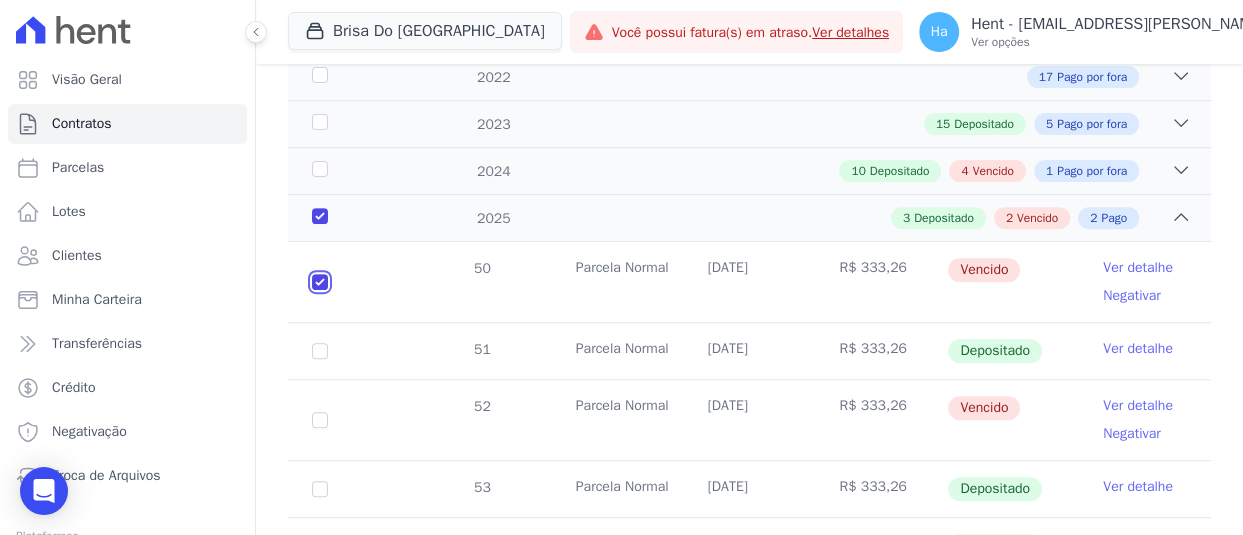 scroll, scrollTop: 0, scrollLeft: 0, axis: both 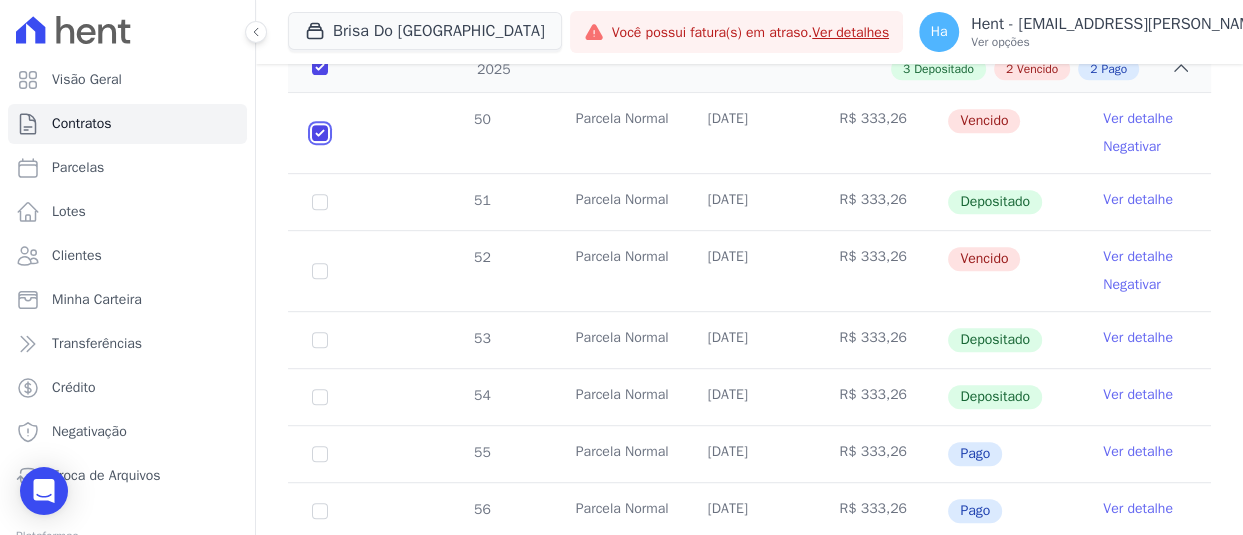 click at bounding box center [320, 133] 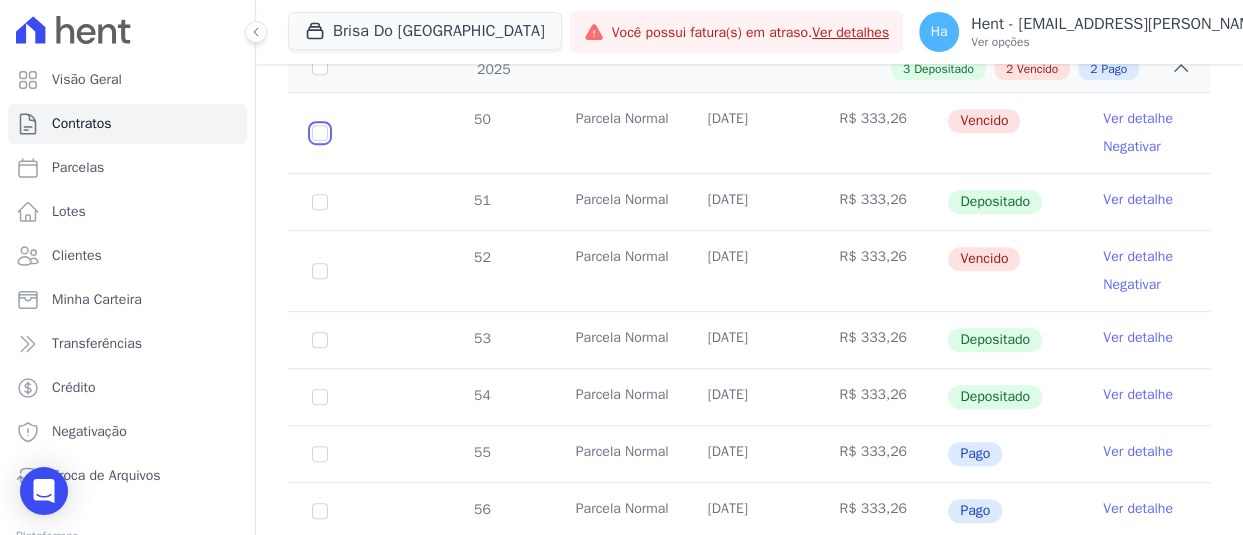 checkbox on "false" 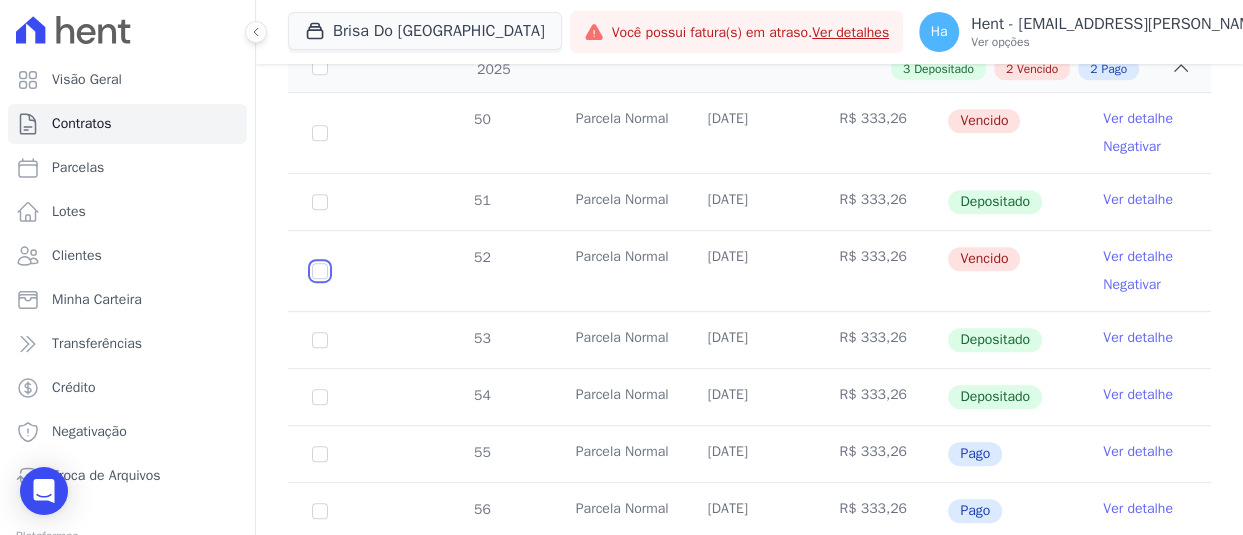 click at bounding box center [320, 133] 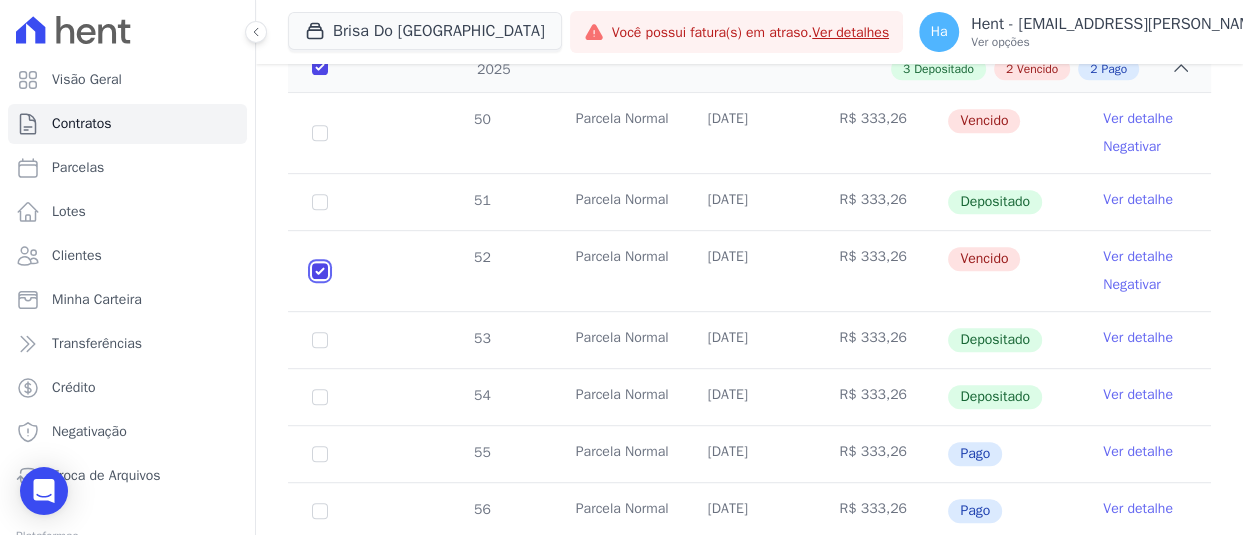 checkbox on "true" 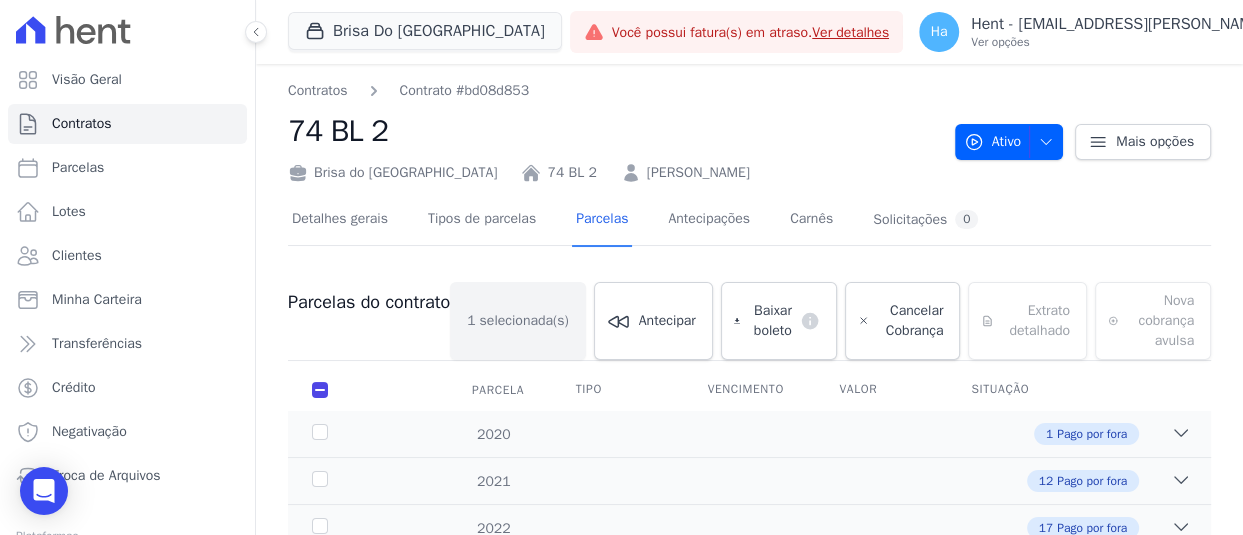scroll, scrollTop: 661, scrollLeft: 0, axis: vertical 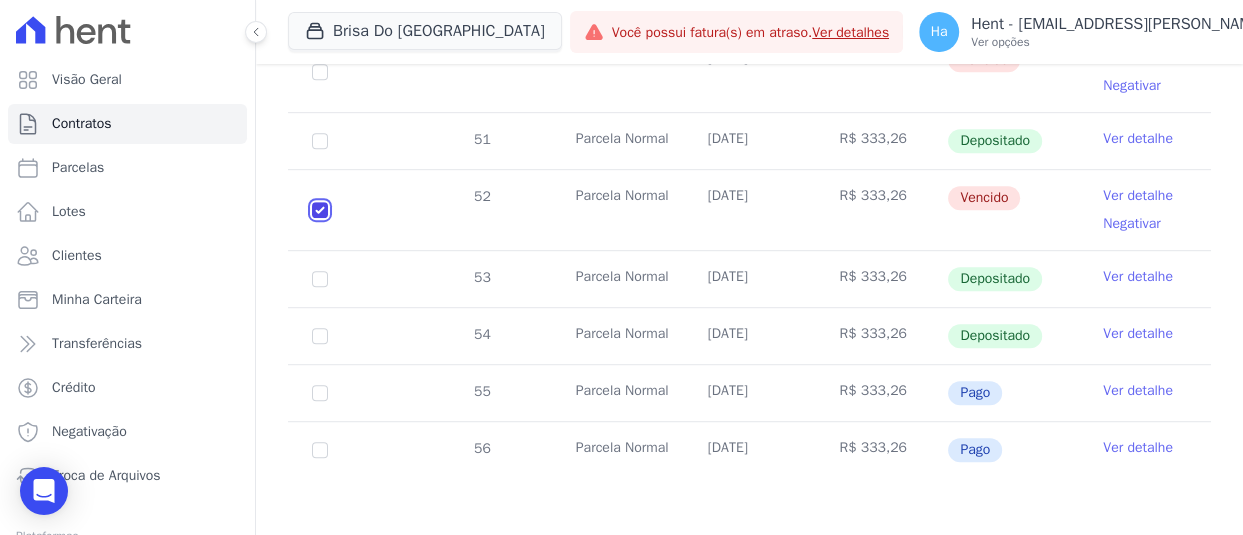 click at bounding box center (320, 72) 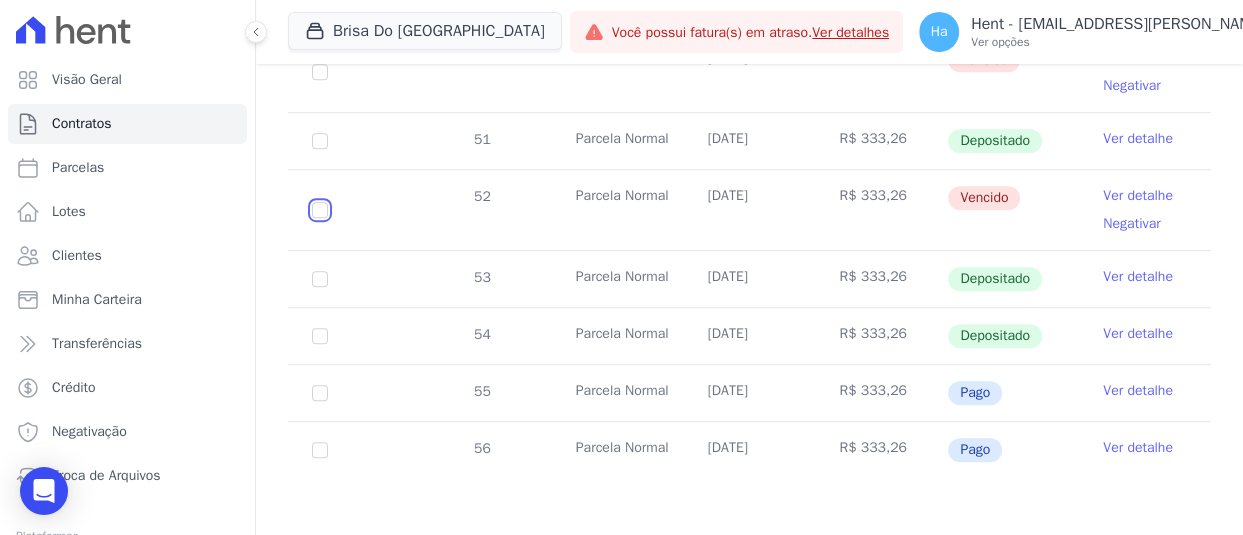 checkbox on "false" 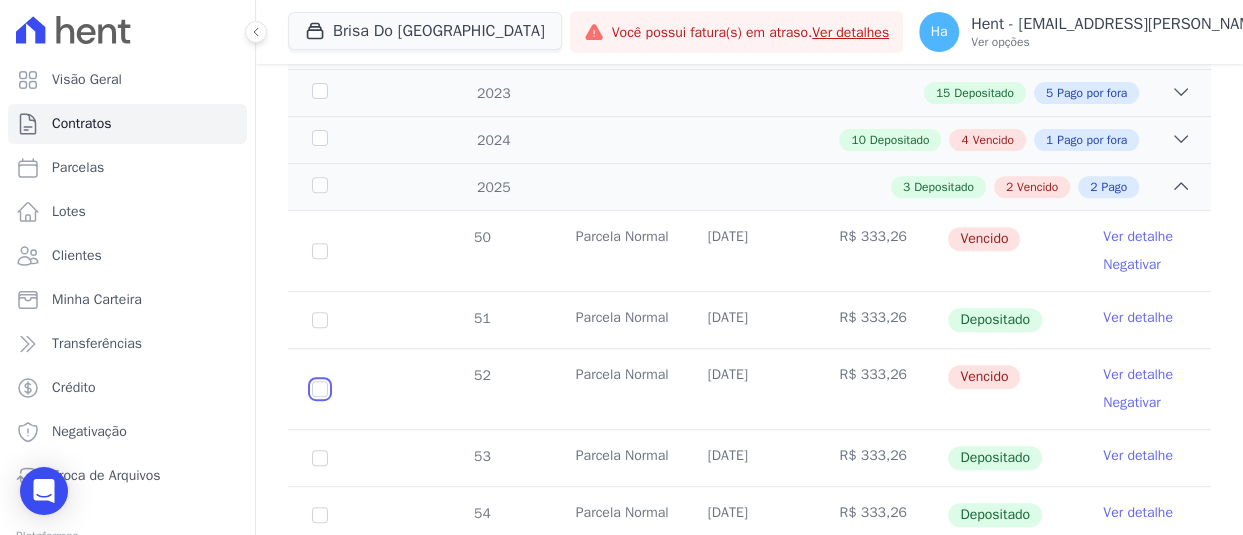 scroll, scrollTop: 441, scrollLeft: 0, axis: vertical 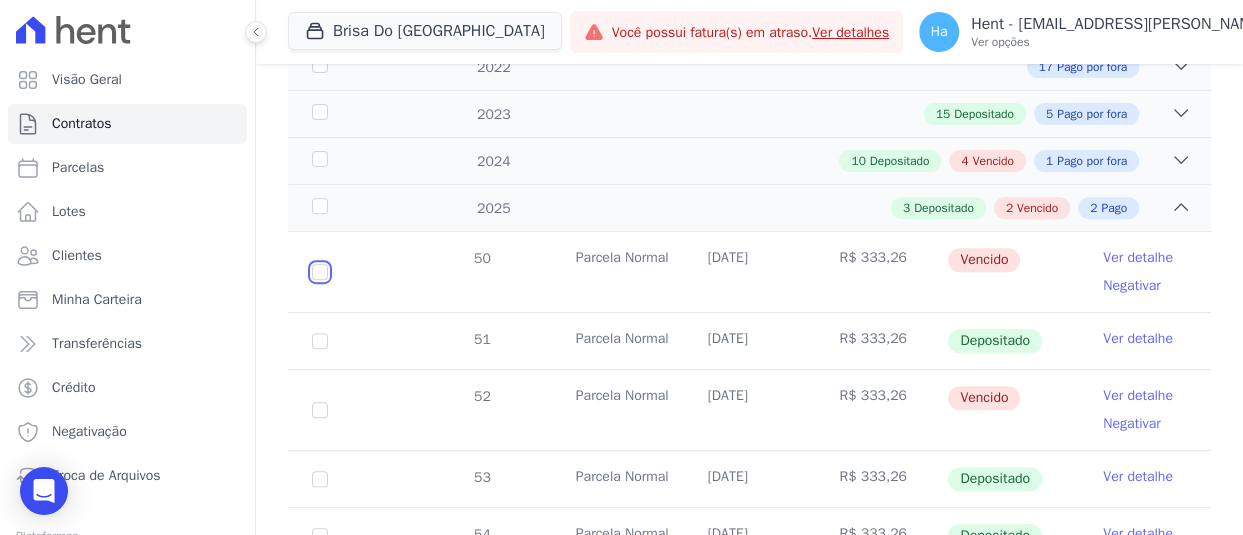 click at bounding box center (320, 272) 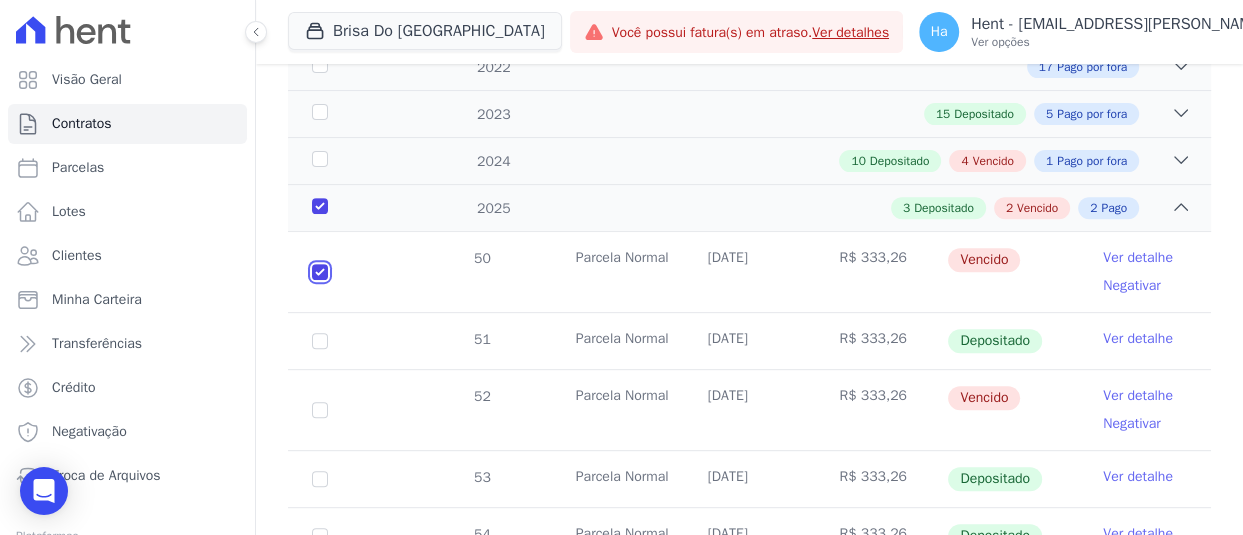 checkbox on "true" 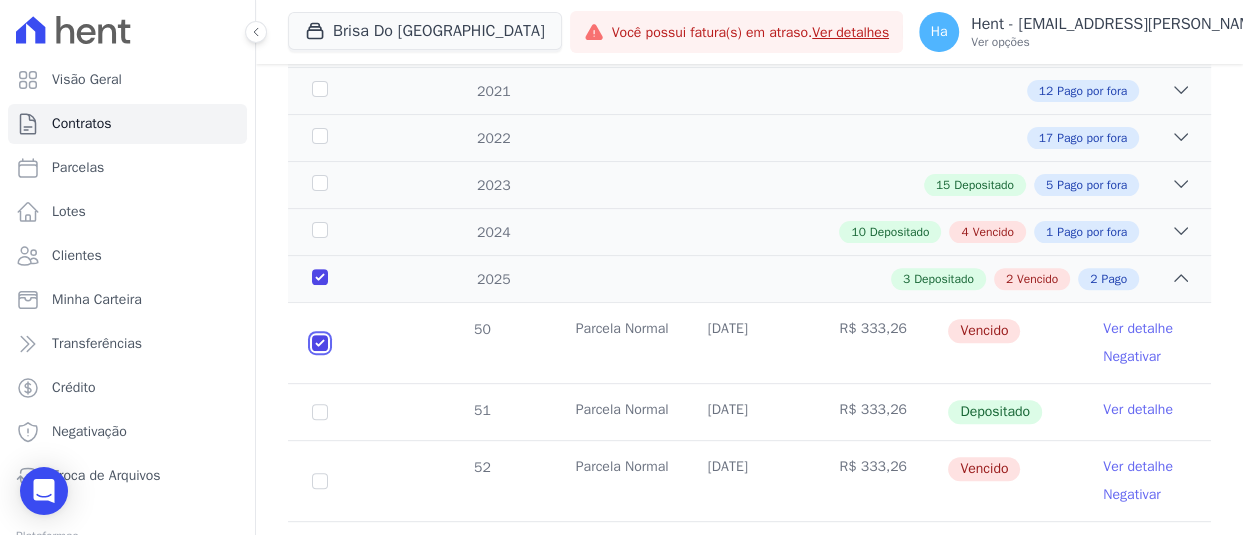scroll, scrollTop: 400, scrollLeft: 0, axis: vertical 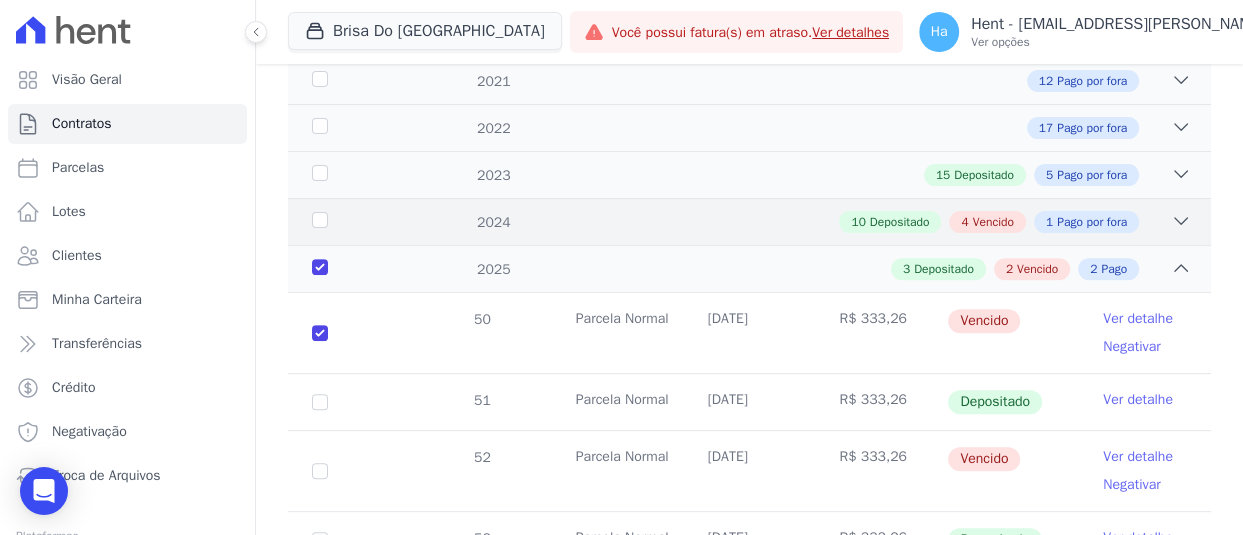 click 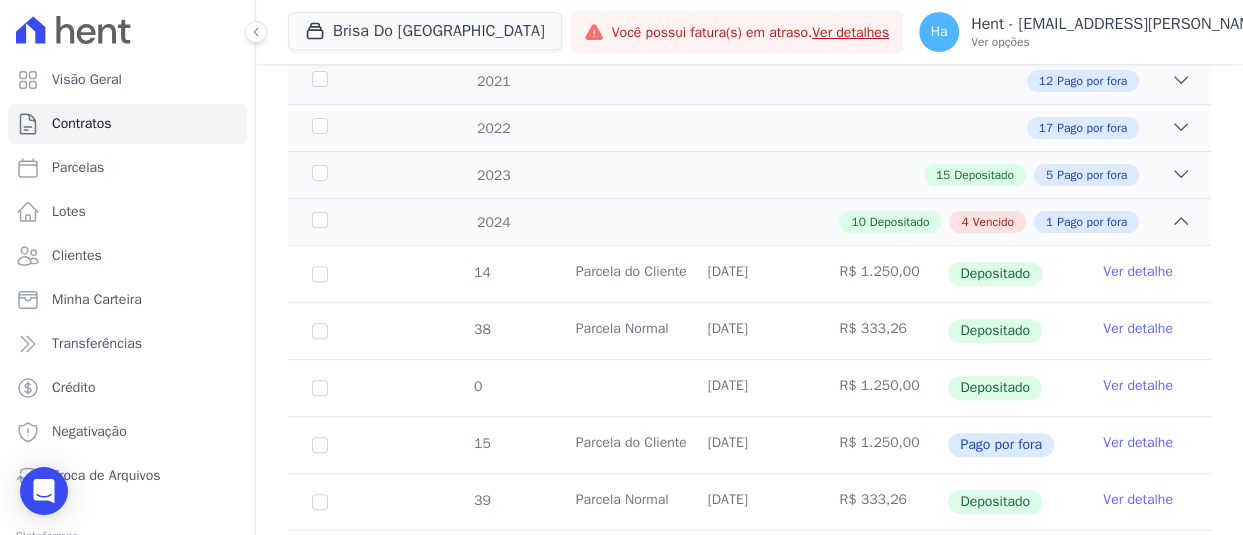 scroll, scrollTop: 800, scrollLeft: 0, axis: vertical 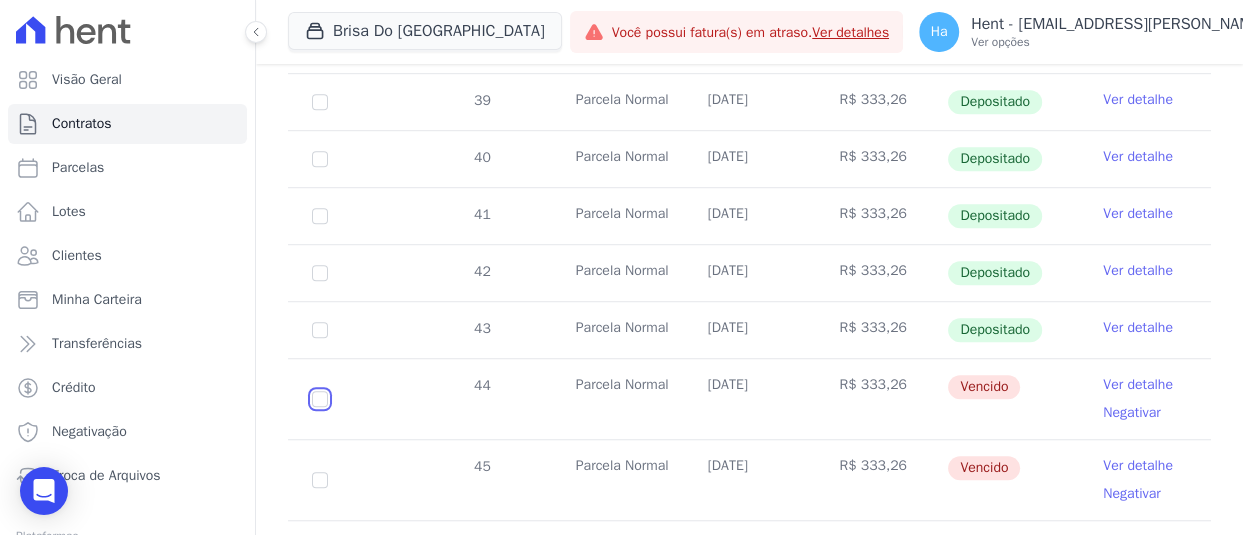 click at bounding box center [320, 399] 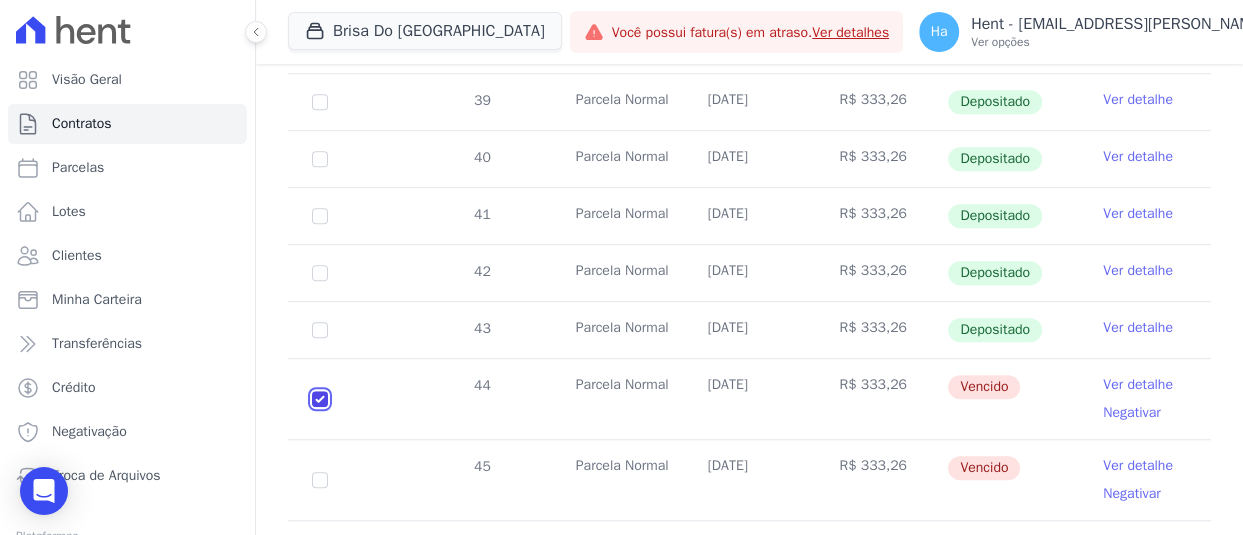 checkbox on "true" 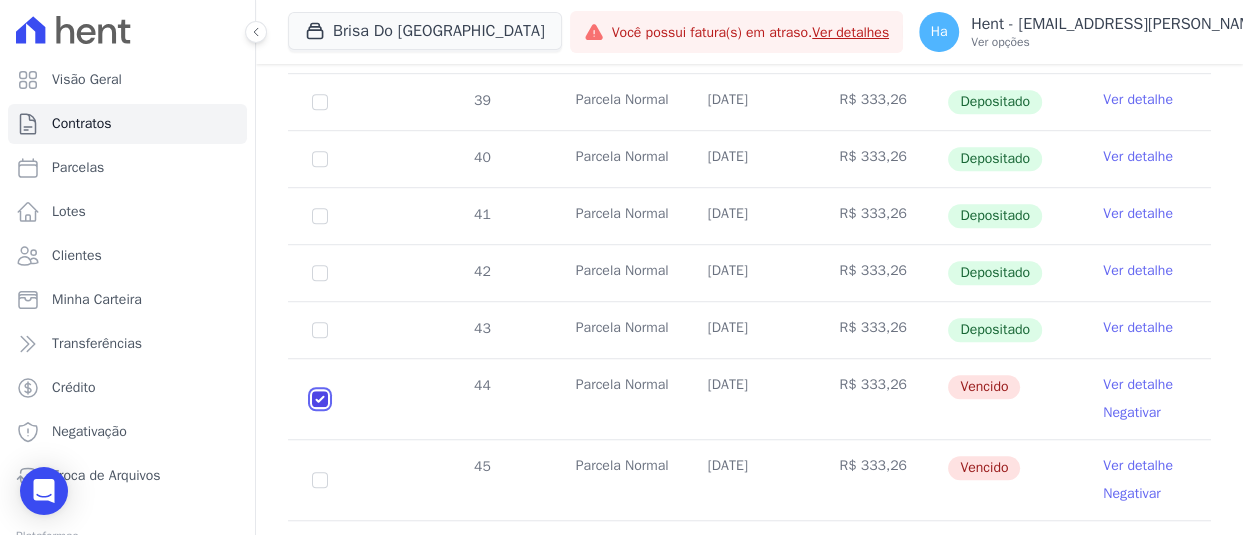 checkbox on "true" 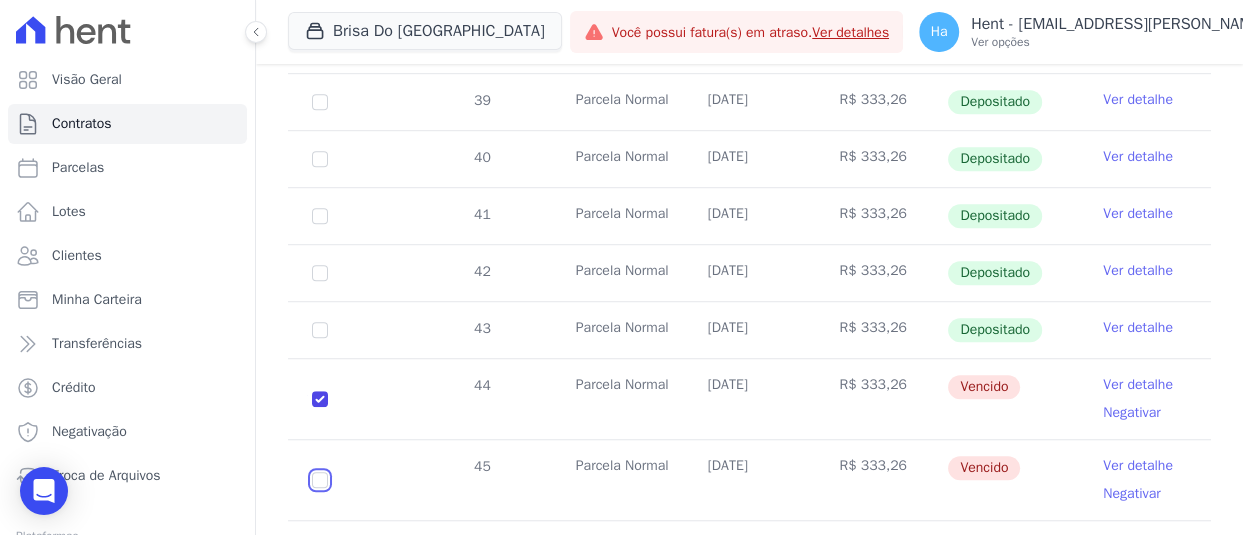 click at bounding box center [320, 399] 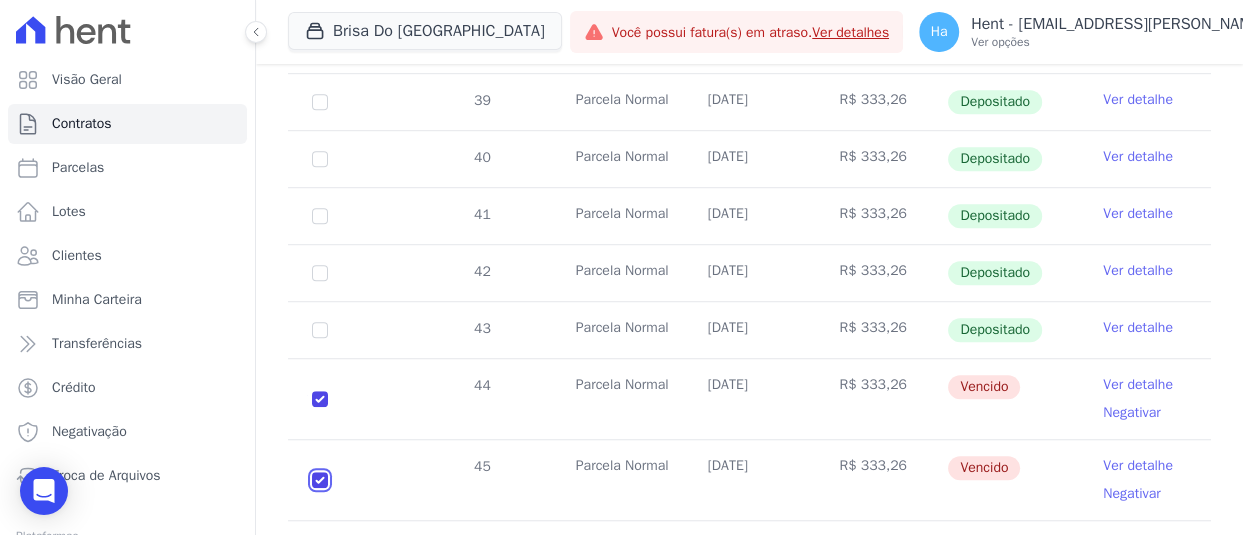 checkbox on "true" 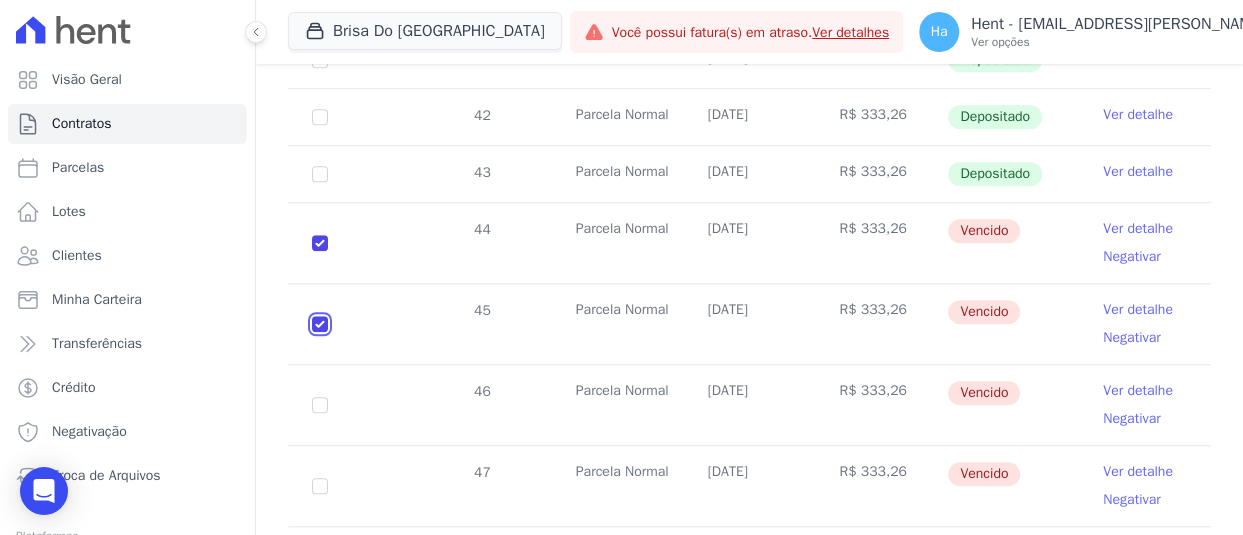scroll, scrollTop: 1300, scrollLeft: 0, axis: vertical 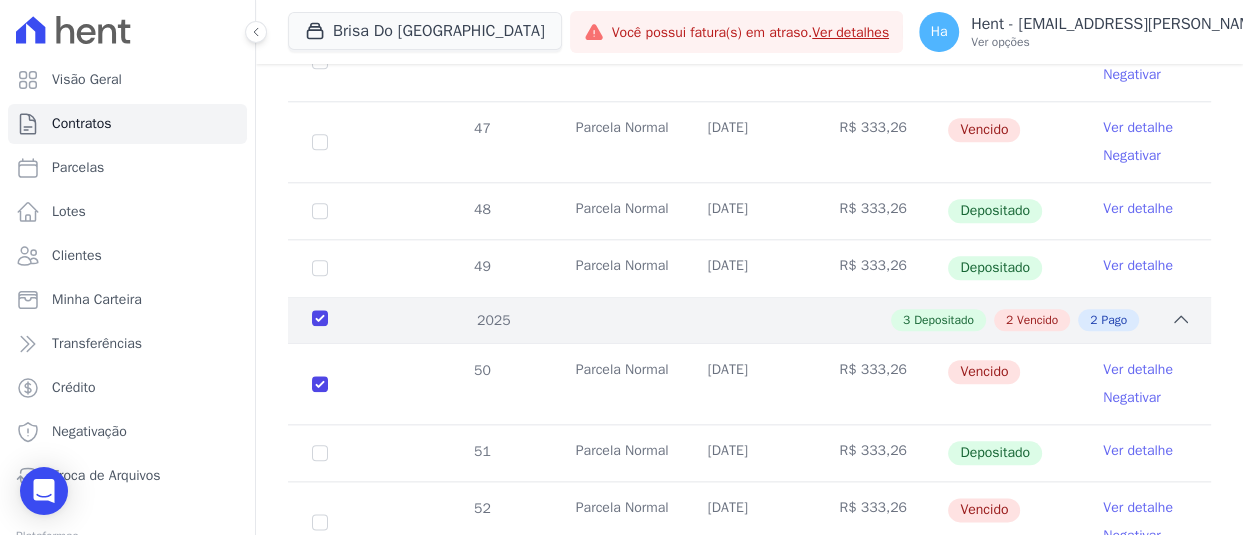 click on "2025" at bounding box center (347, 320) 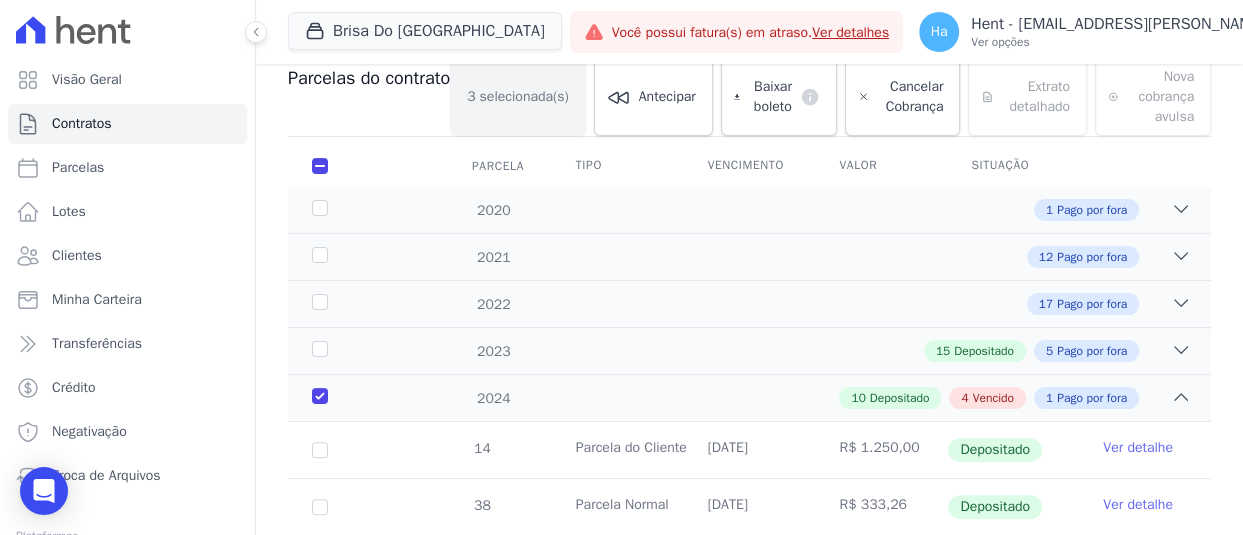 scroll, scrollTop: 0, scrollLeft: 0, axis: both 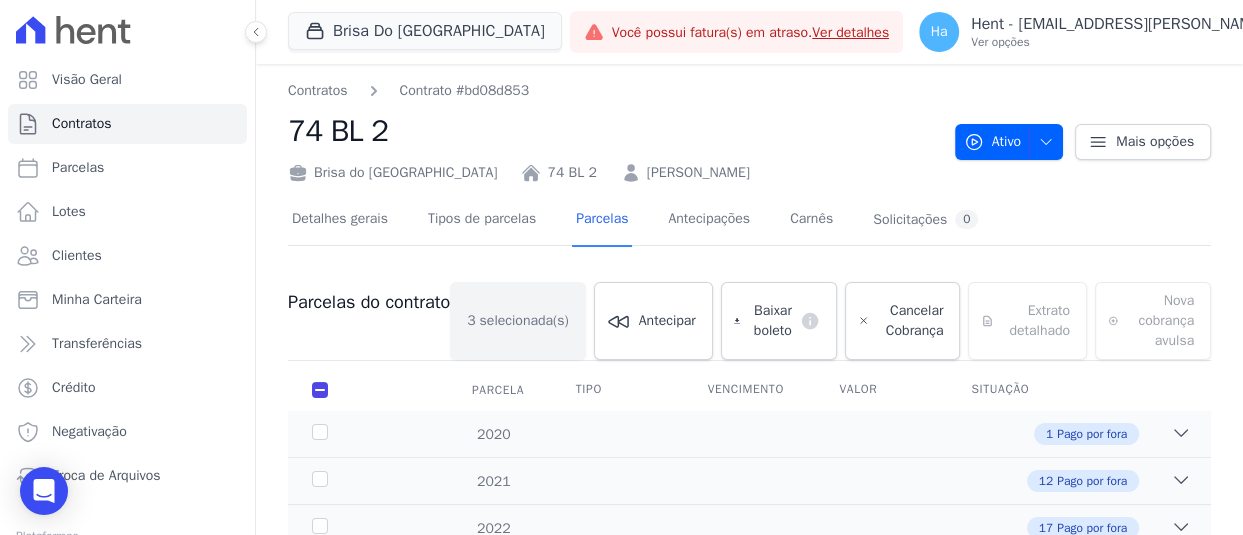 click on "selecionada(s)" at bounding box center [524, 321] 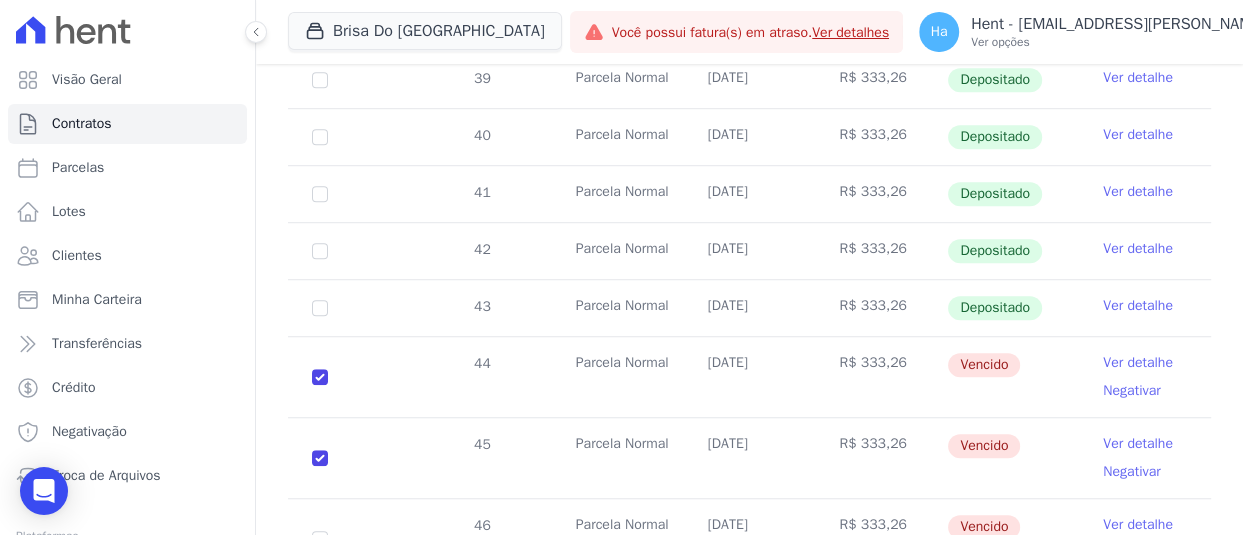 scroll, scrollTop: 1000, scrollLeft: 0, axis: vertical 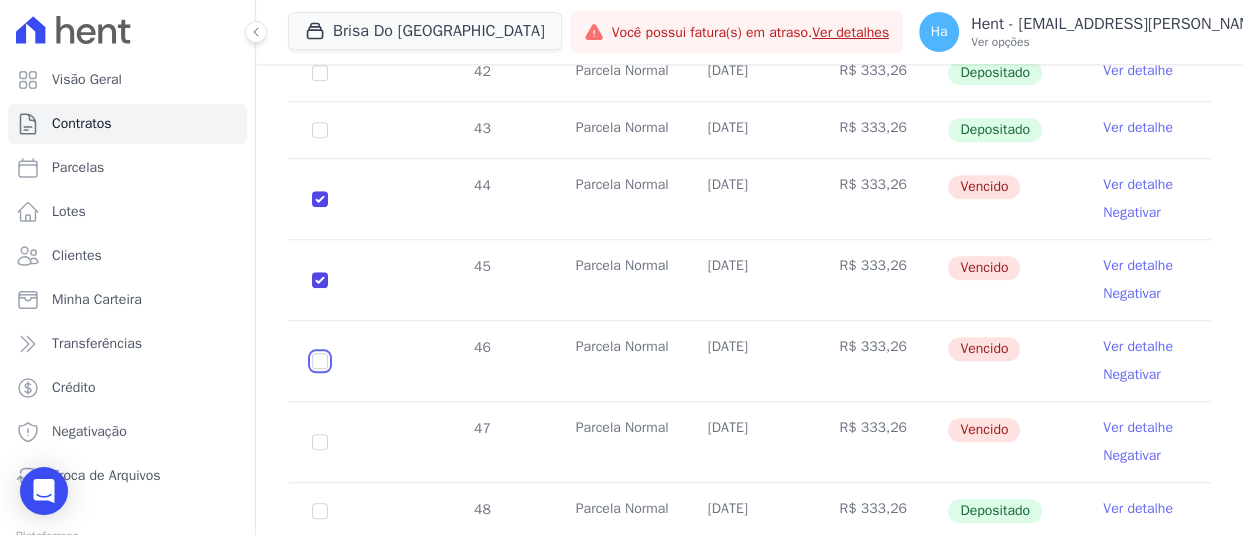 click at bounding box center (320, 199) 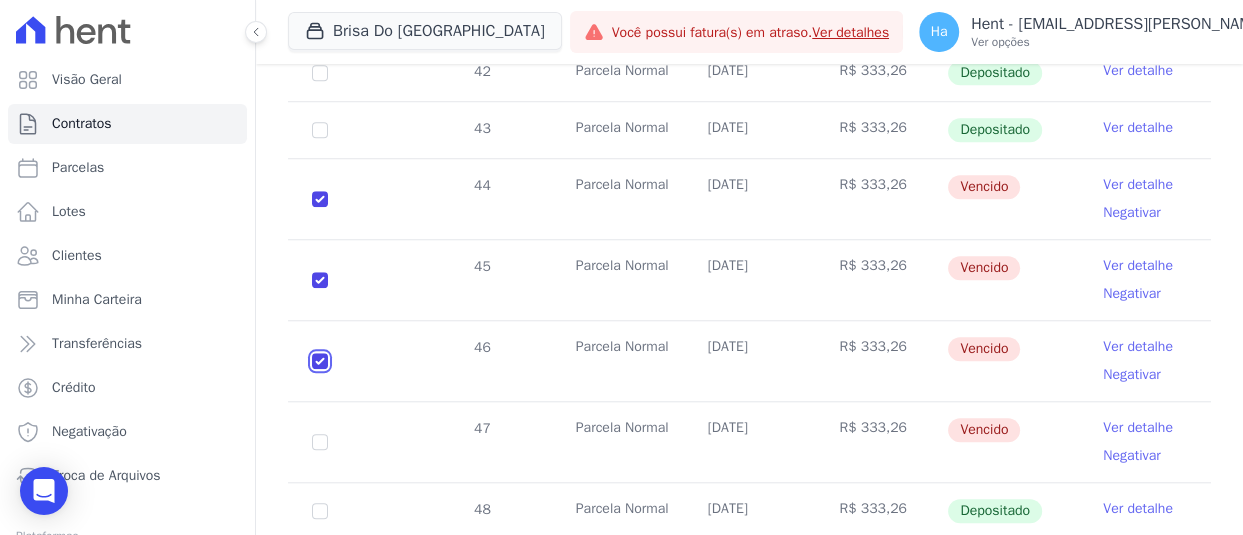 checkbox on "true" 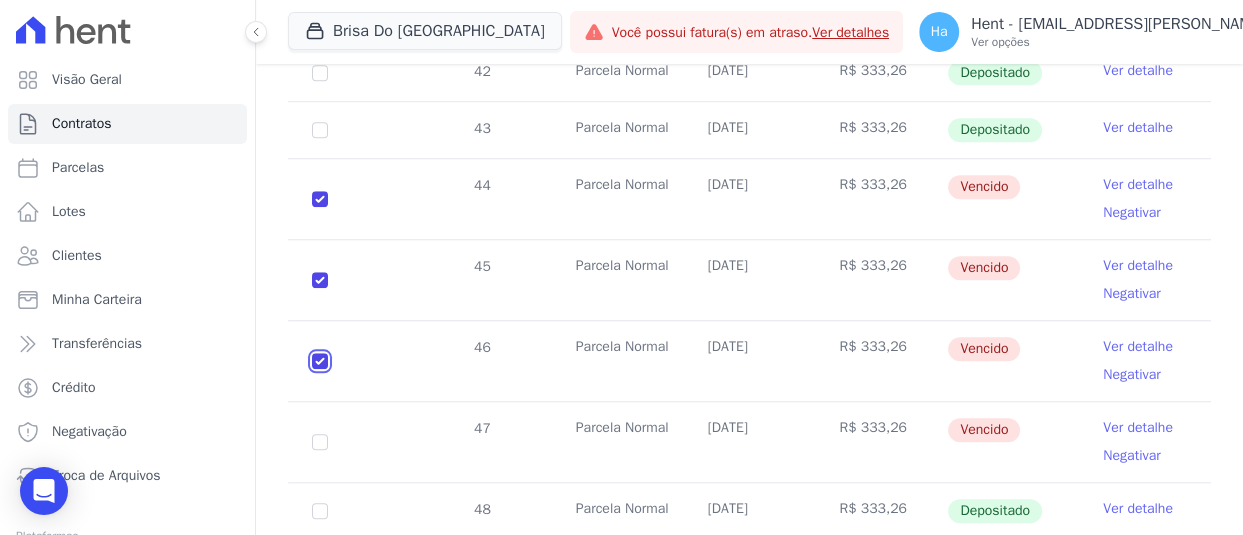 checkbox on "true" 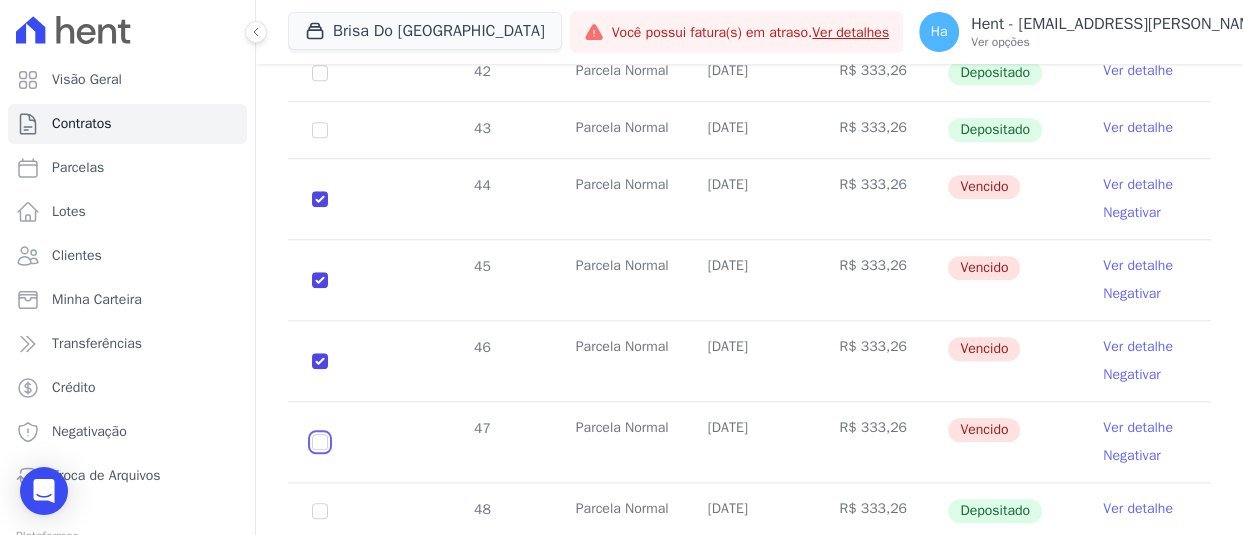 click at bounding box center [320, 199] 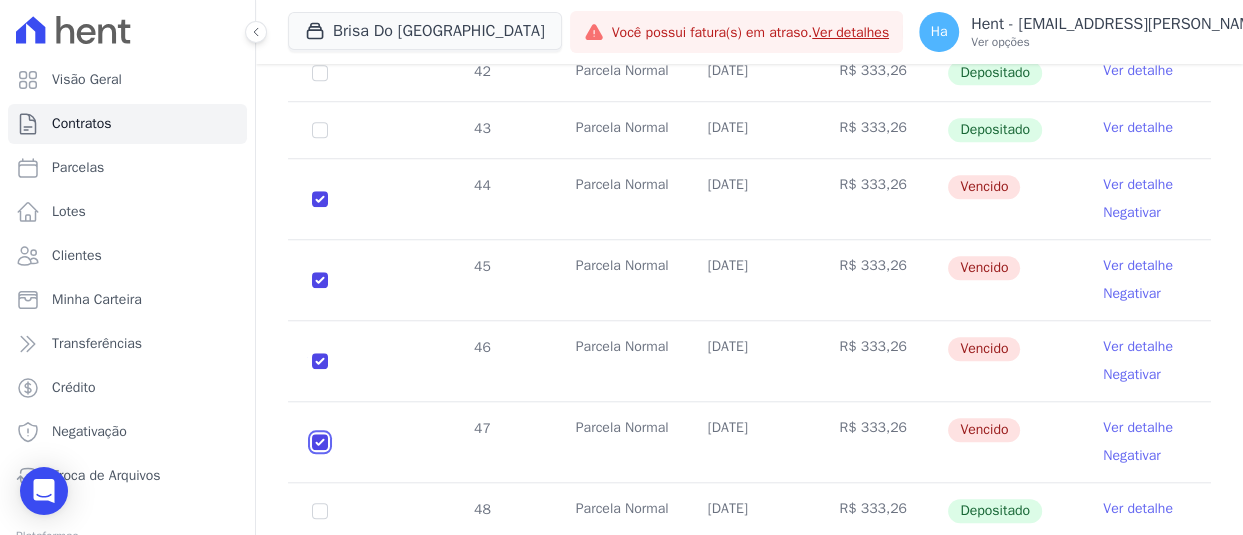 checkbox on "true" 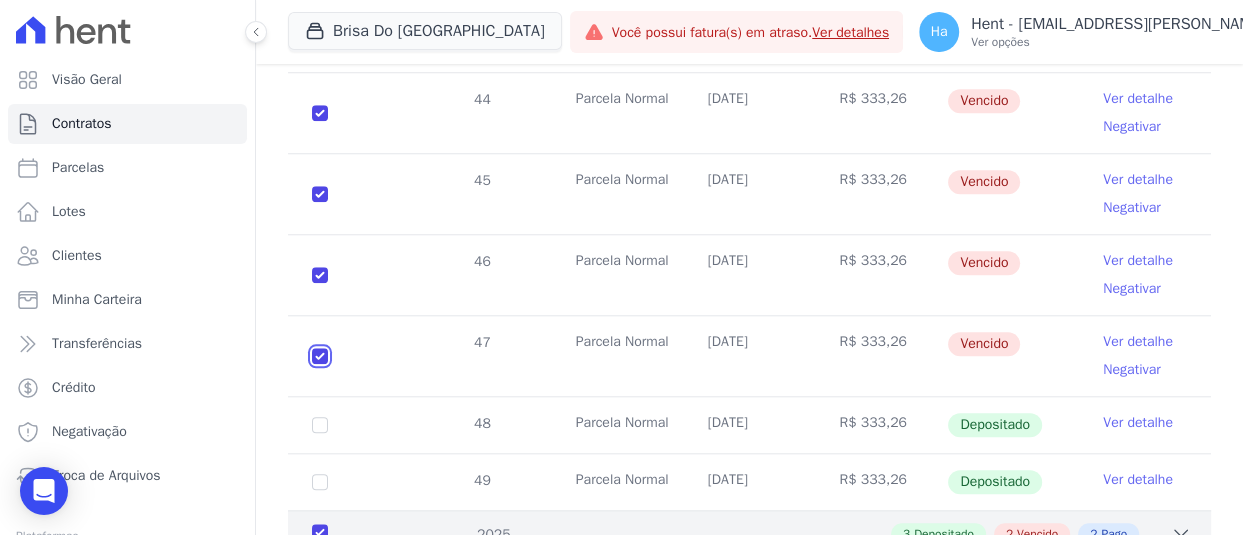 scroll, scrollTop: 1164, scrollLeft: 0, axis: vertical 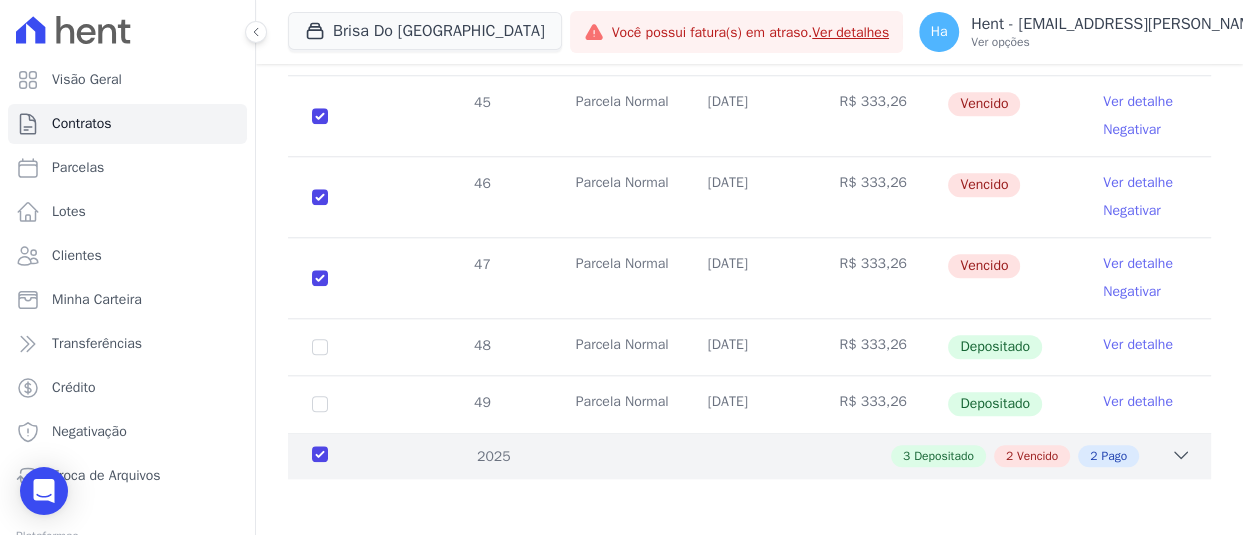 click on "2025
3
Depositado
2
Vencido
2
Pago" at bounding box center (749, 455) 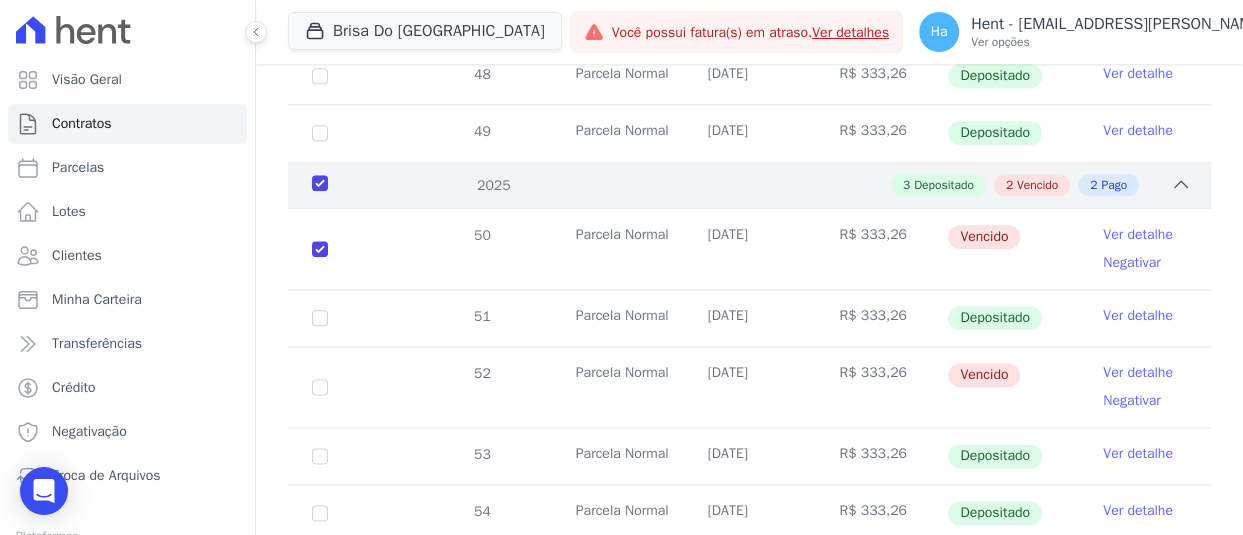 scroll, scrollTop: 1464, scrollLeft: 0, axis: vertical 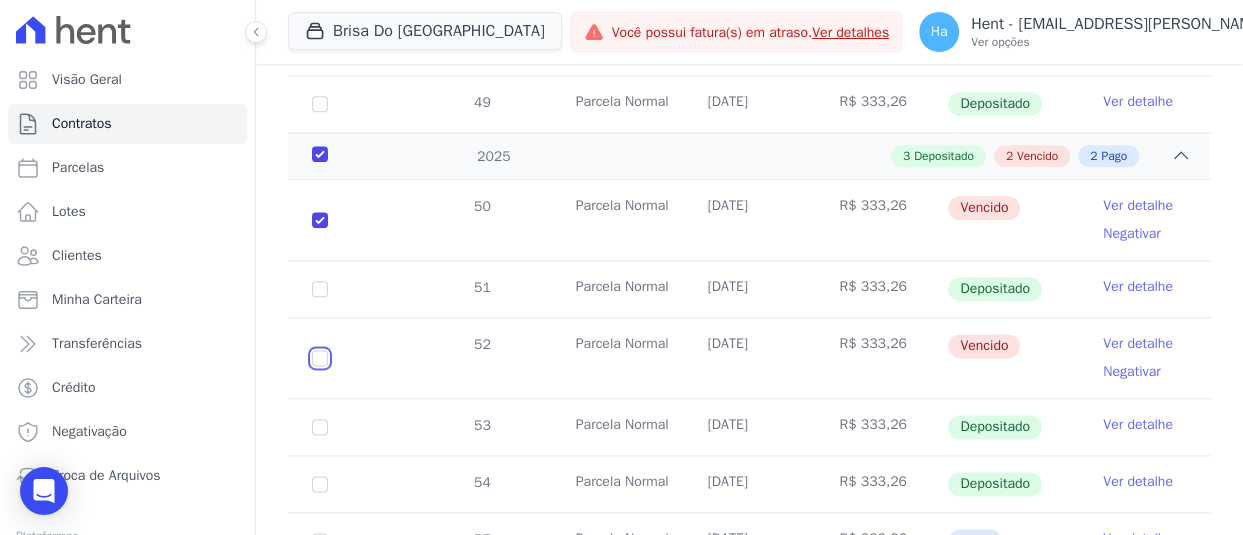 click at bounding box center [320, 220] 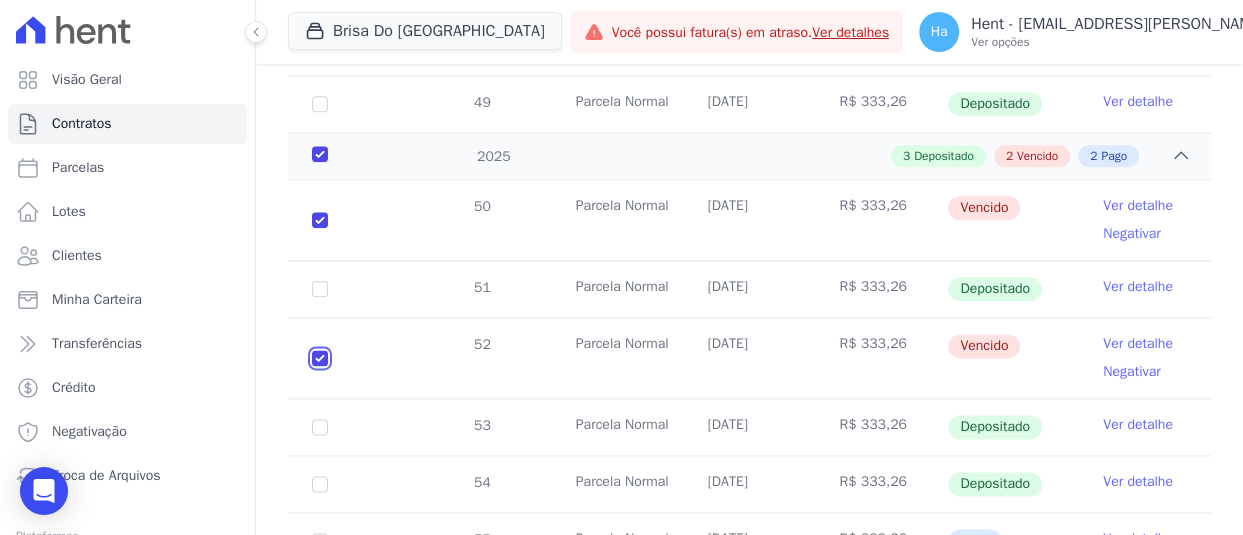 checkbox on "true" 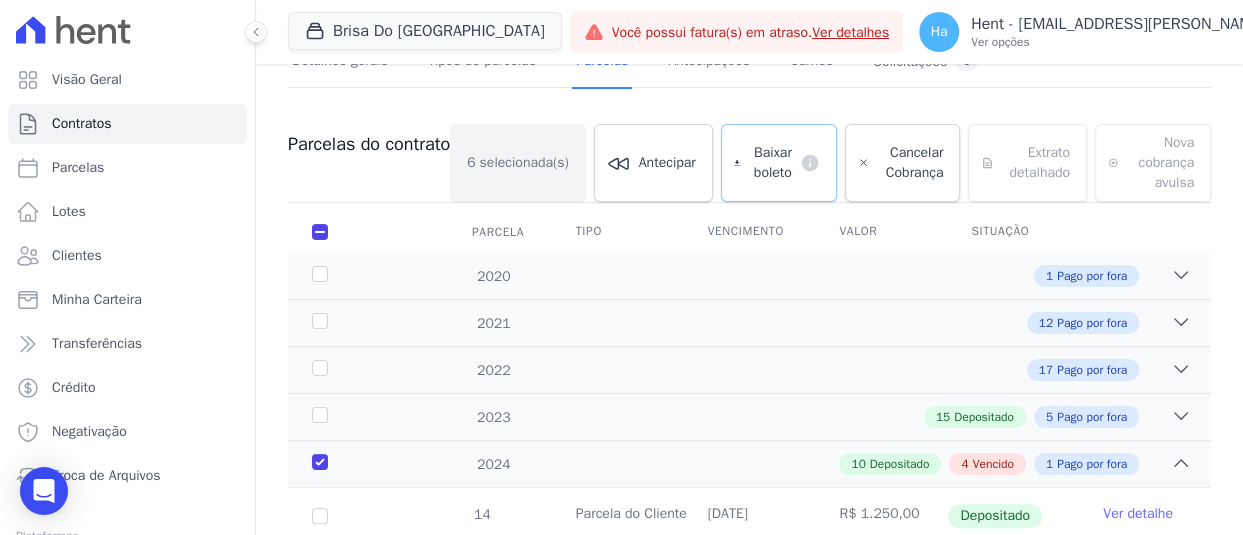 scroll, scrollTop: 0, scrollLeft: 0, axis: both 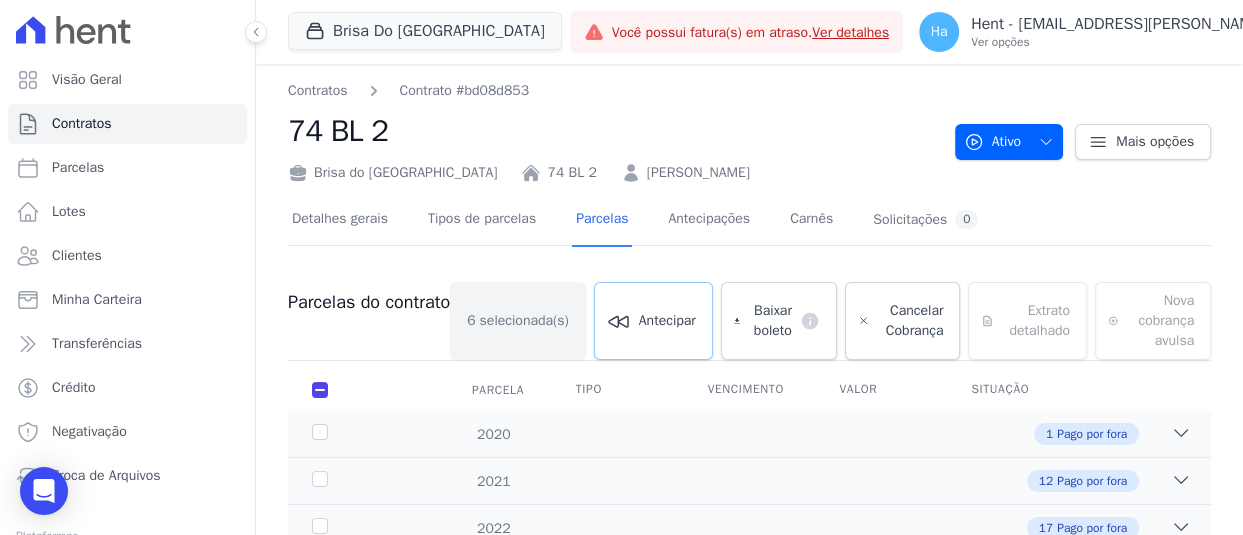 click on "Antecipar" at bounding box center (667, 321) 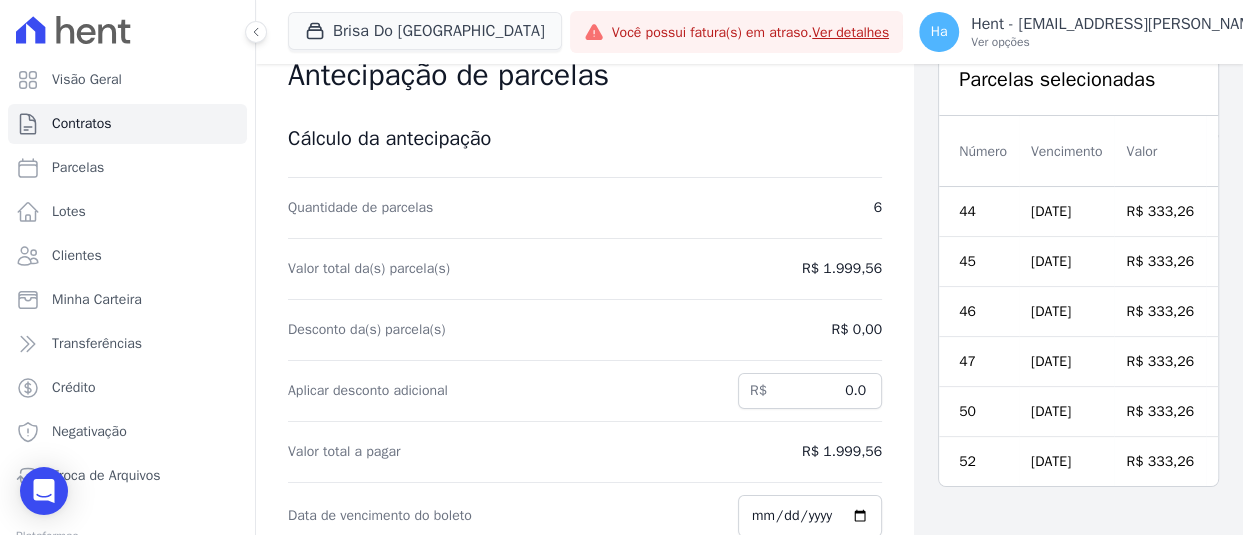scroll, scrollTop: 74, scrollLeft: 0, axis: vertical 